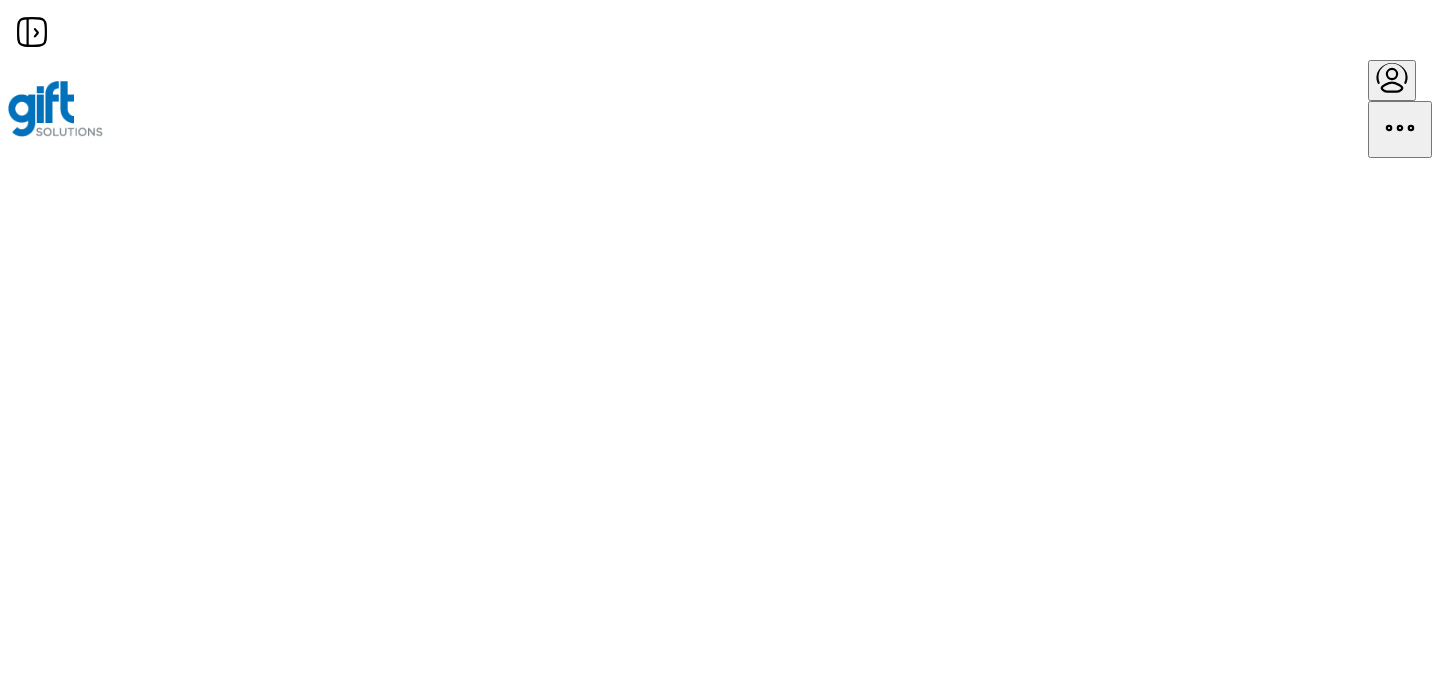 scroll, scrollTop: 0, scrollLeft: 0, axis: both 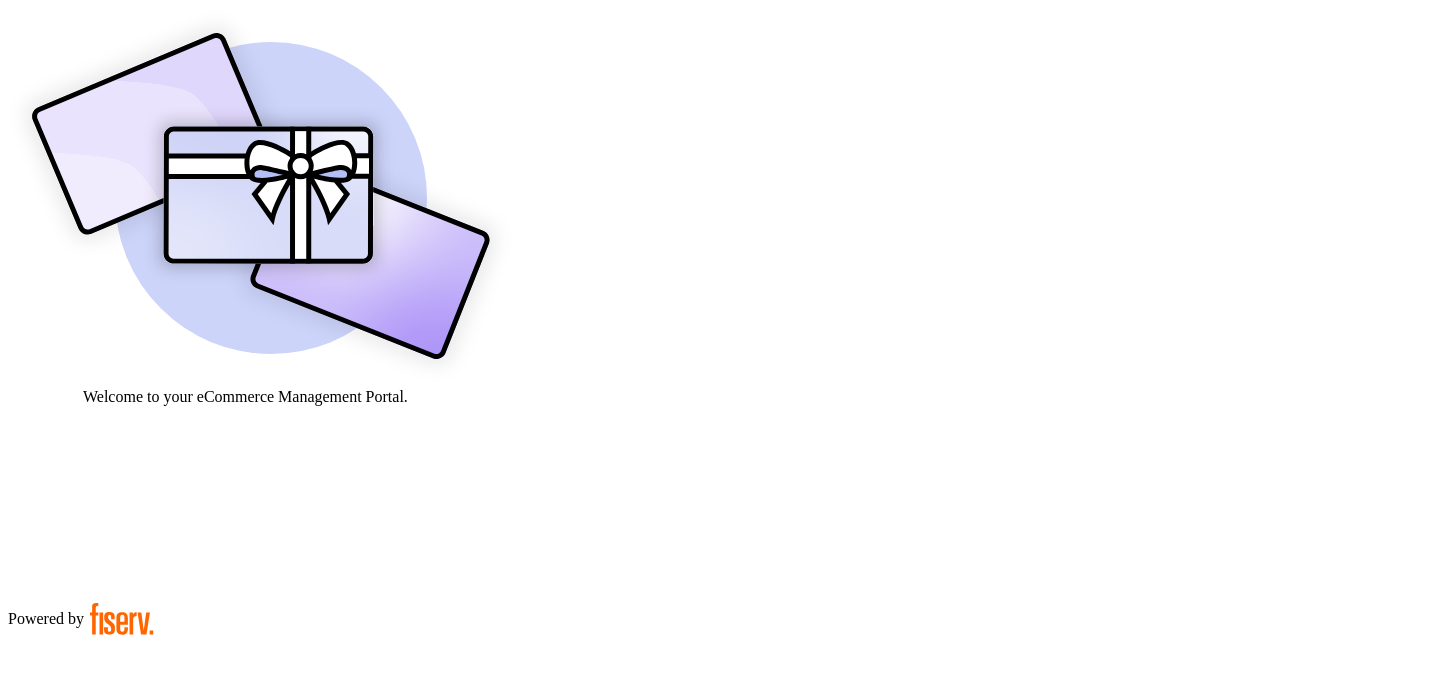 click on "**********" at bounding box center (79, 909) 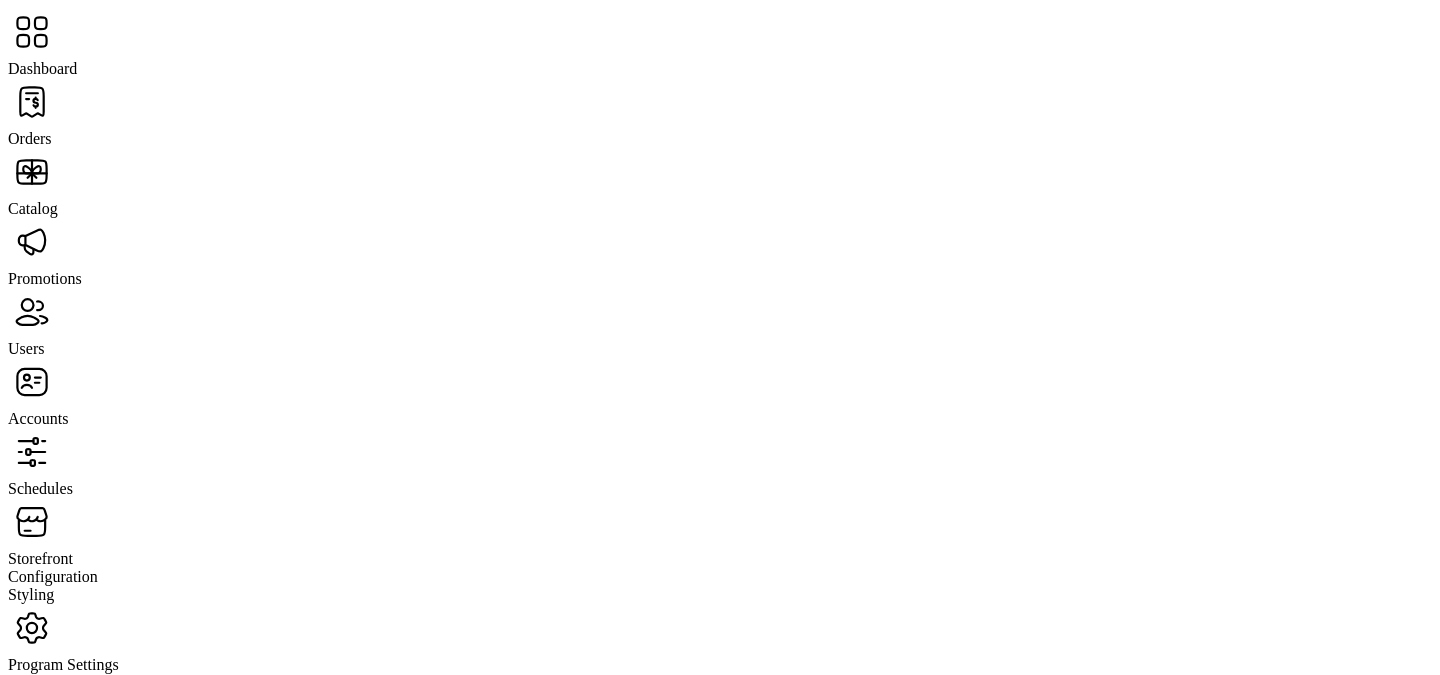 click at bounding box center (32, 102) 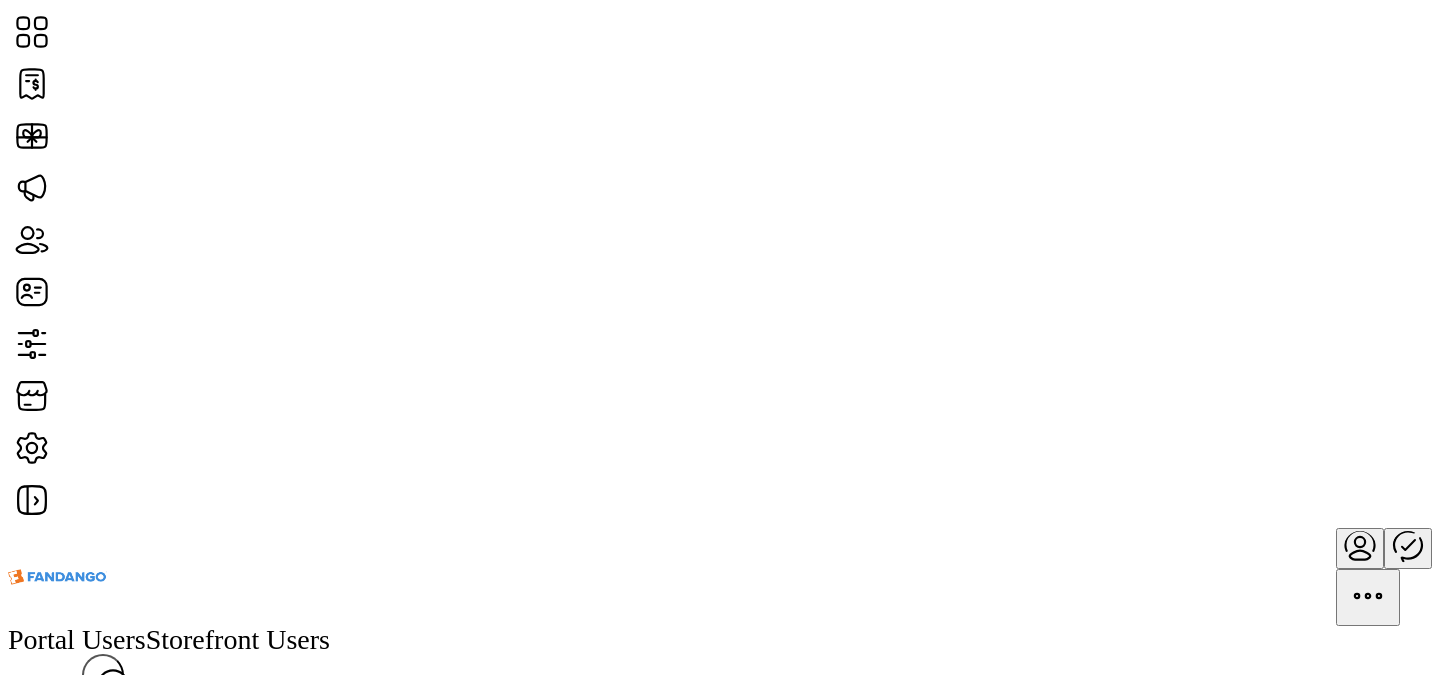click on "Add User" at bounding box center [44, 738] 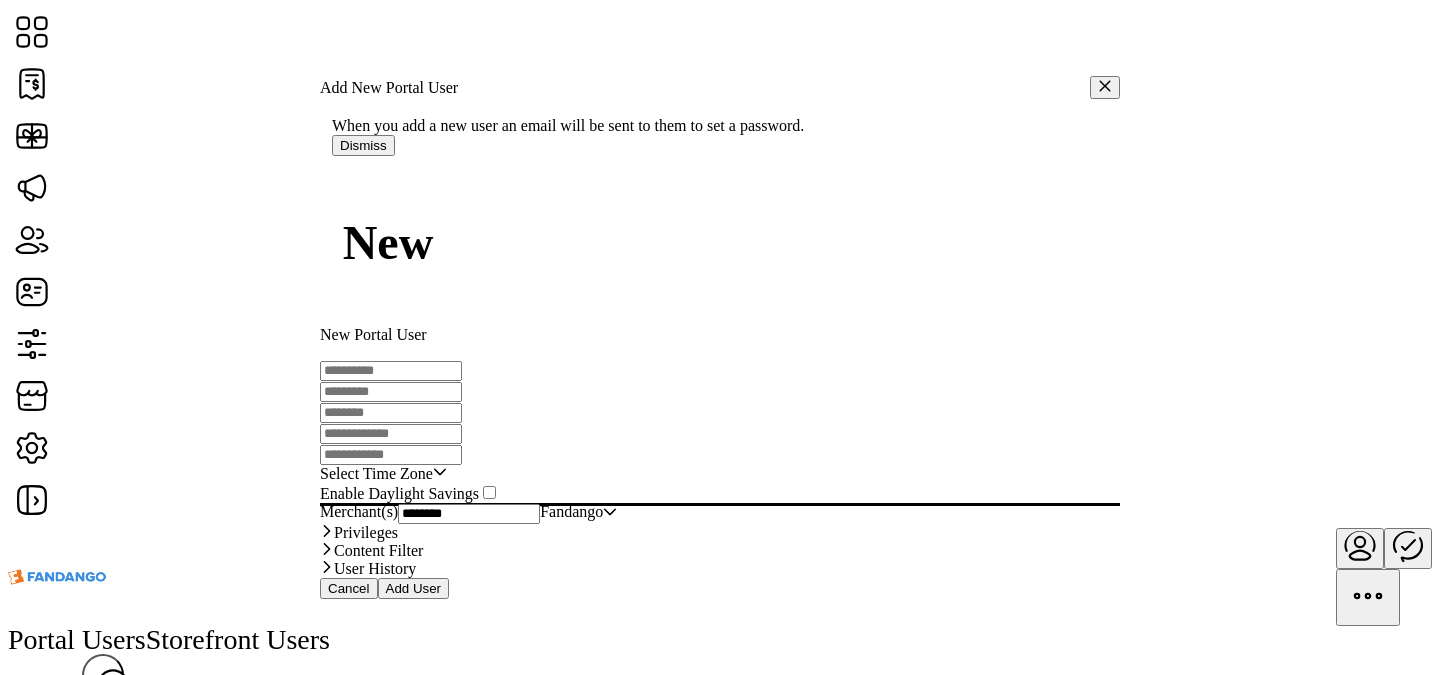 click at bounding box center (391, 371) 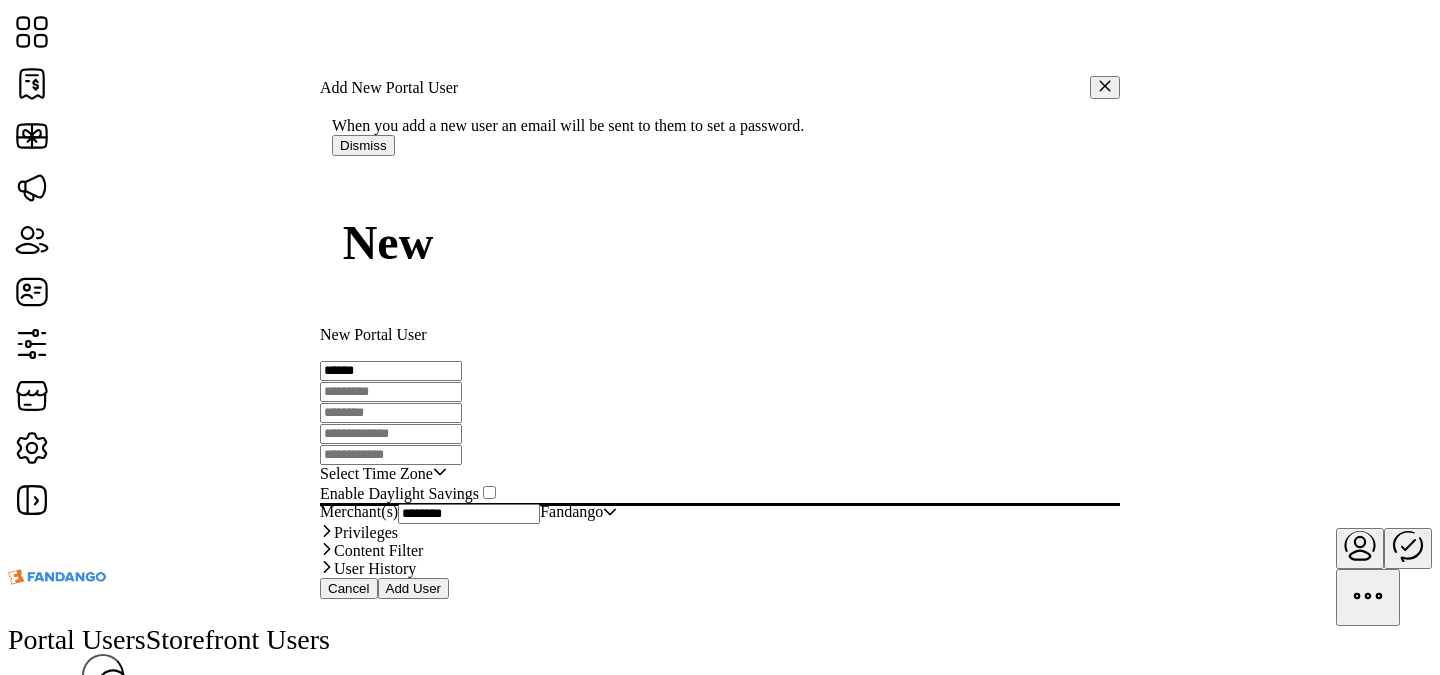 type on "******" 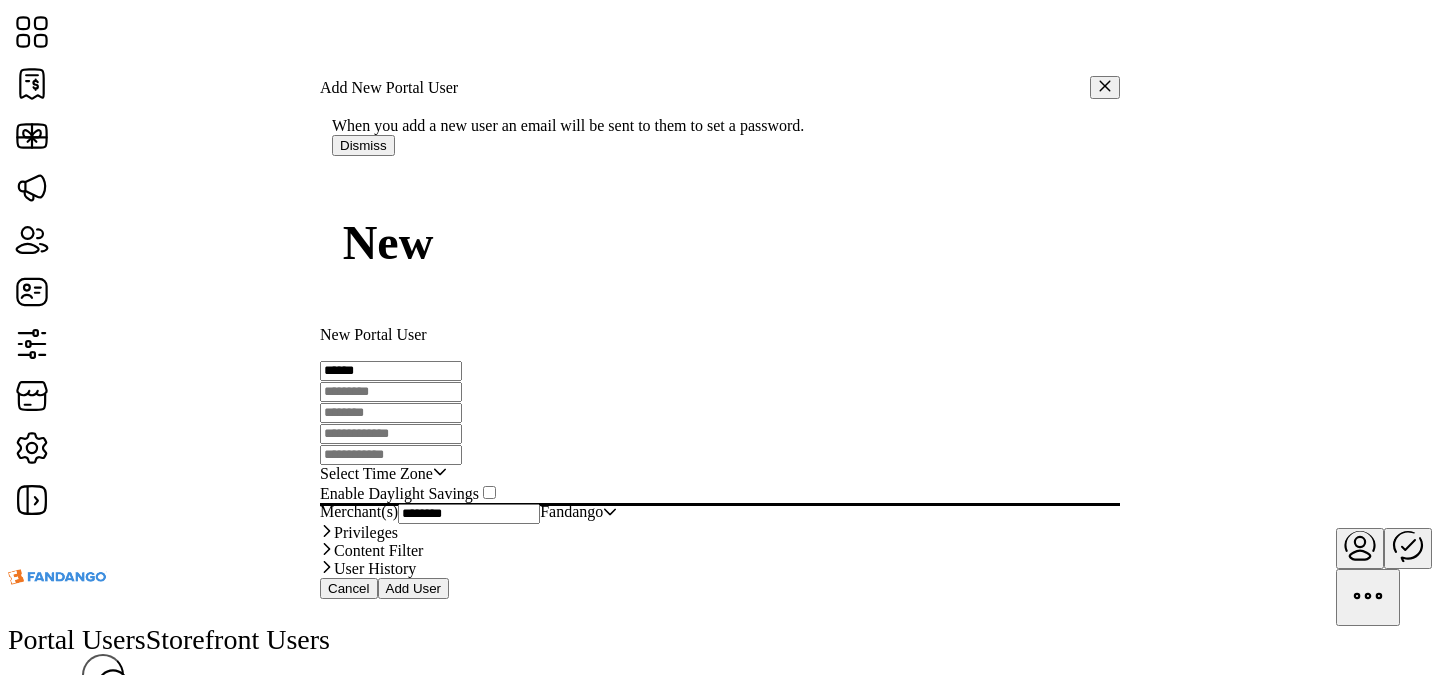 click at bounding box center [391, 392] 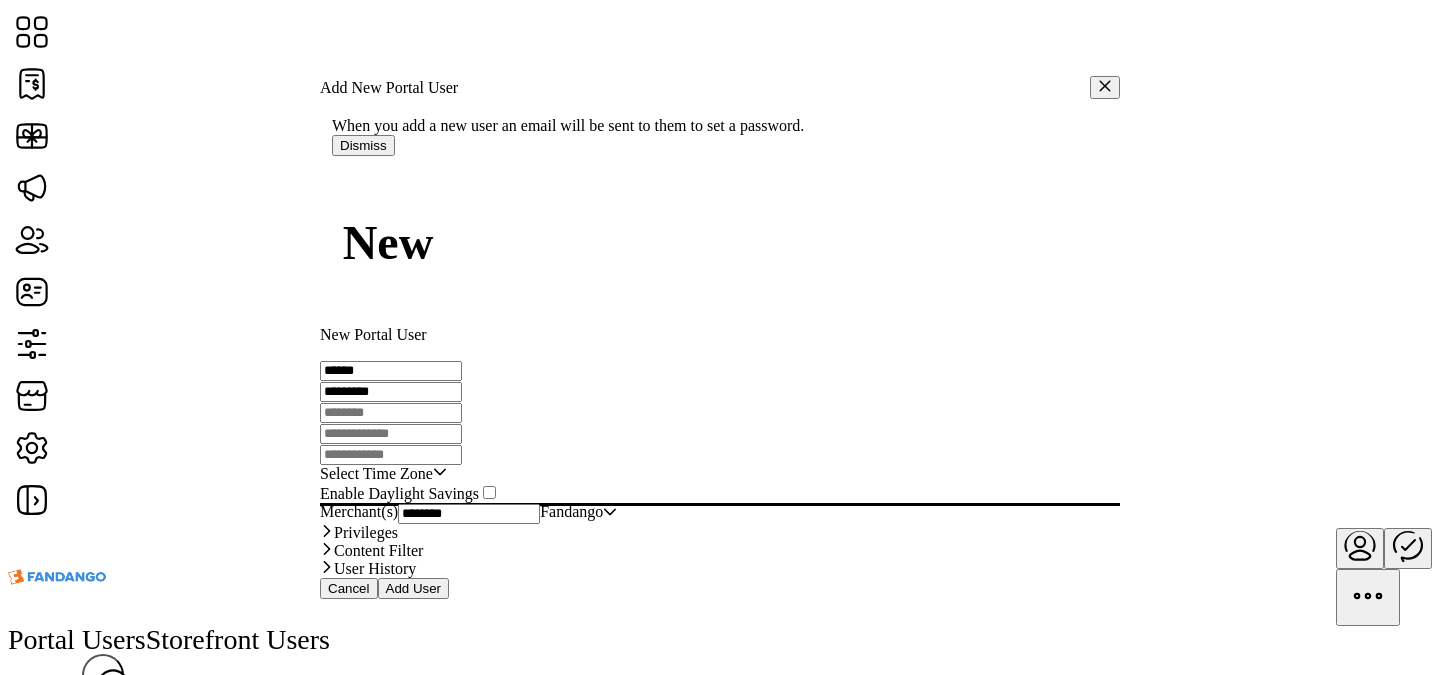 type on "*********" 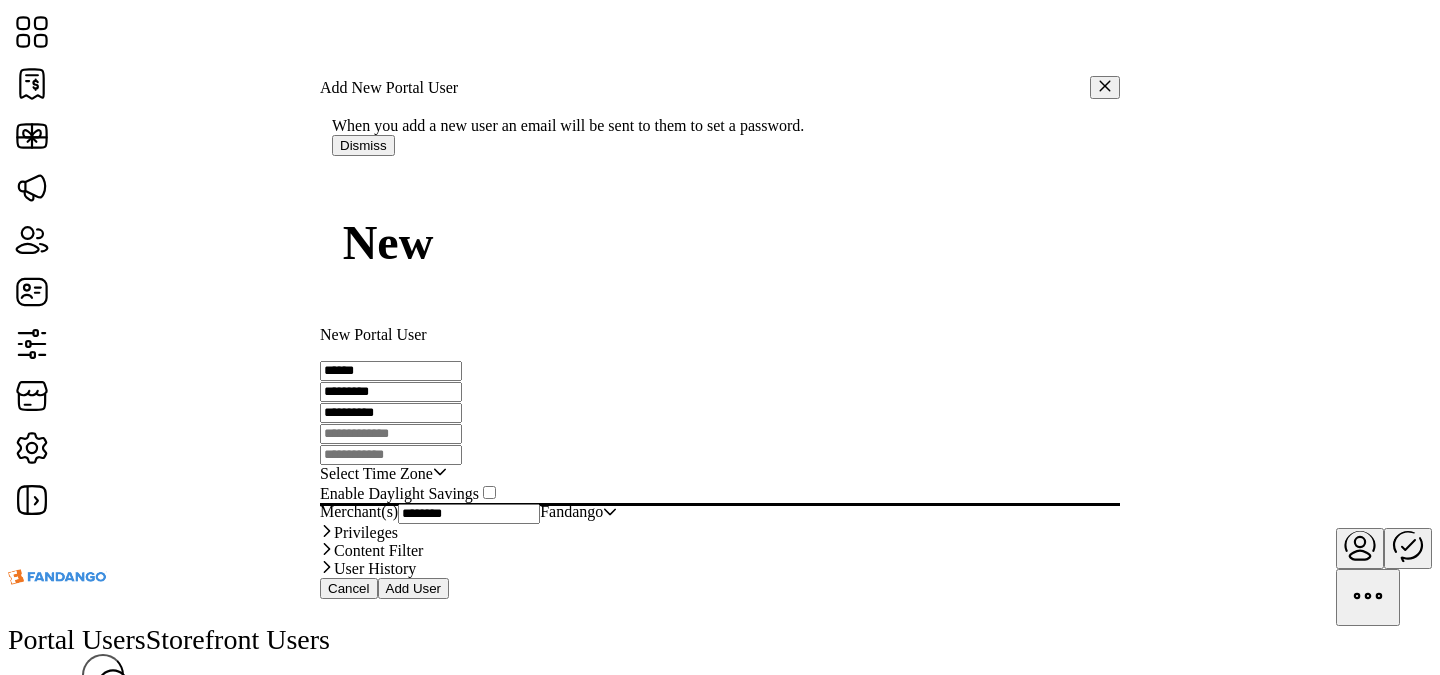 type on "**********" 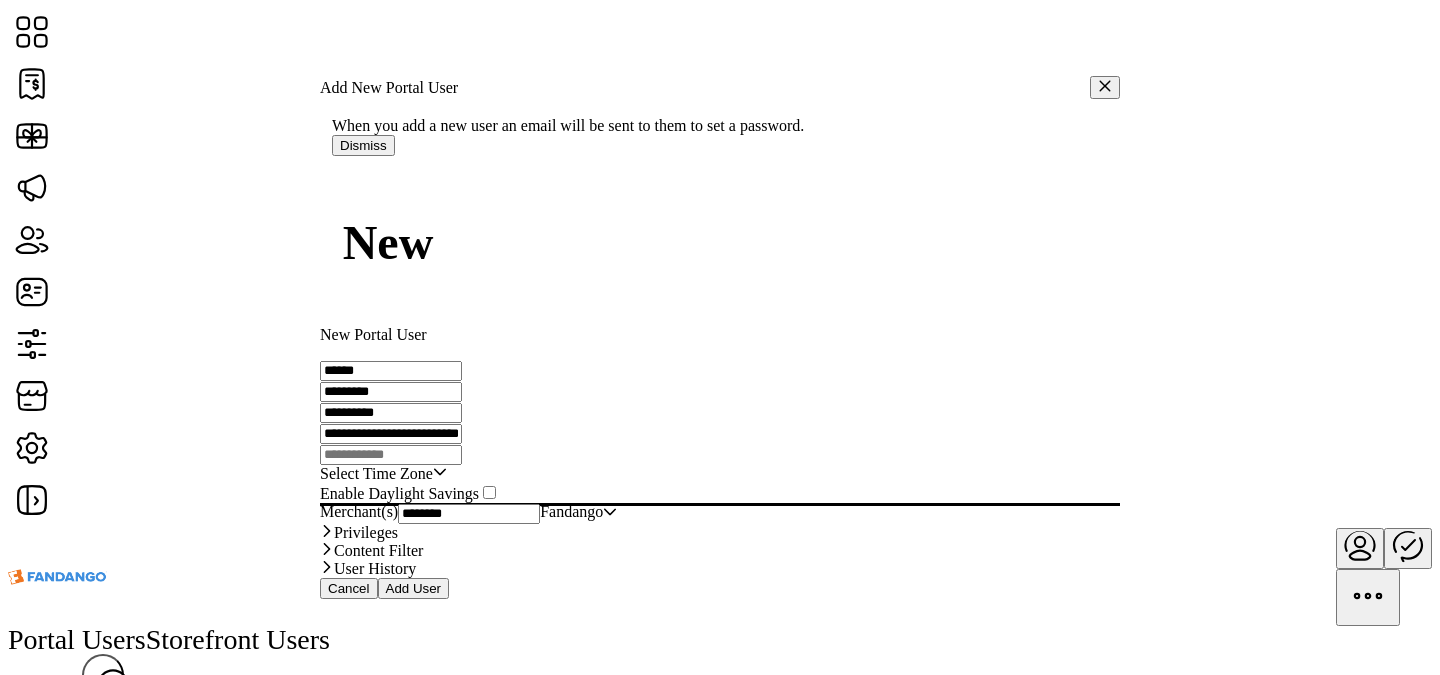 scroll, scrollTop: 0, scrollLeft: 10, axis: horizontal 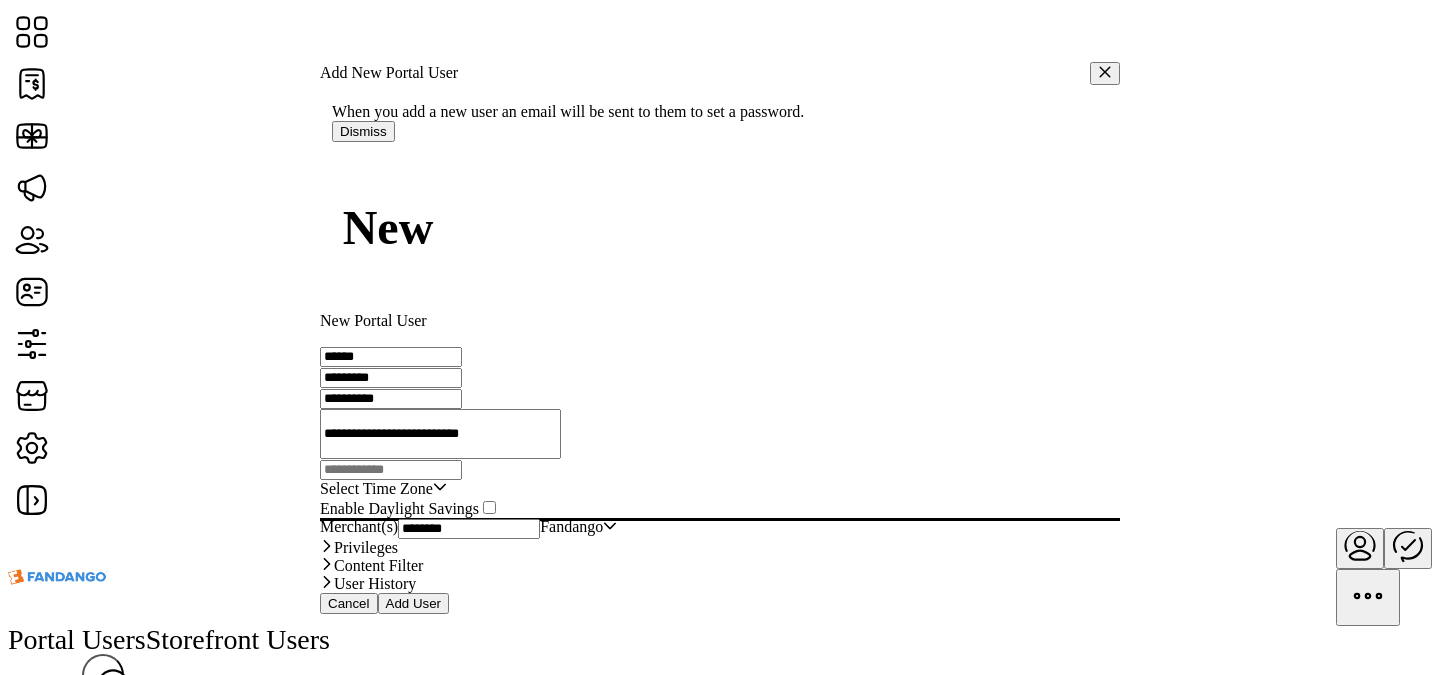 type on "**********" 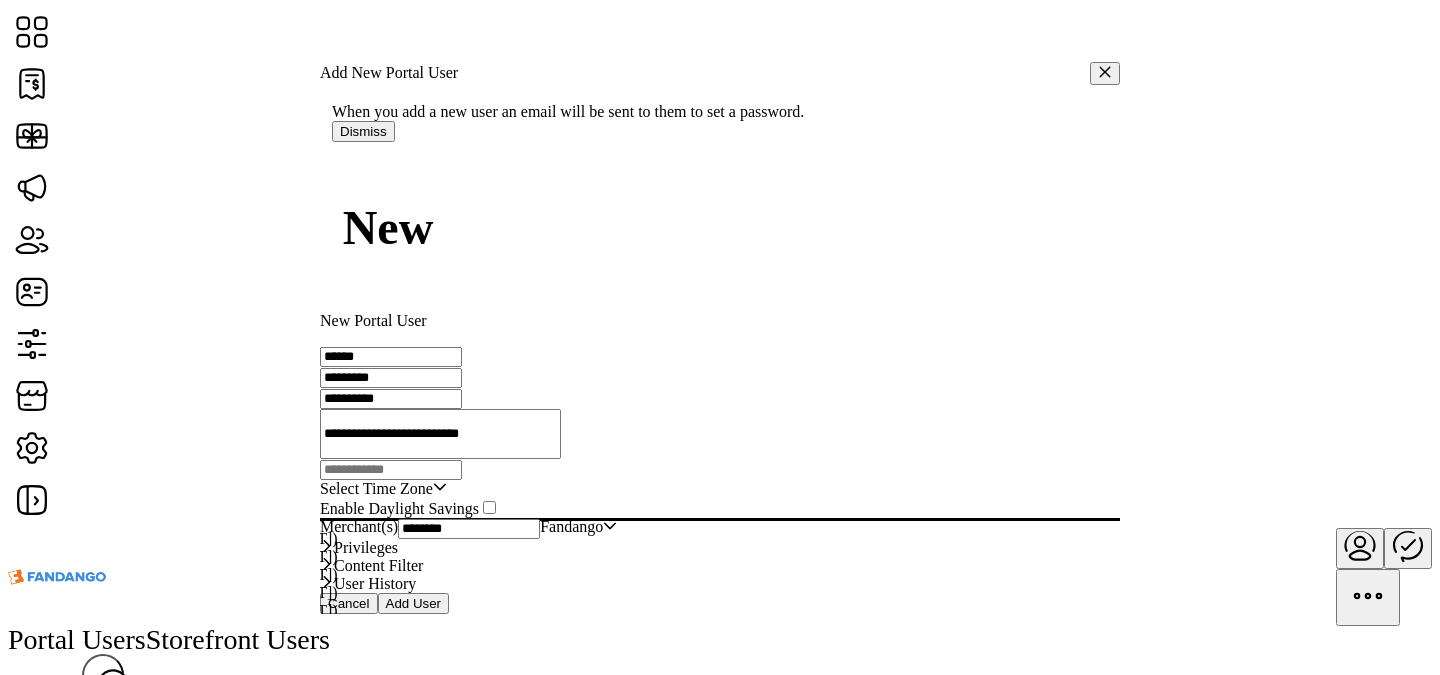 click on "Eastern Standard Time - [CITY] (GMT-5)" at bounding box center [230, 538] 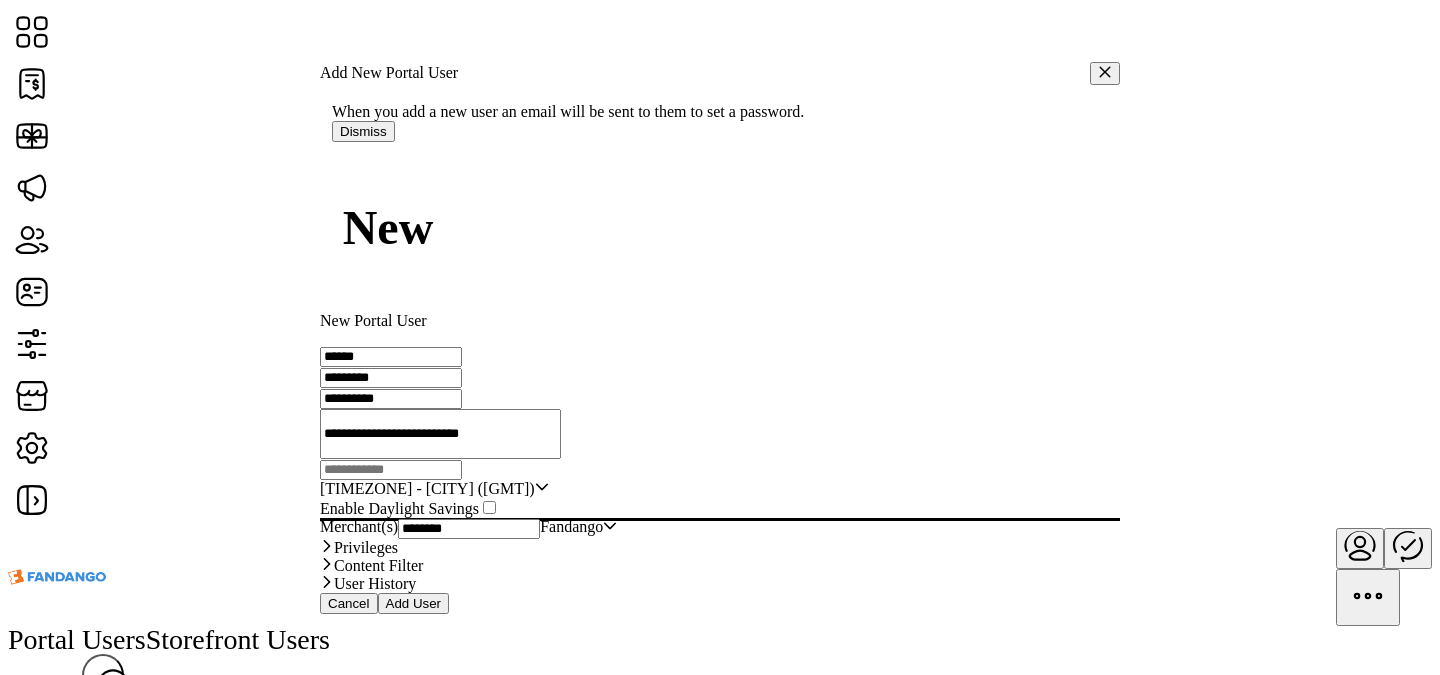 click on "**********" at bounding box center (391, 357) 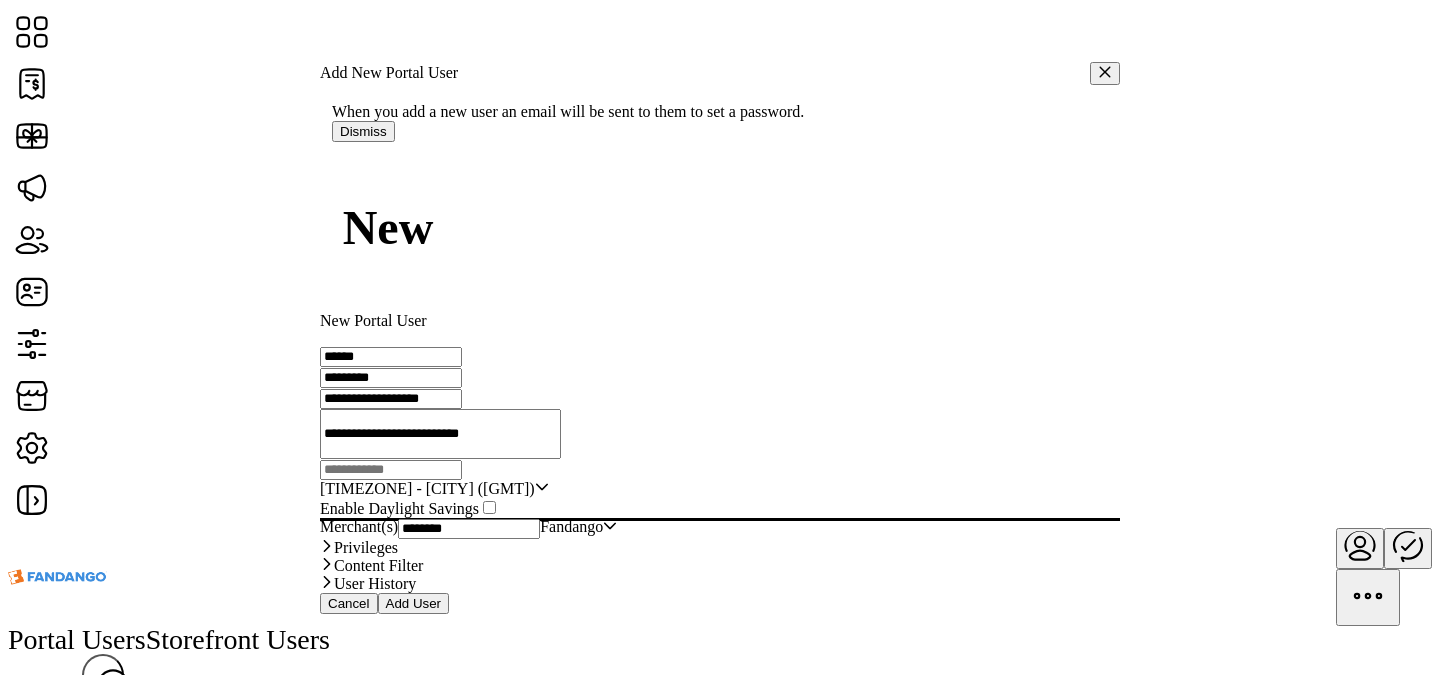 scroll, scrollTop: 77, scrollLeft: 0, axis: vertical 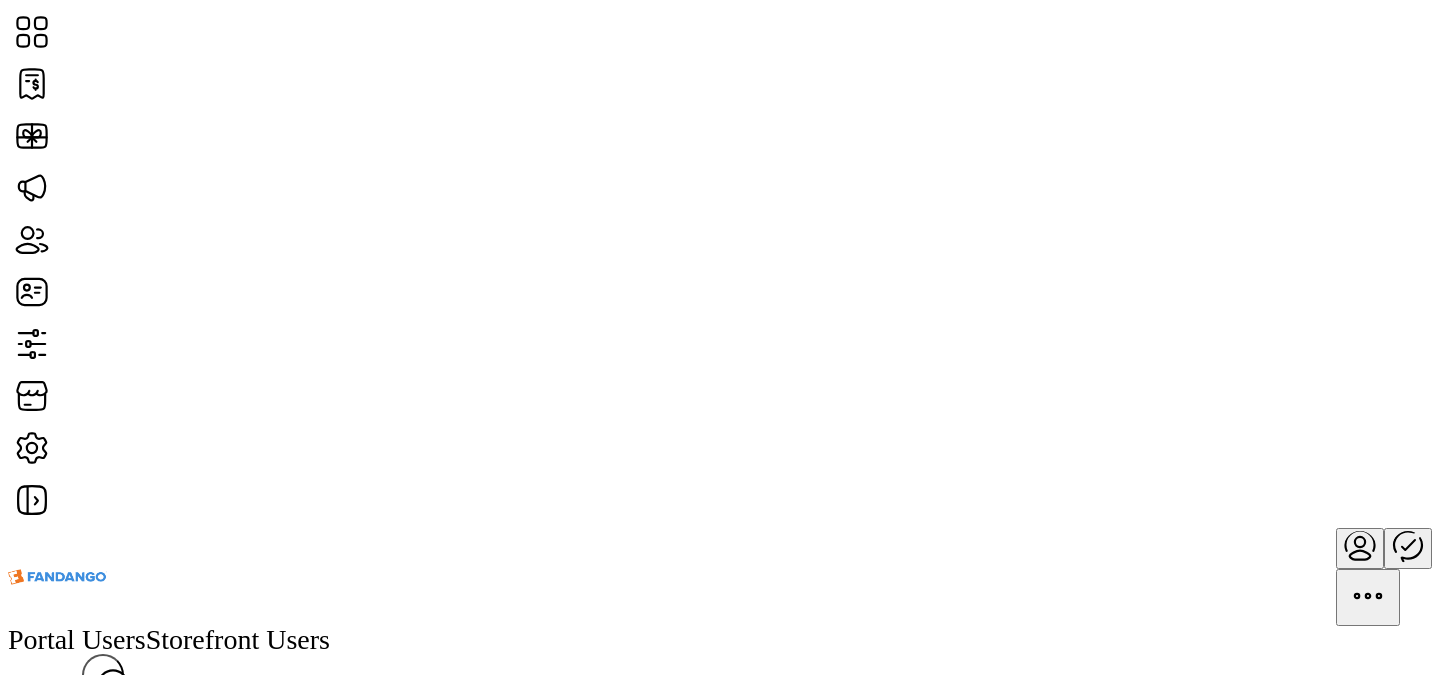 click at bounding box center (1360, 545) 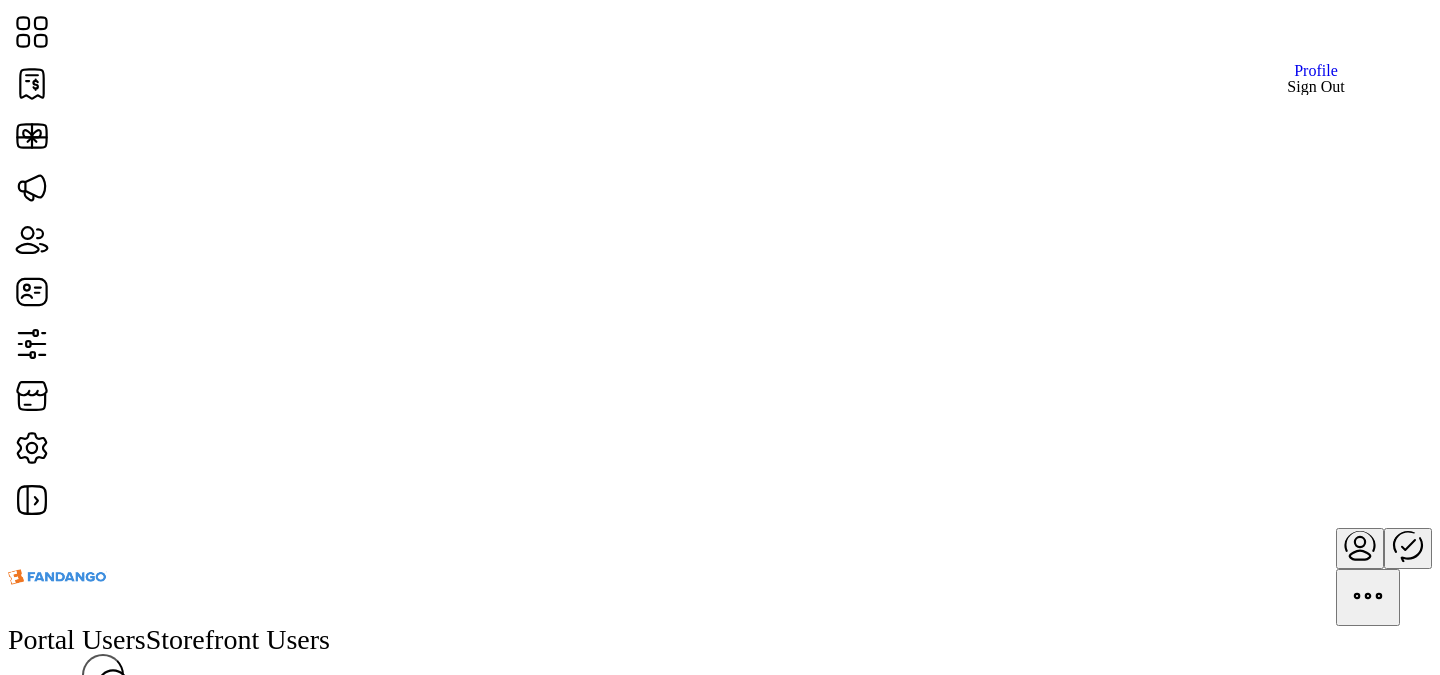 click on "Sign Out" at bounding box center (1316, 87) 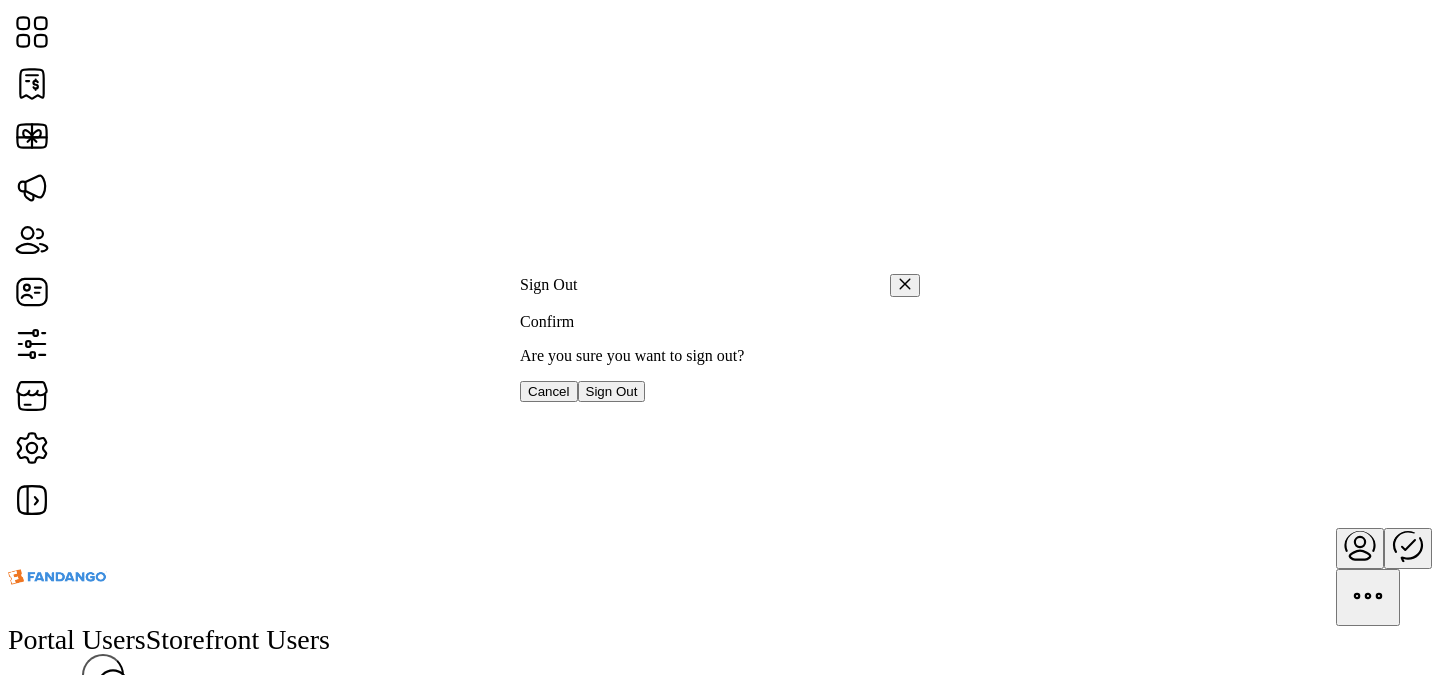click on "Sign Out" at bounding box center [612, 391] 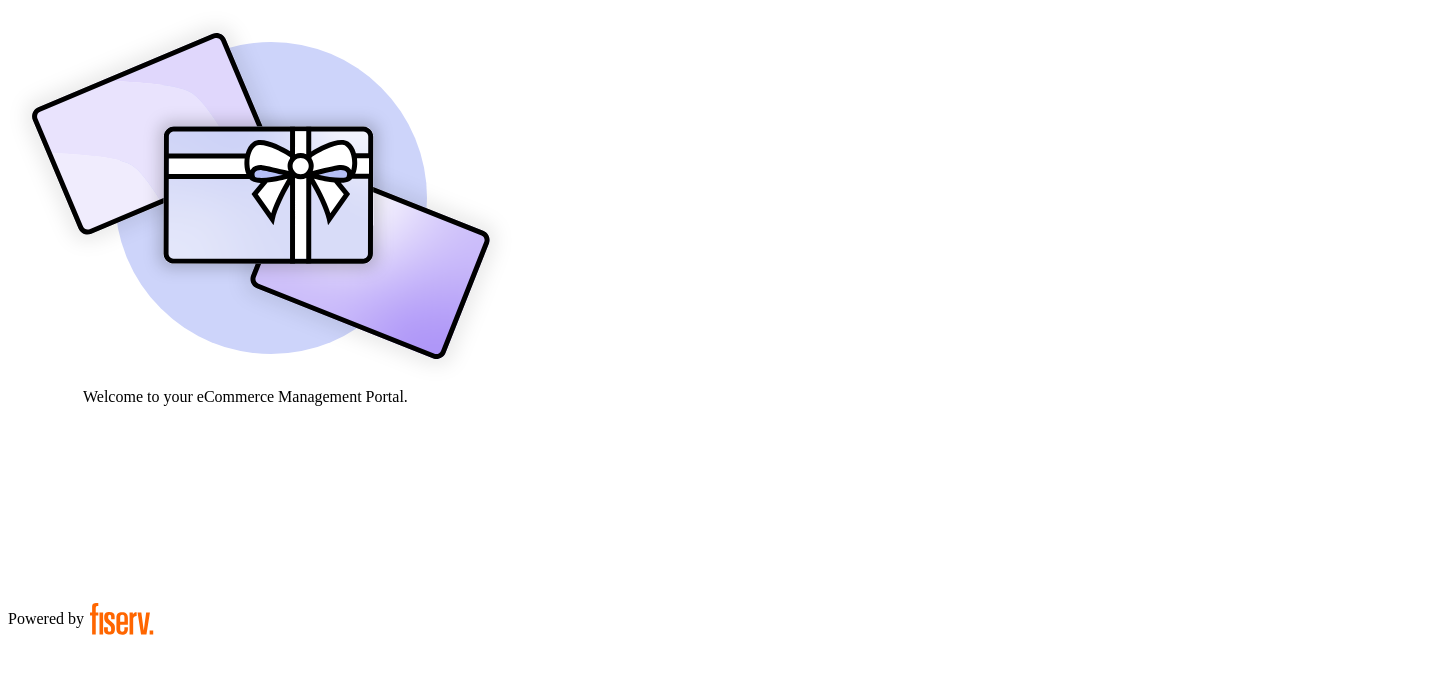 click on "**********" at bounding box center (224, 946) 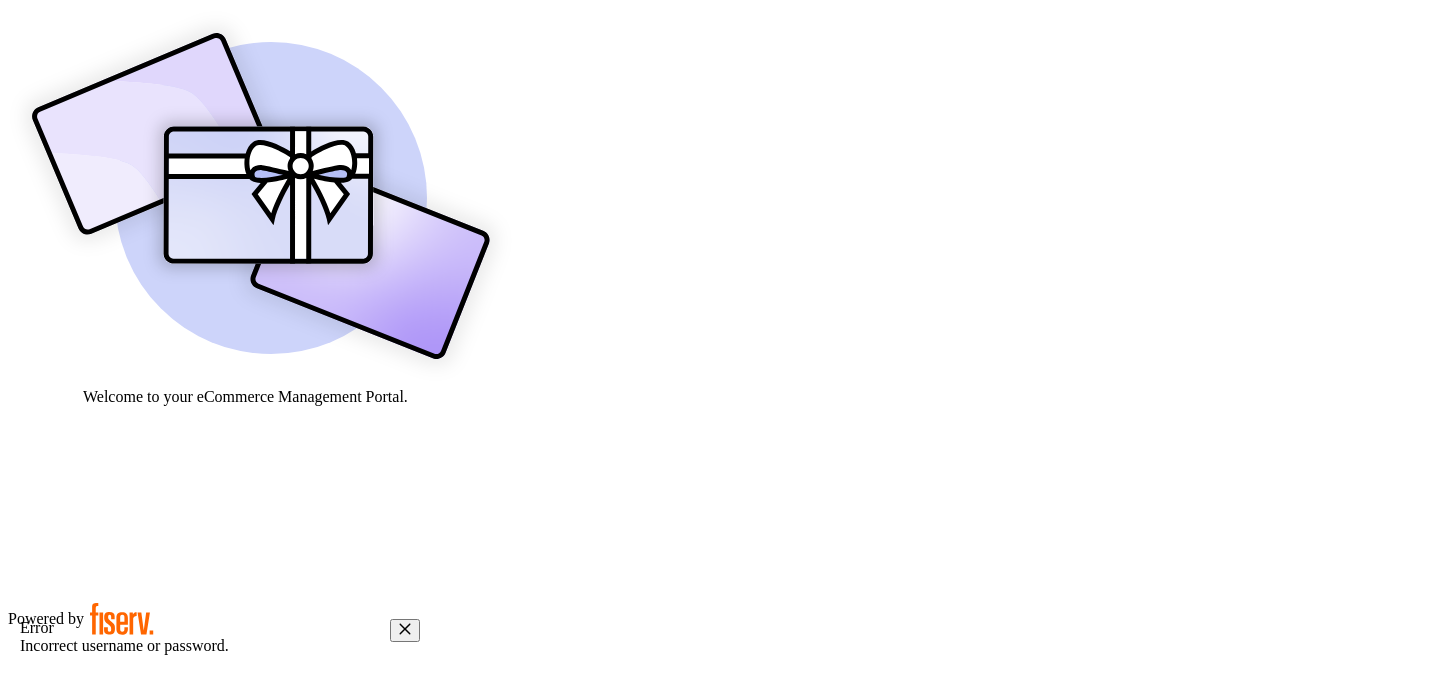 click on "**********" at bounding box center [79, 909] 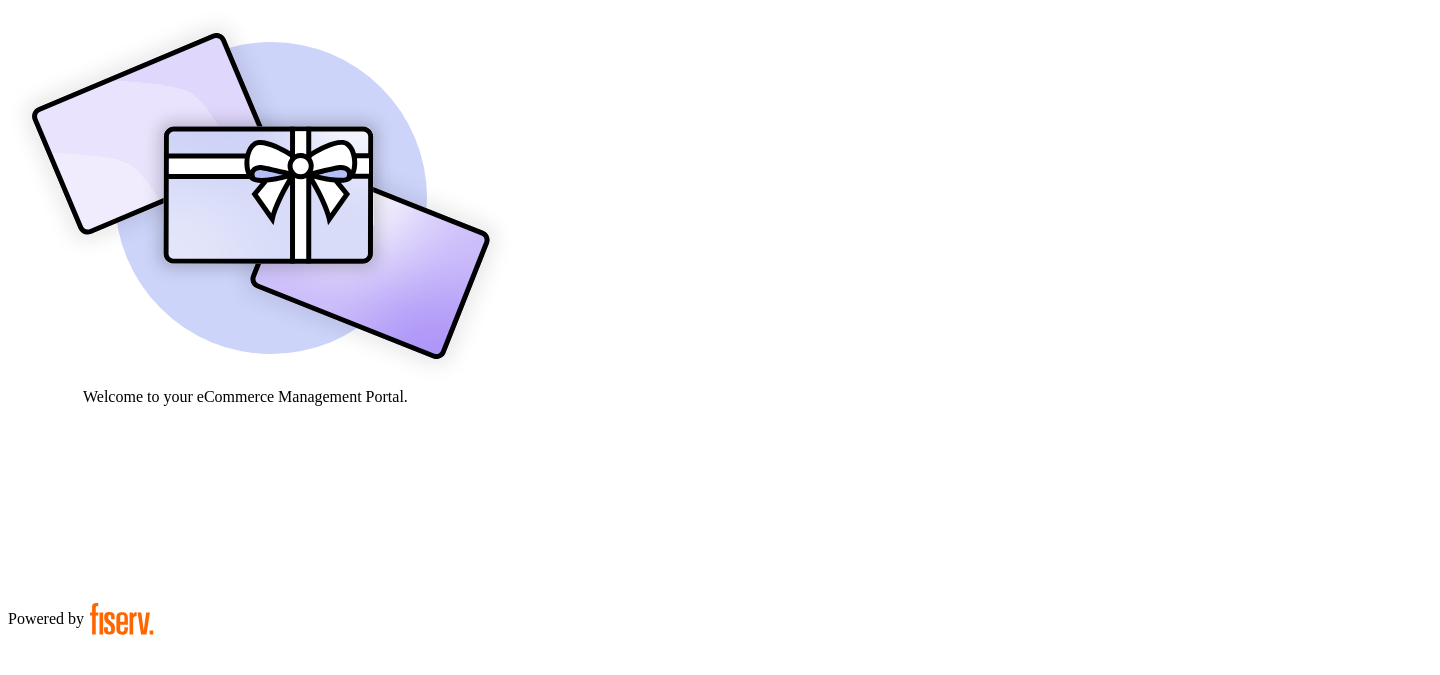 click on "Continue" at bounding box center (42, 980) 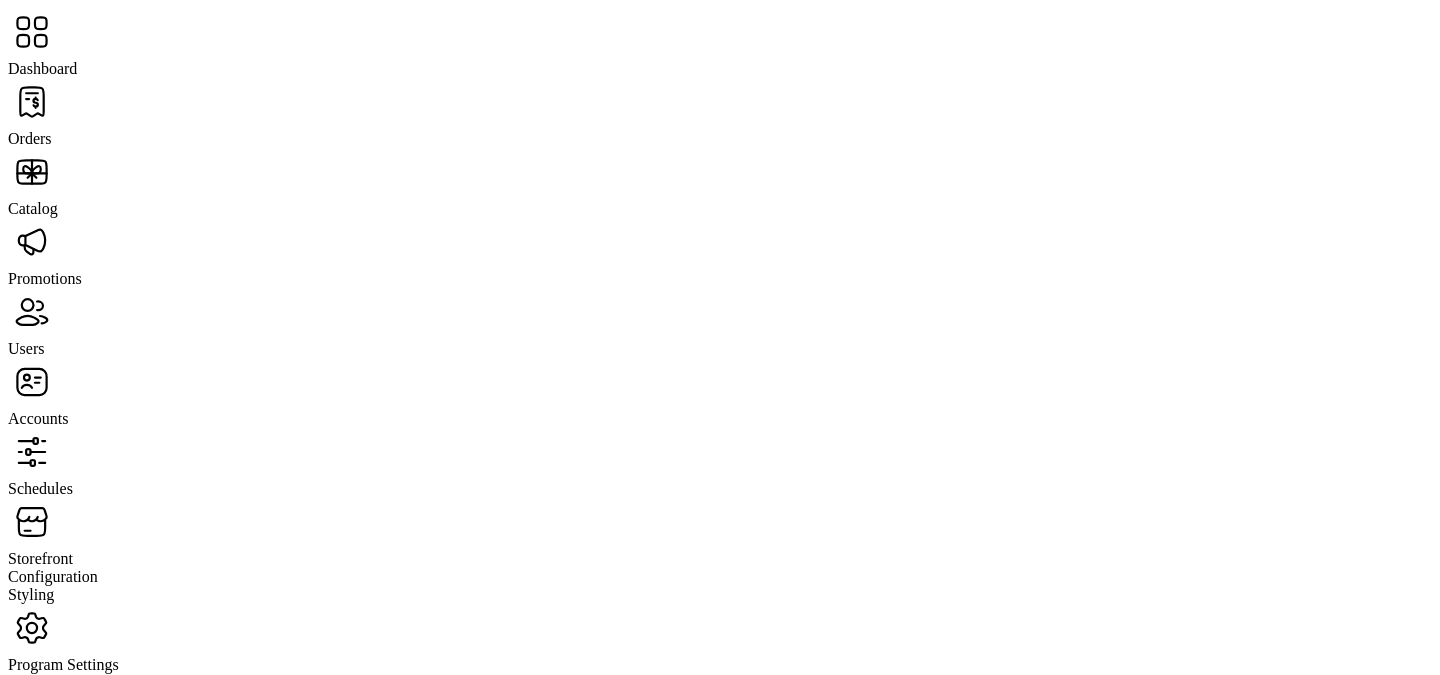click on "Users" at bounding box center (30, 138) 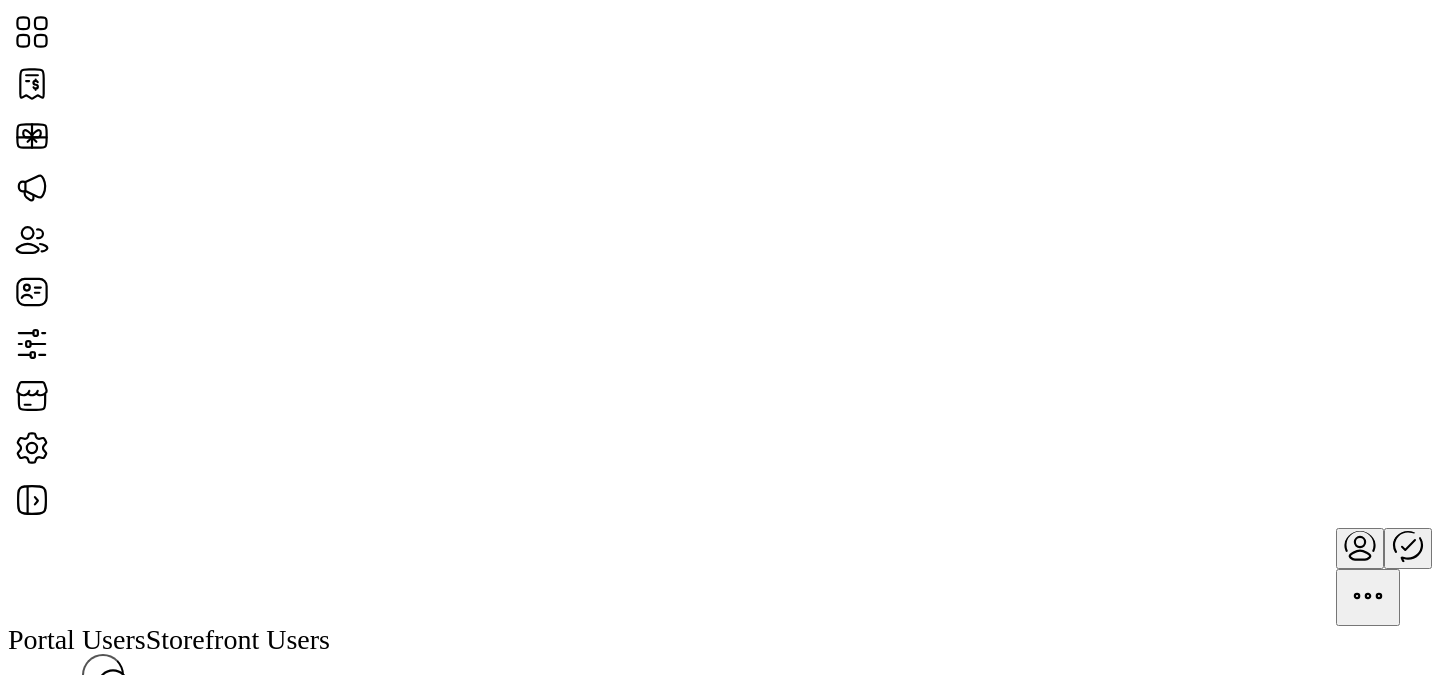 click on "Add User" at bounding box center (44, 738) 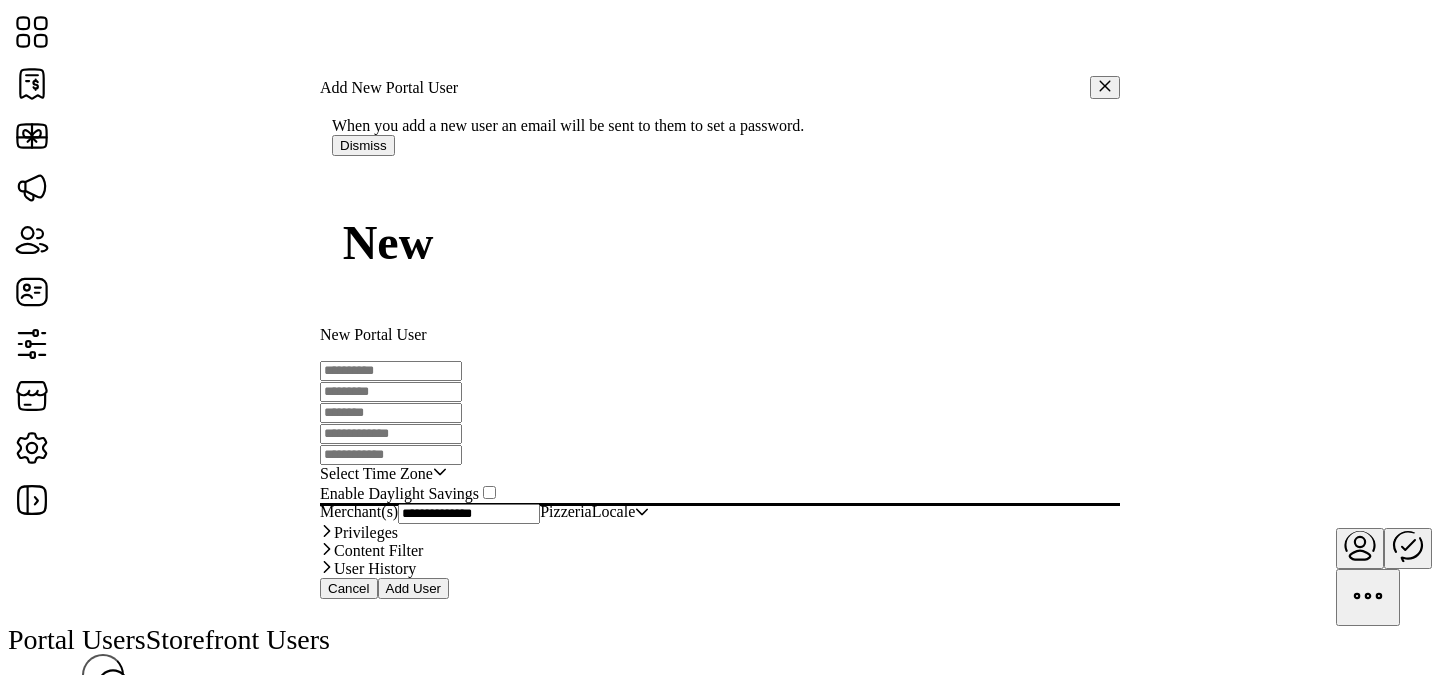 click at bounding box center [391, 371] 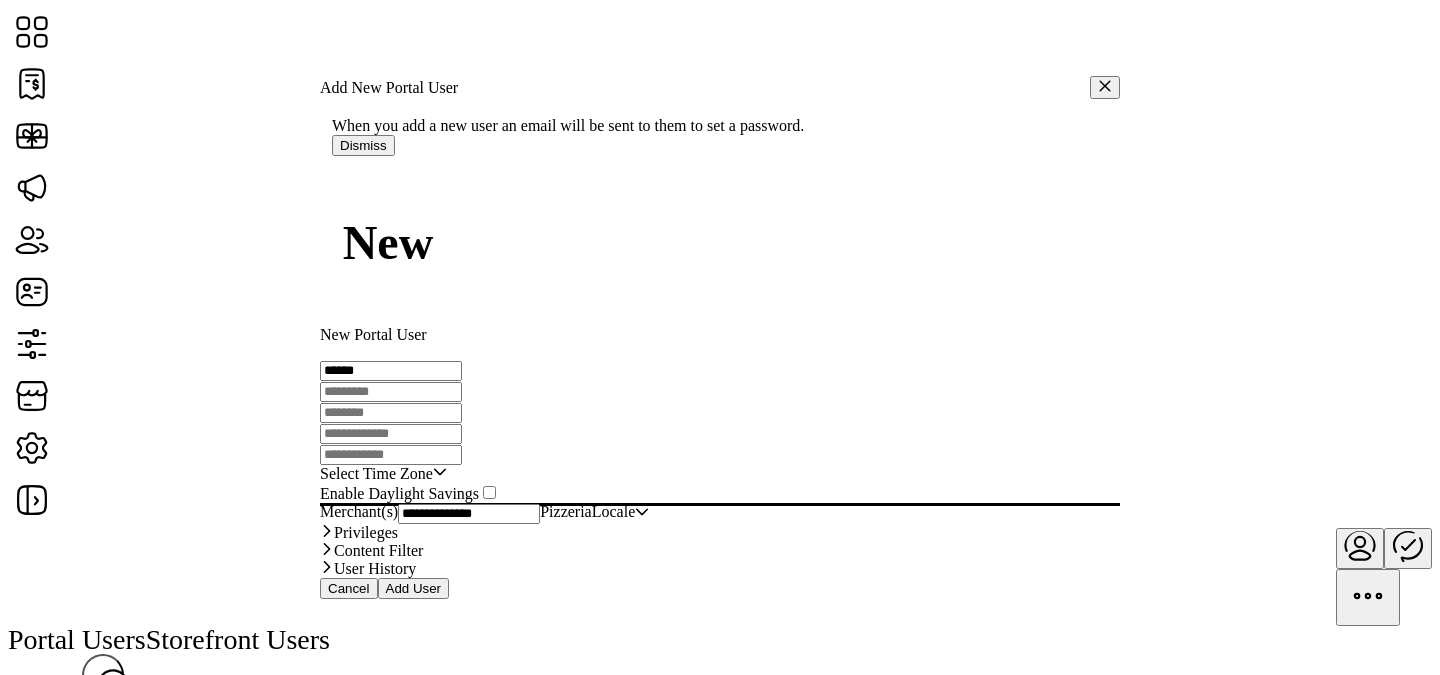 type on "******" 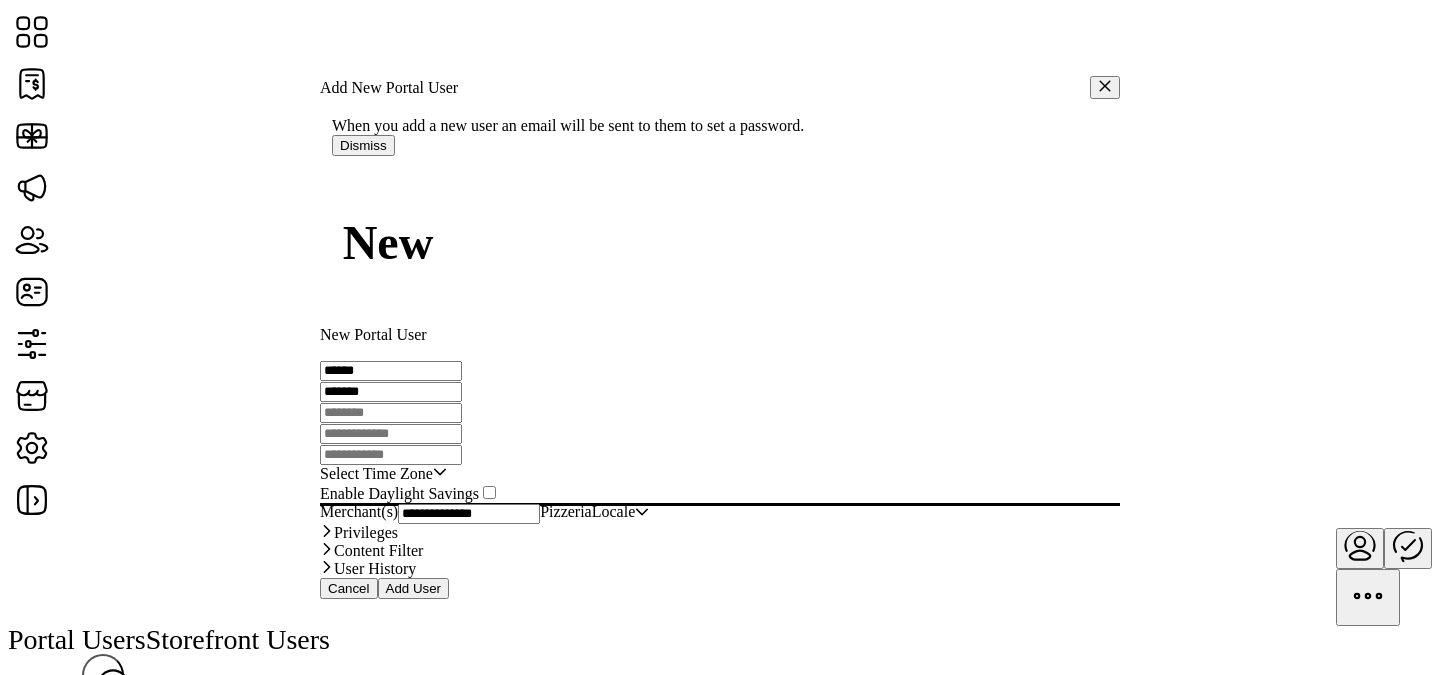 type on "*******" 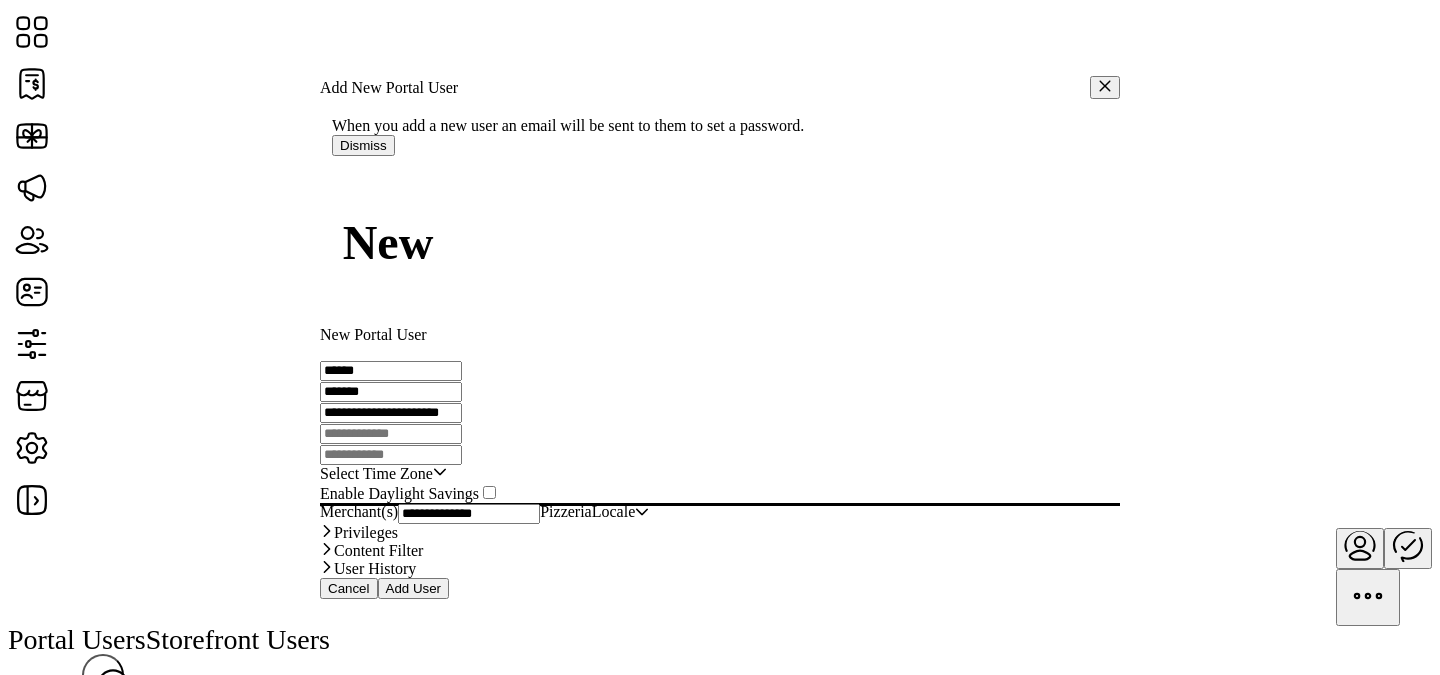 type on "**********" 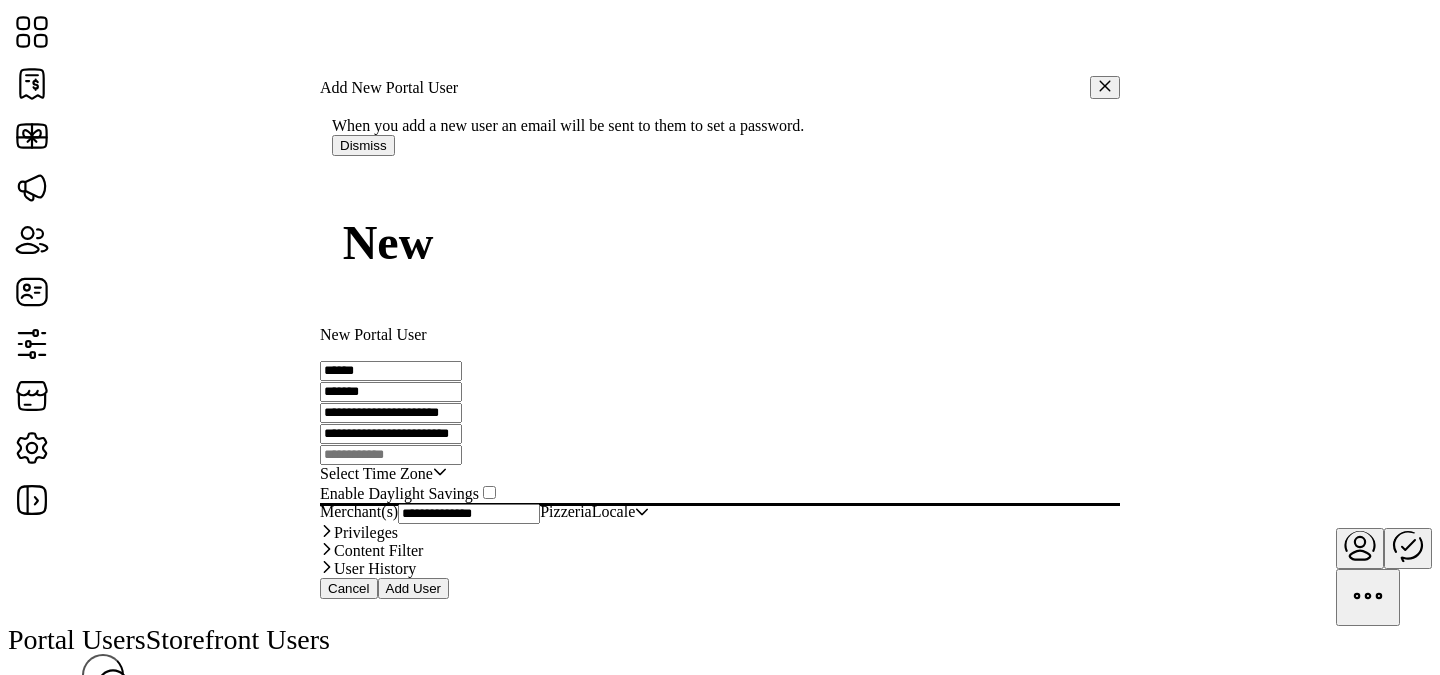 type on "**********" 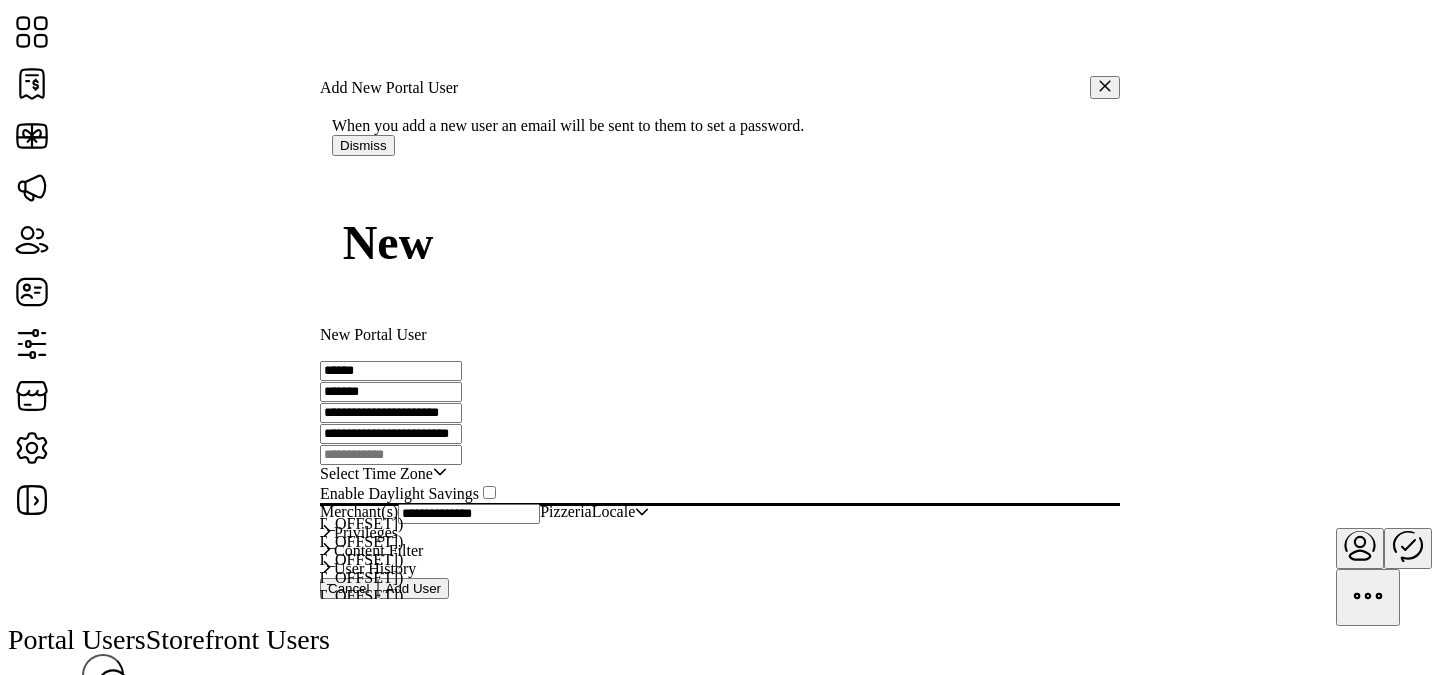 click on "Eastern Standard Time - [CITY] (GMT-5)" at bounding box center [263, 523] 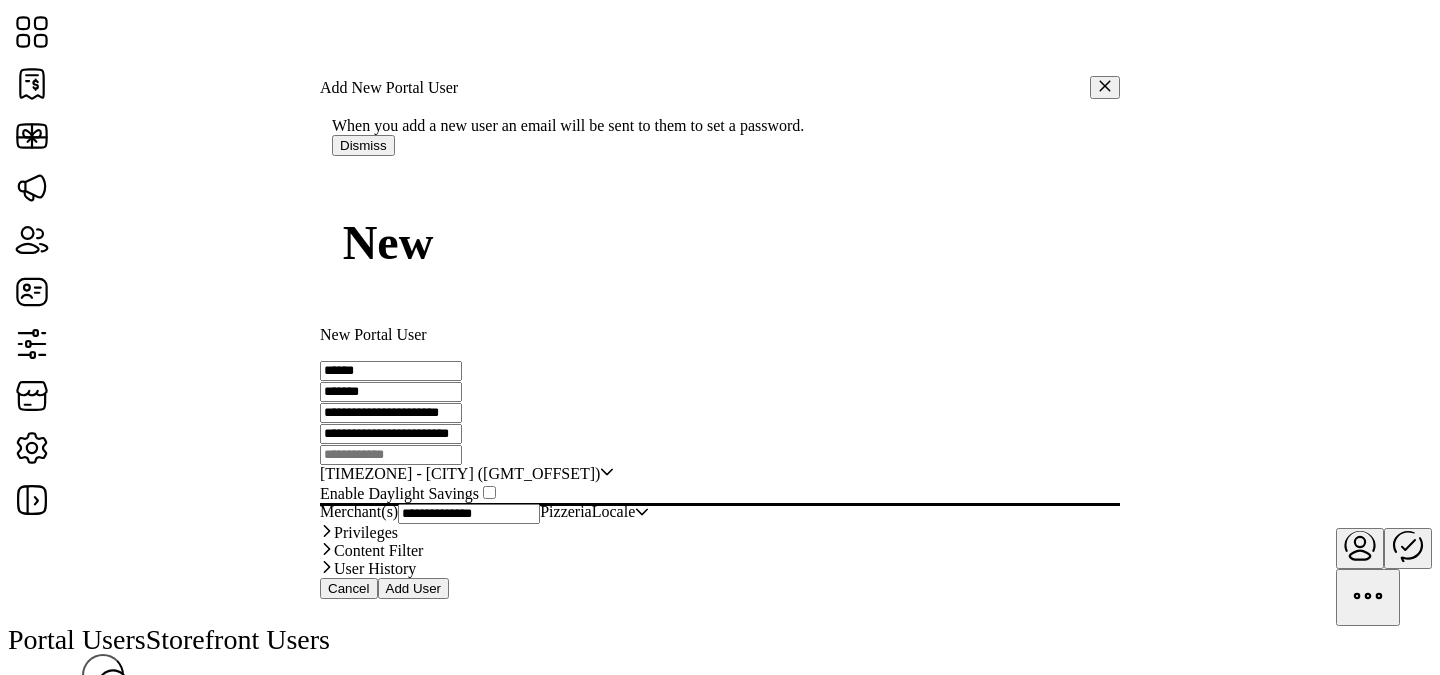 scroll, scrollTop: 77, scrollLeft: 0, axis: vertical 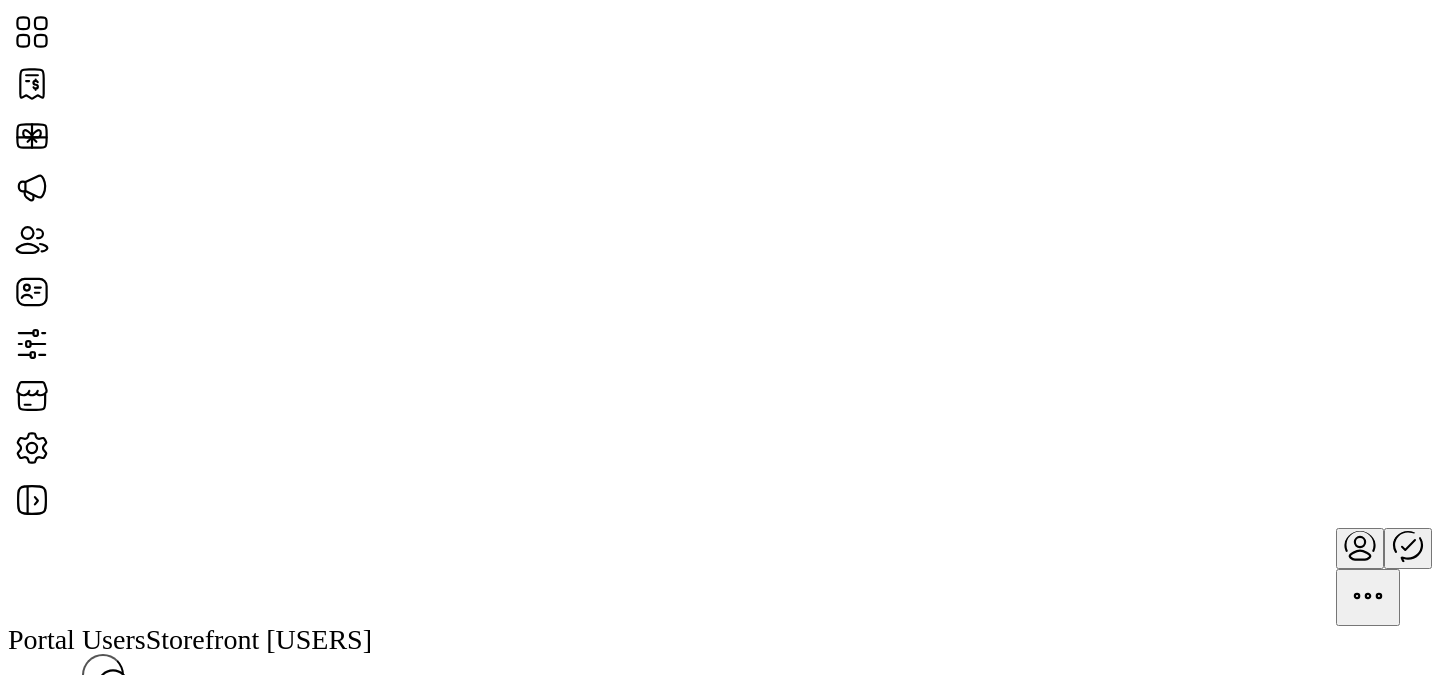 click at bounding box center (1360, 545) 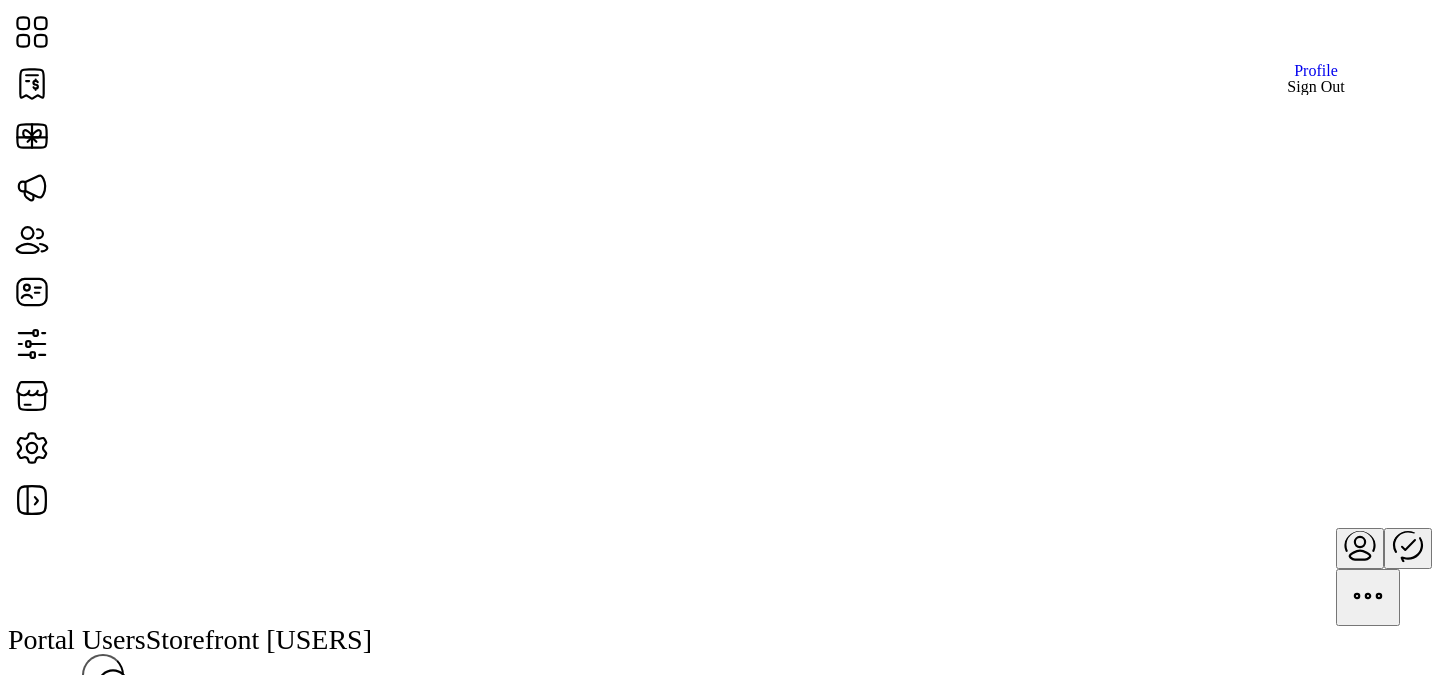 click on "Sign Out" at bounding box center (1315, 87) 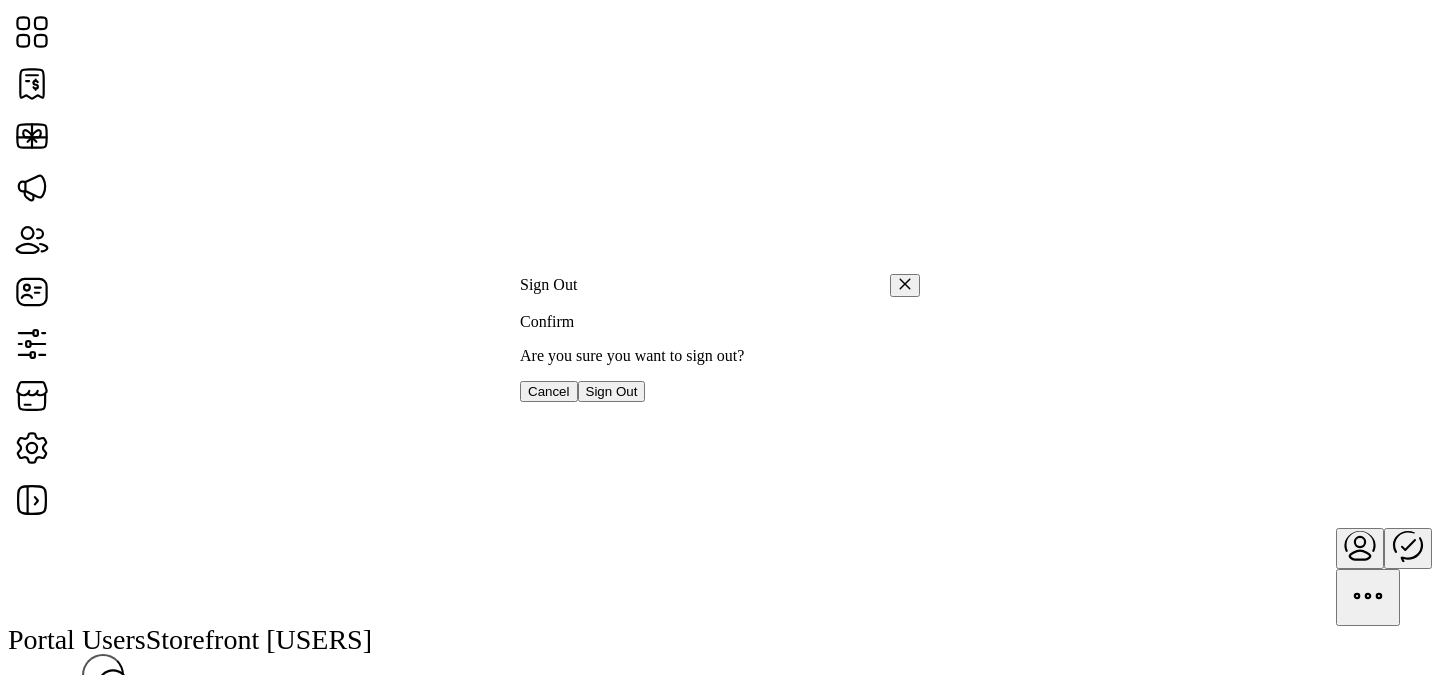 click on "Sign Out" at bounding box center (612, 391) 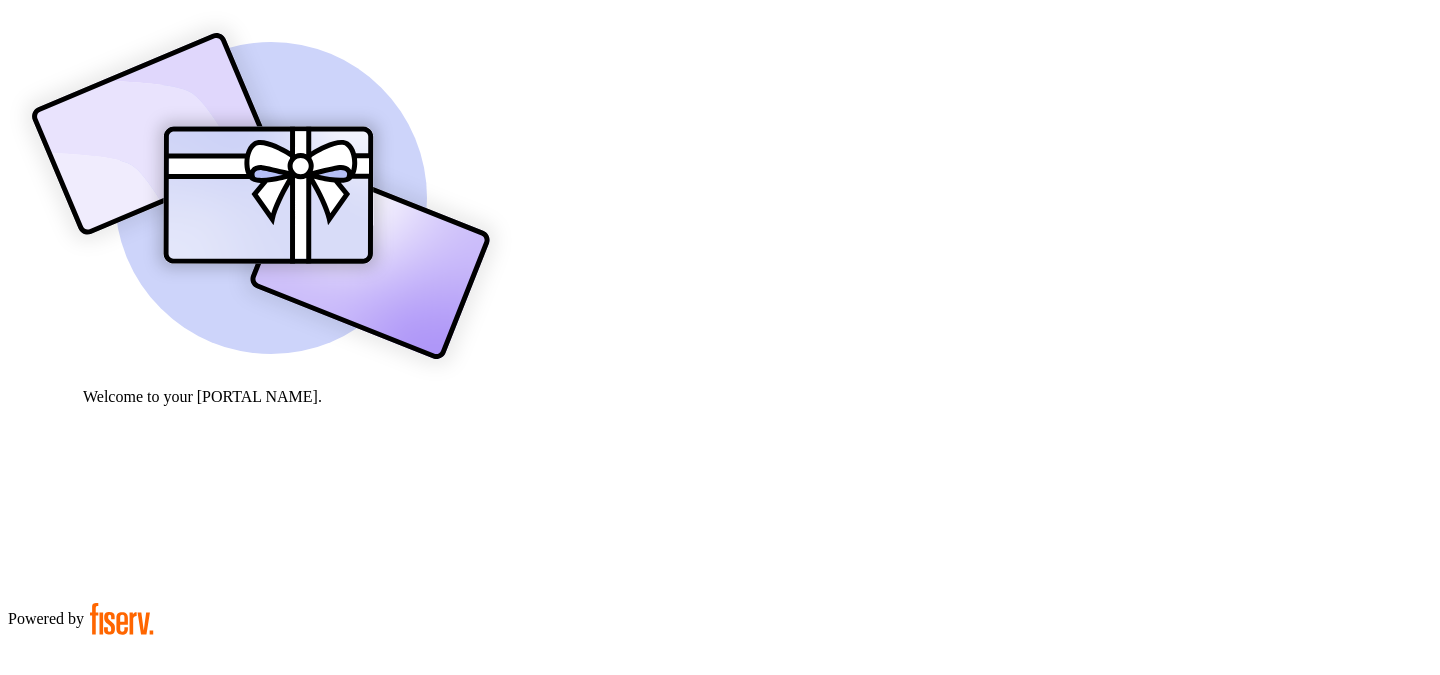 click on "**********" at bounding box center (79, 909) 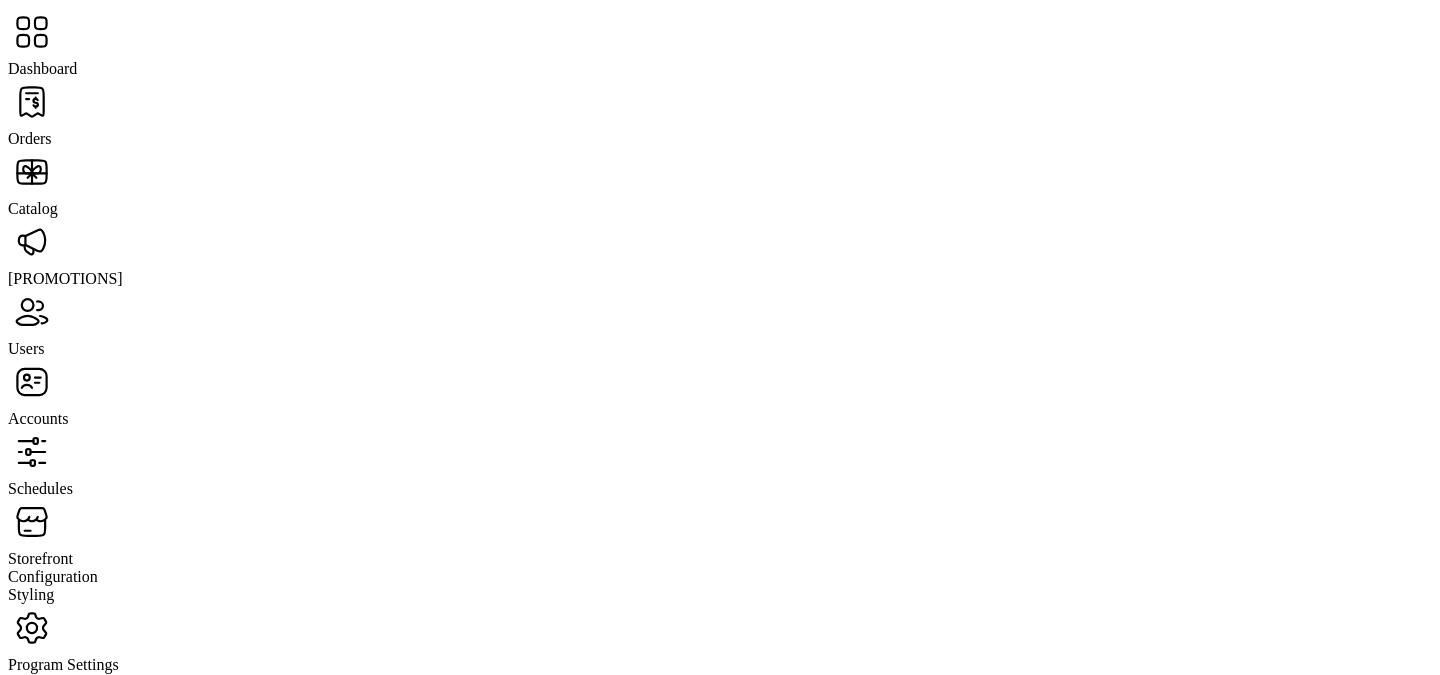 click on "Users" at bounding box center [720, 323] 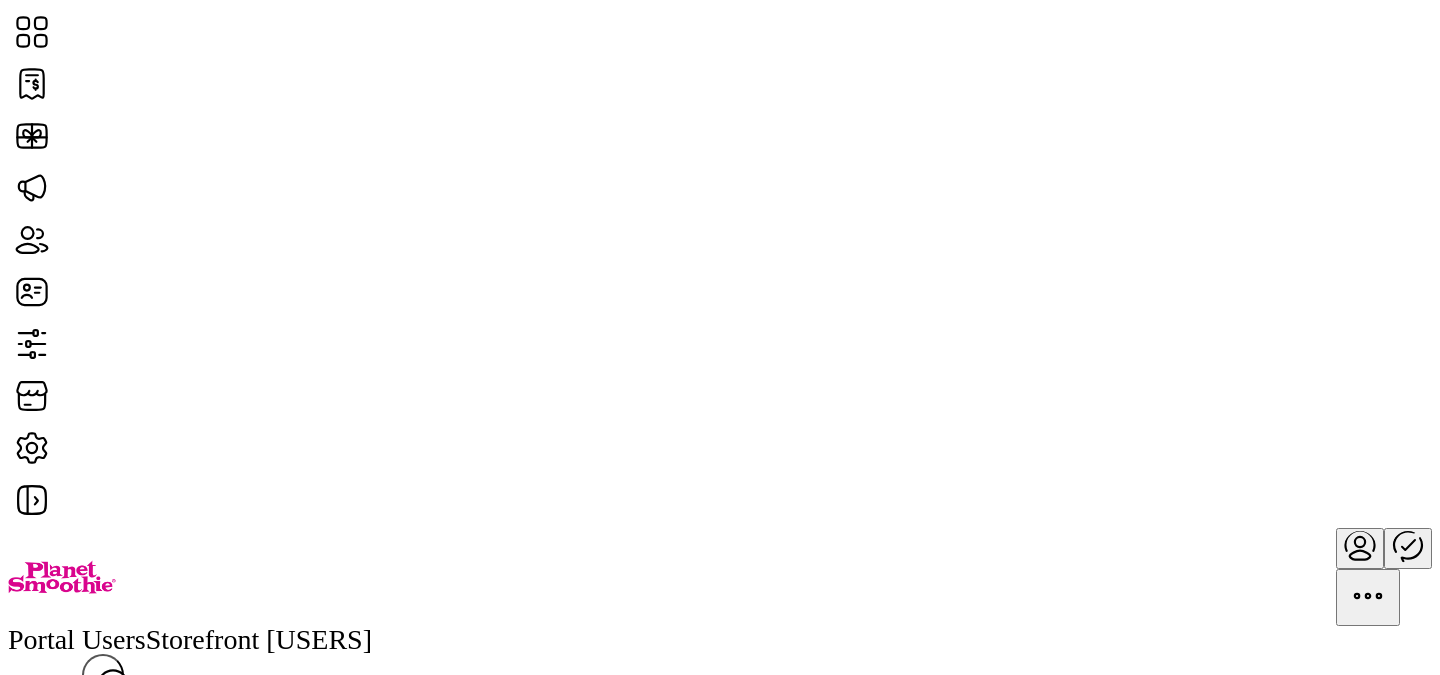 click on "Add User" at bounding box center (44, 738) 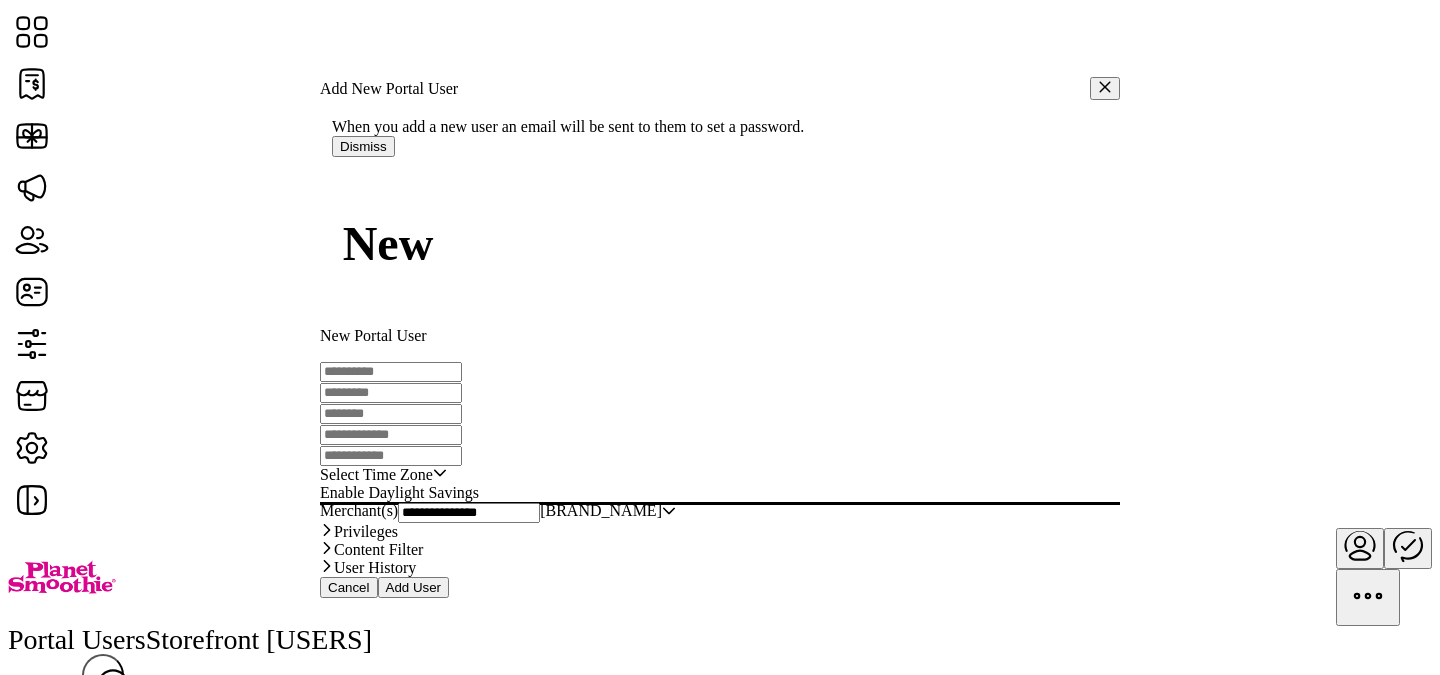 type 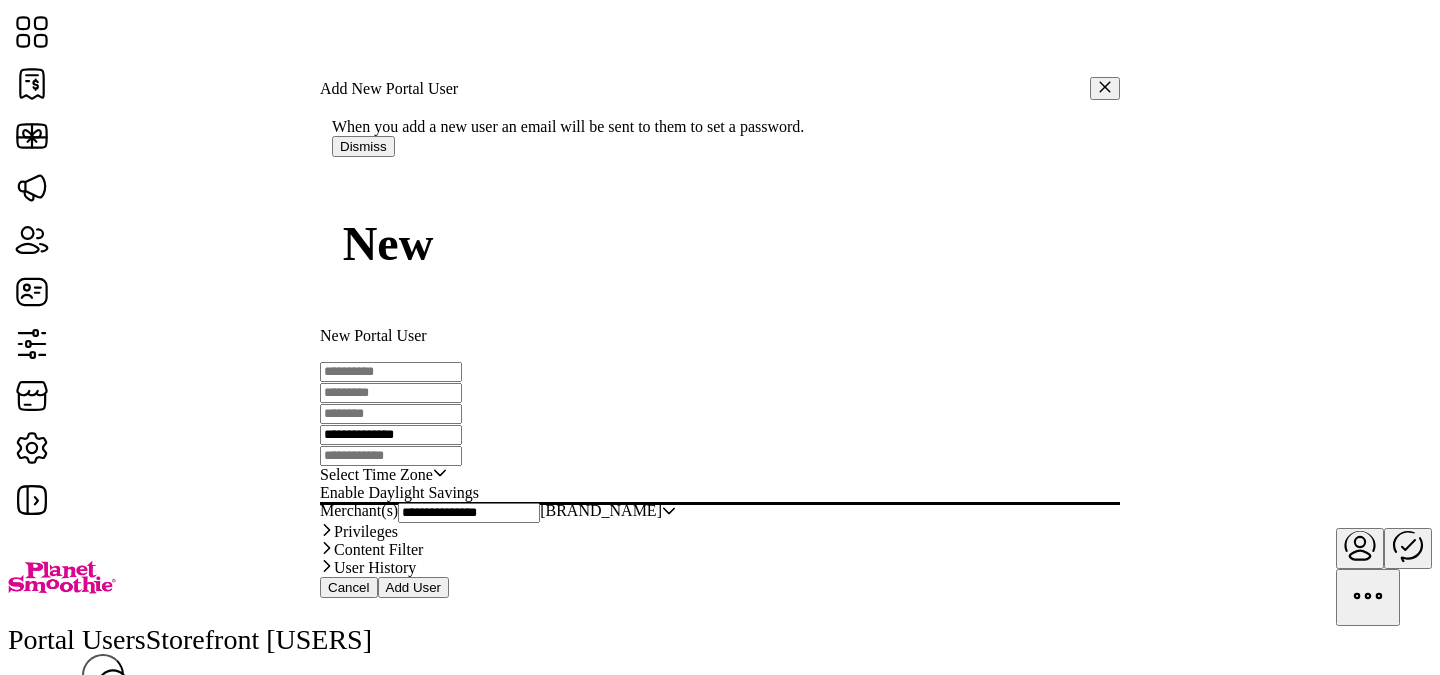 click on "**********" at bounding box center [391, 435] 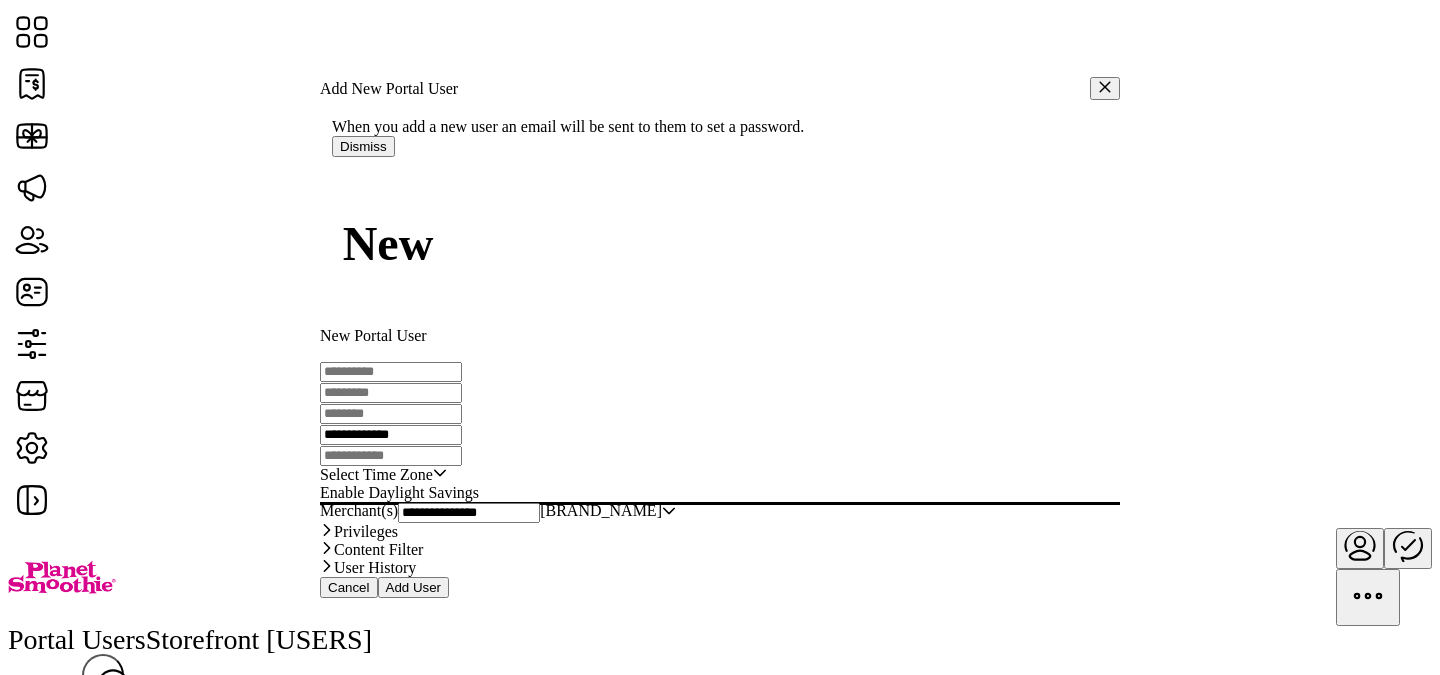 click on "**********" at bounding box center [391, 435] 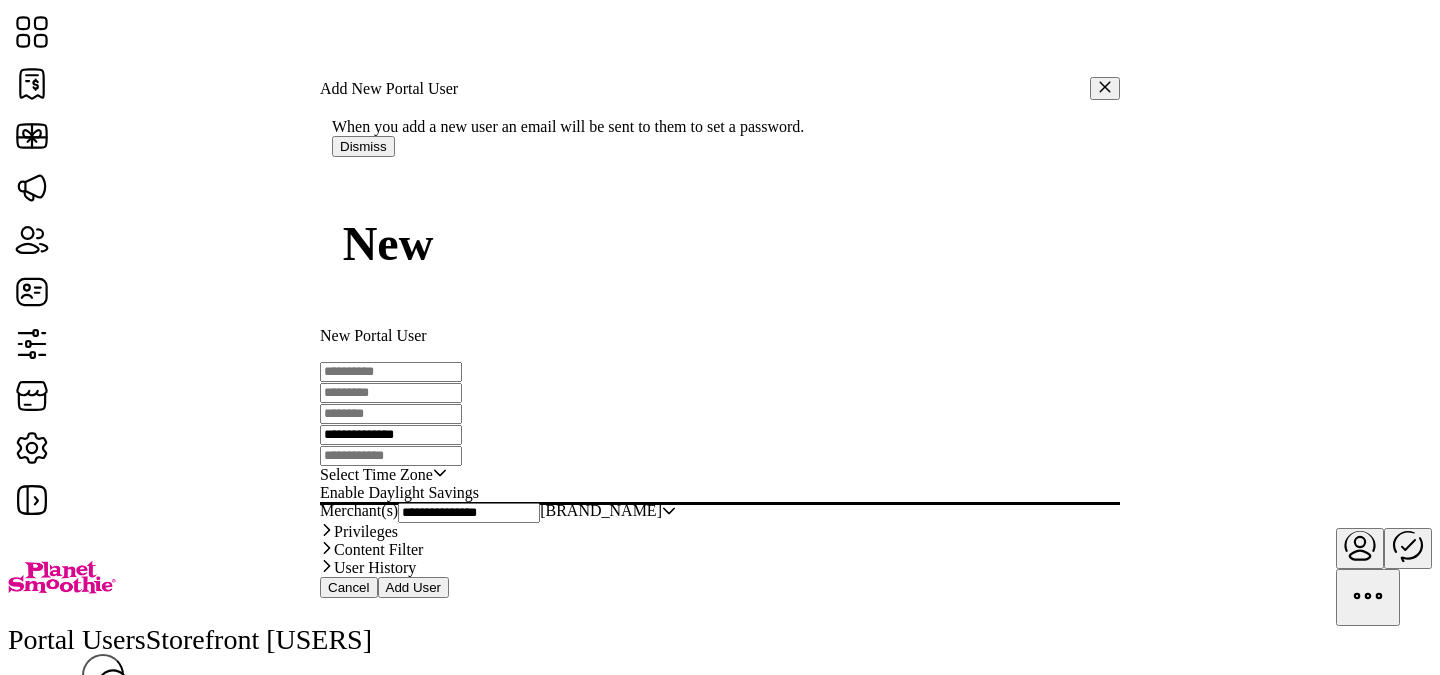 click on "**********" at bounding box center [391, 435] 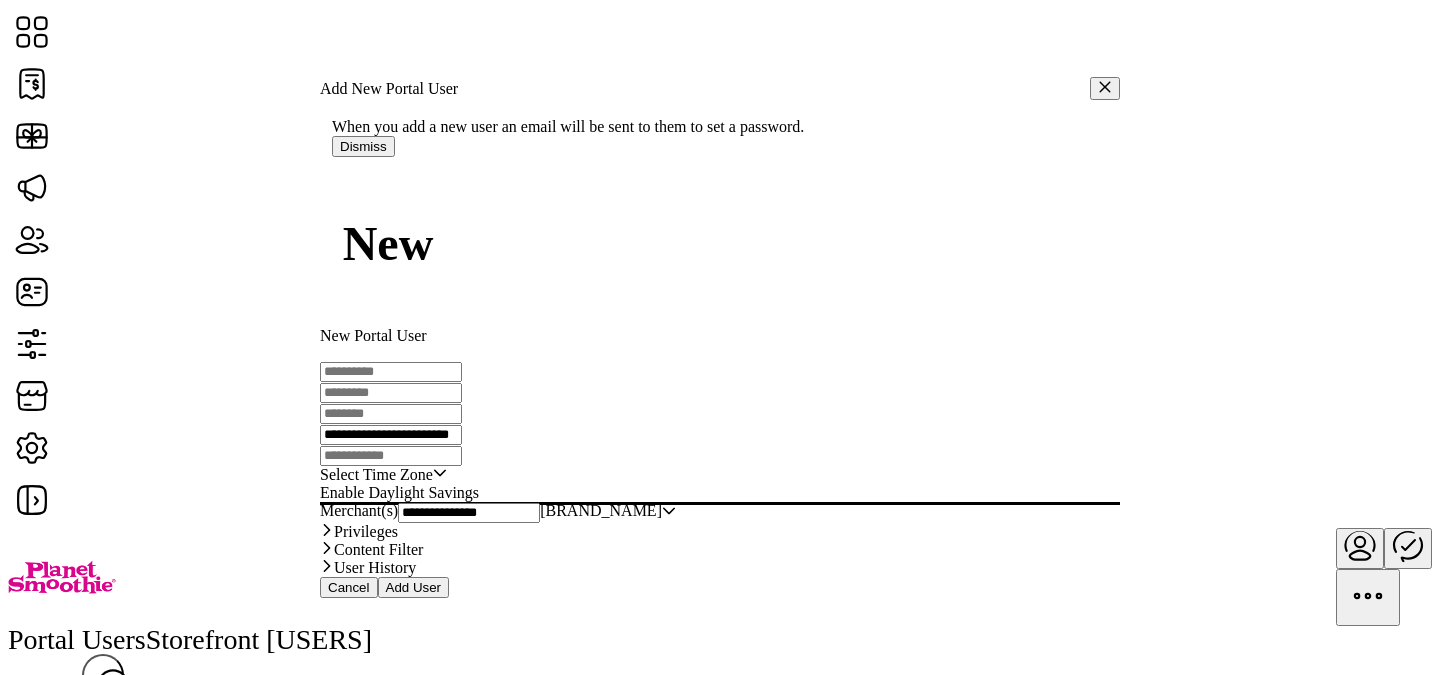 drag, startPoint x: 974, startPoint y: 252, endPoint x: 906, endPoint y: 255, distance: 68.06615 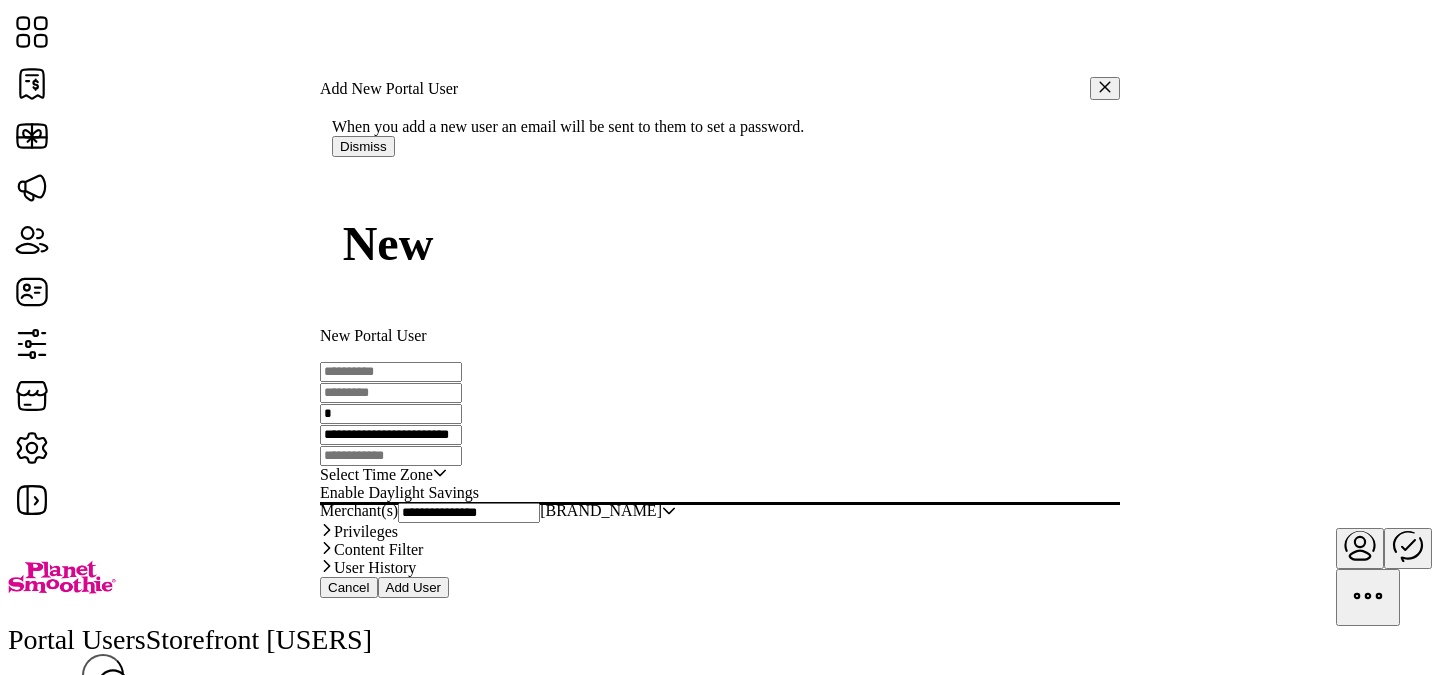 paste on "********" 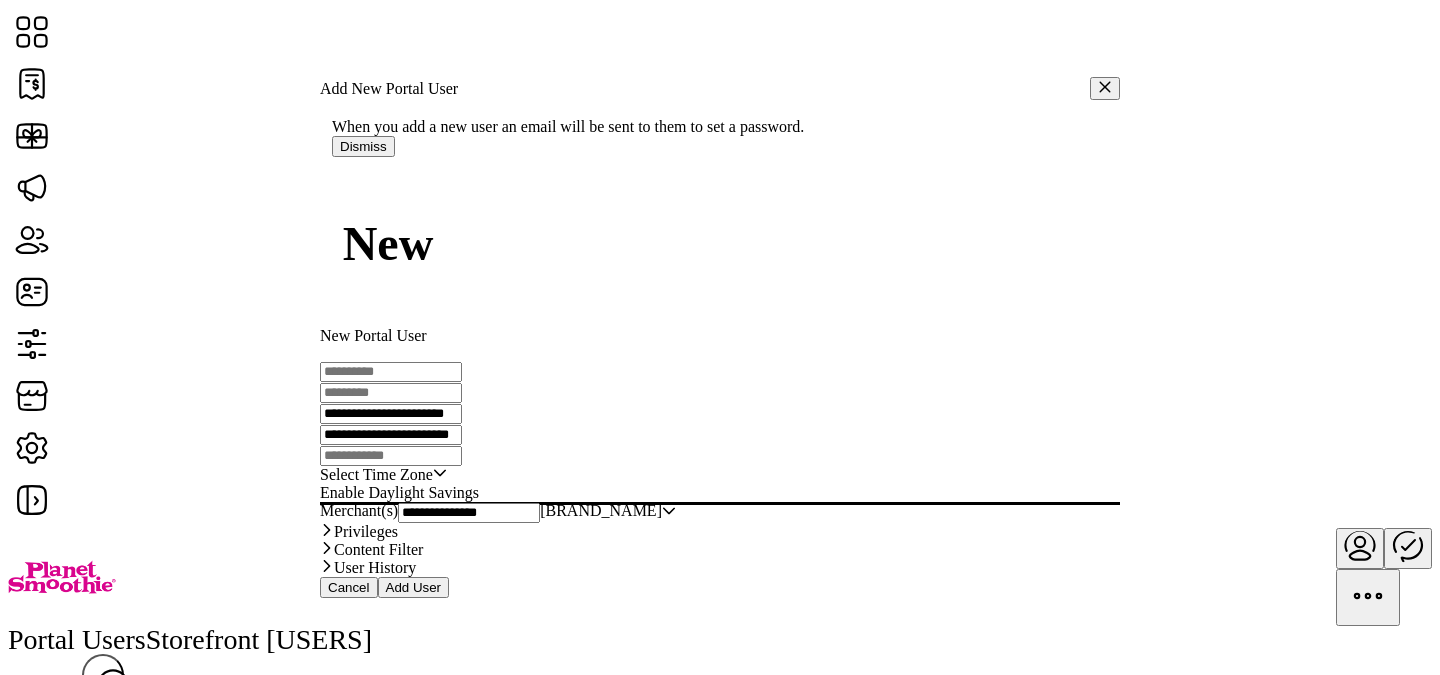 type on "**********" 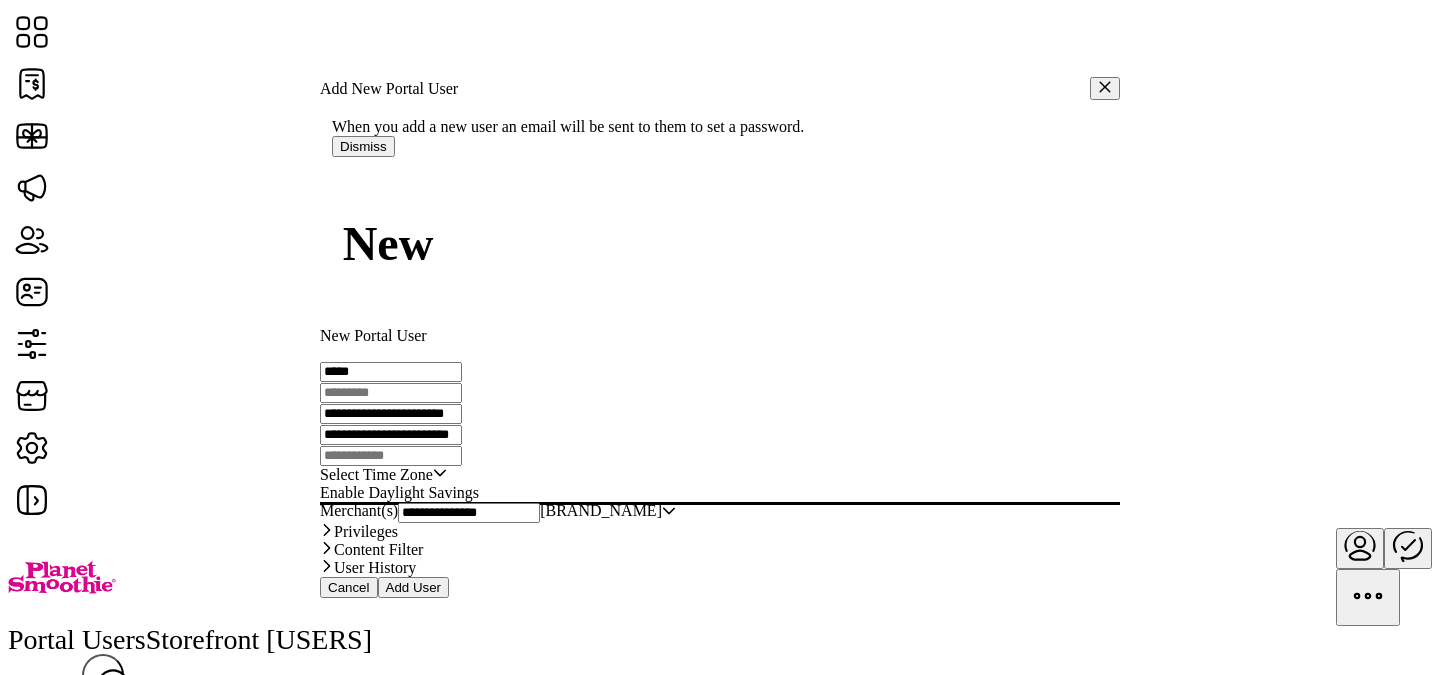 type on "*****" 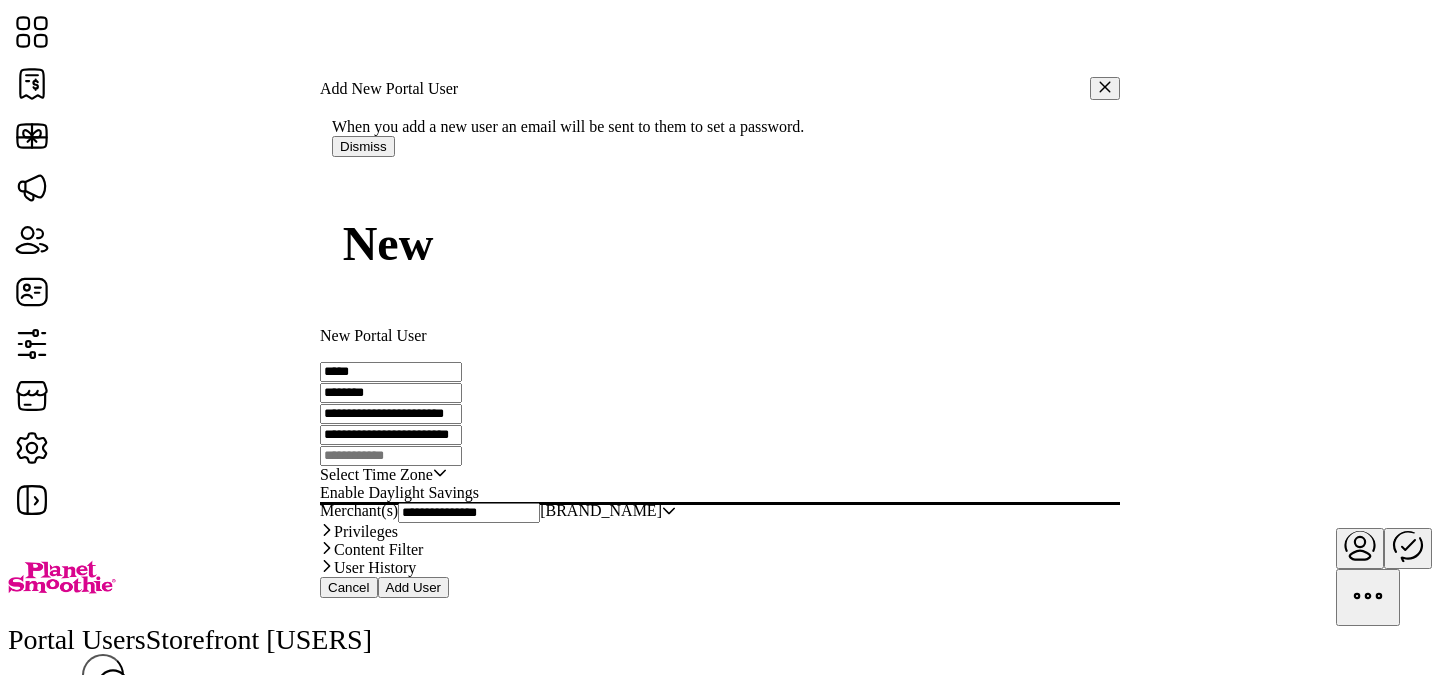 click on "********" at bounding box center [391, 393] 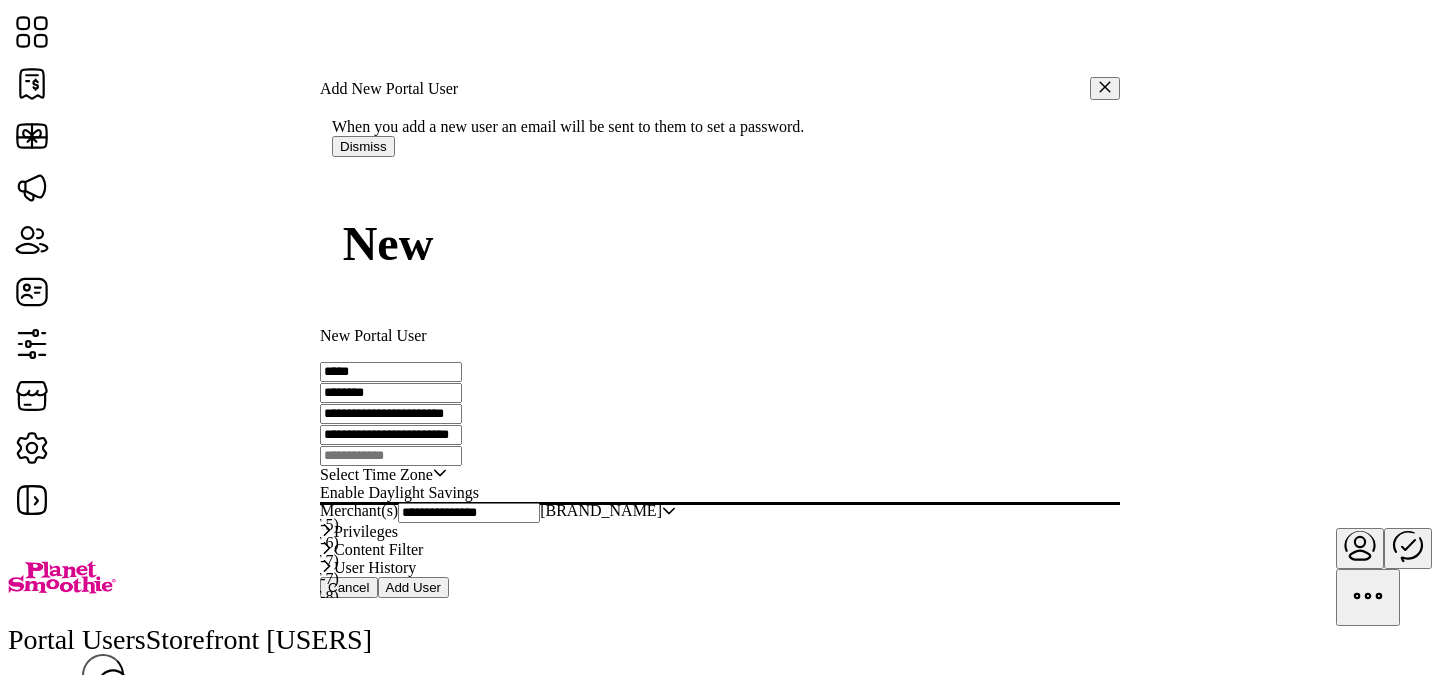 click on "Eastern Standard Time - [CITY] (GMT-5)" at bounding box center (231, 524) 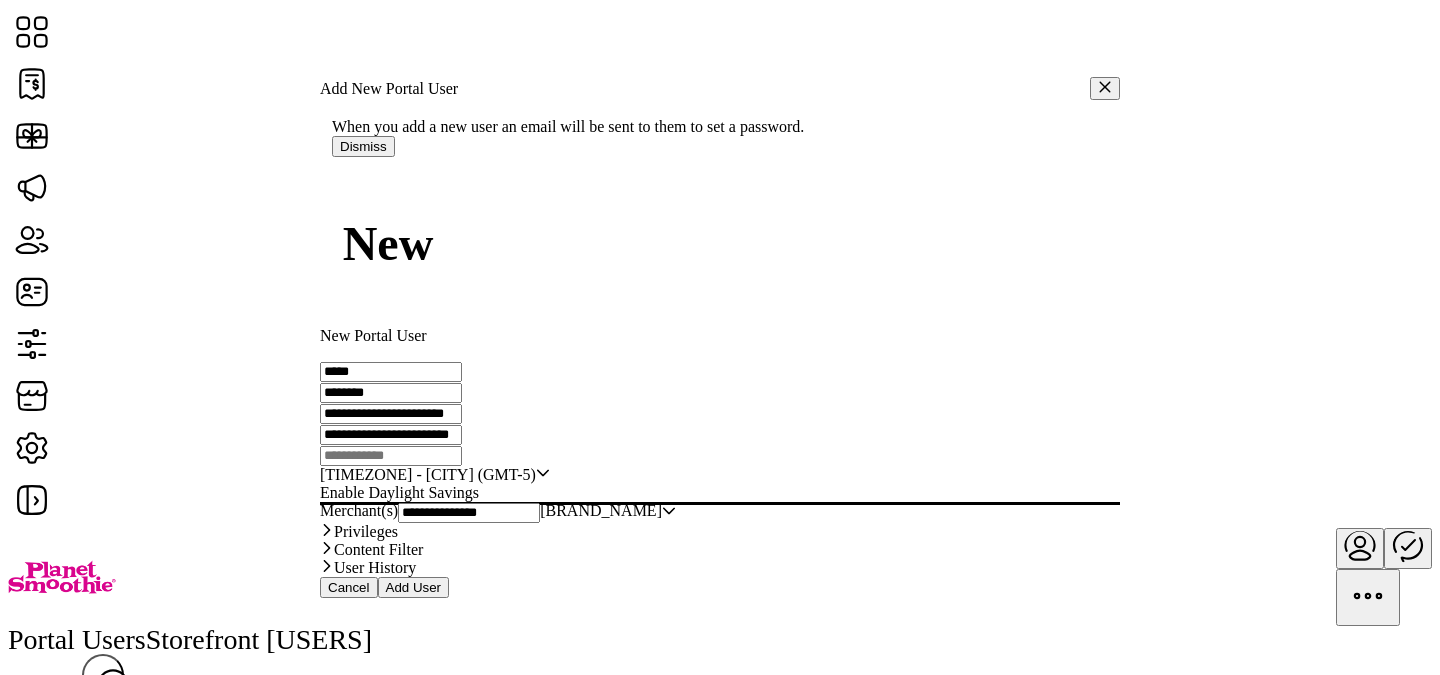 scroll, scrollTop: 77, scrollLeft: 0, axis: vertical 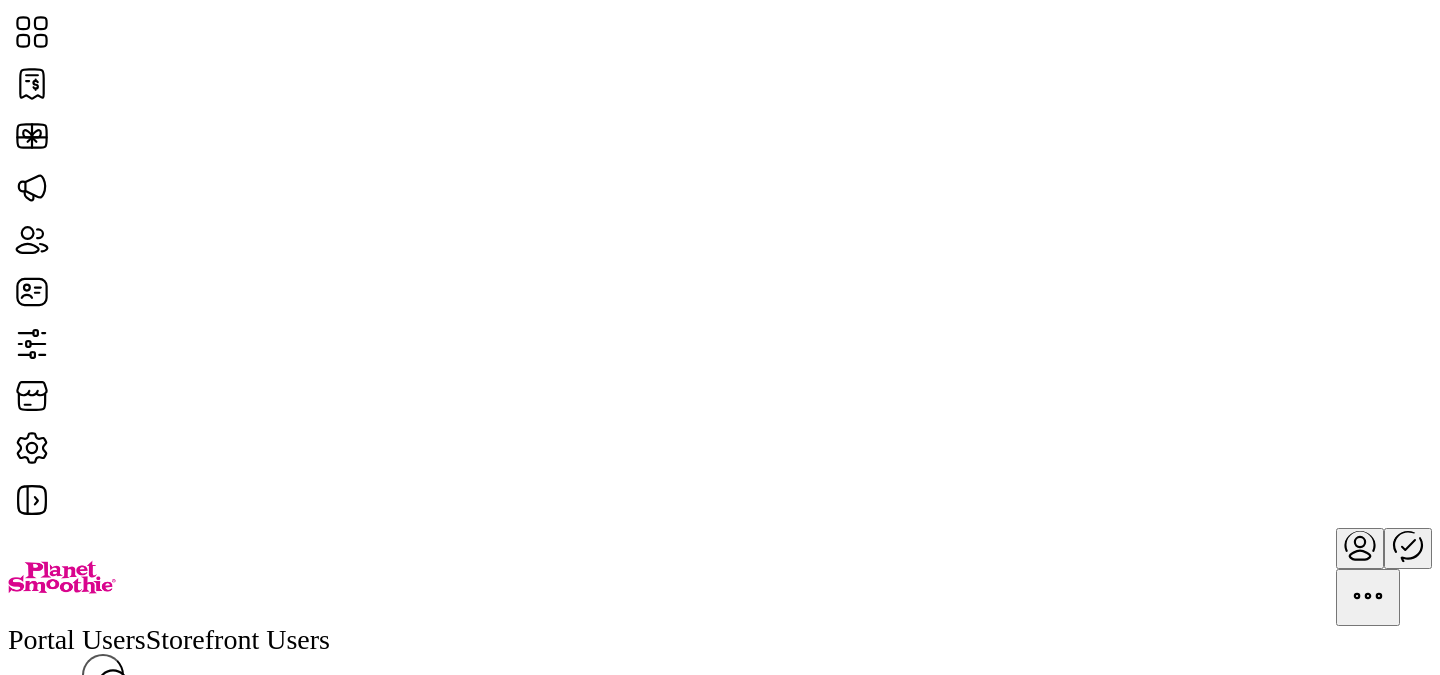 click at bounding box center [1360, 545] 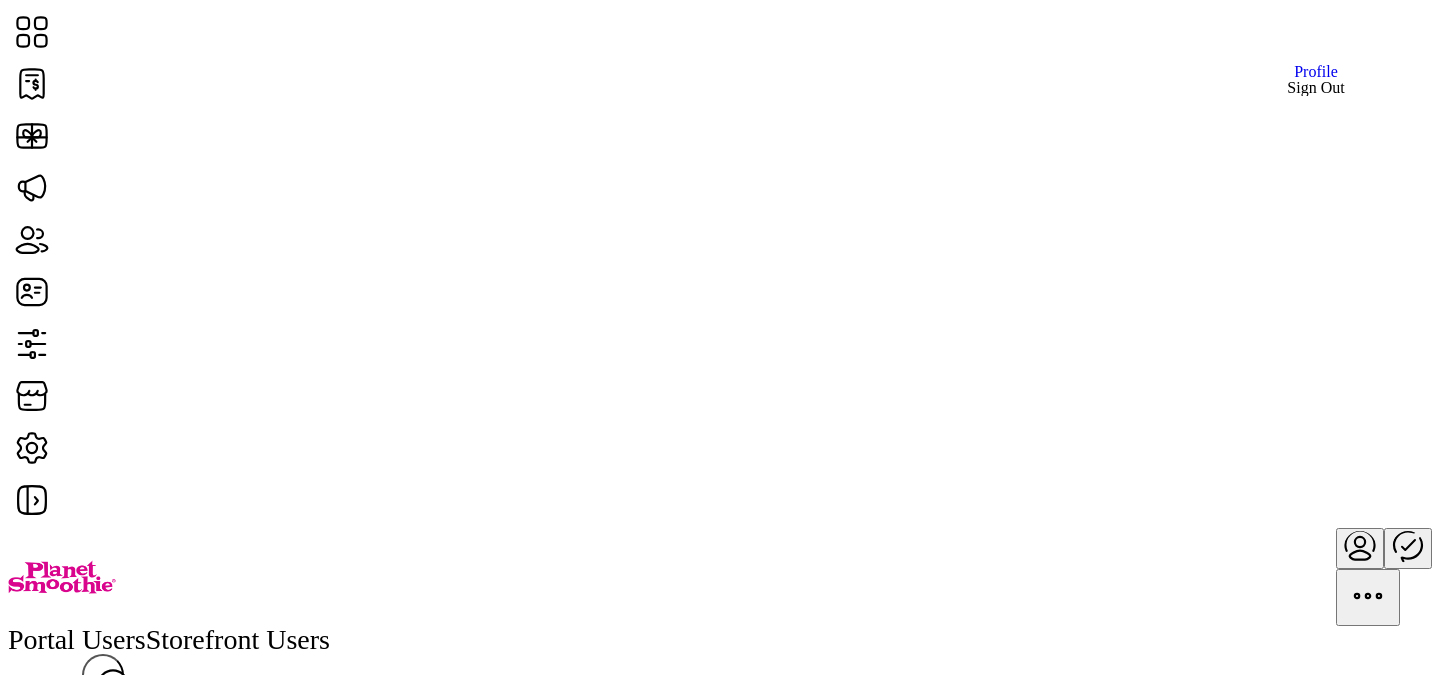 click on "Sign Out" at bounding box center [1315, 88] 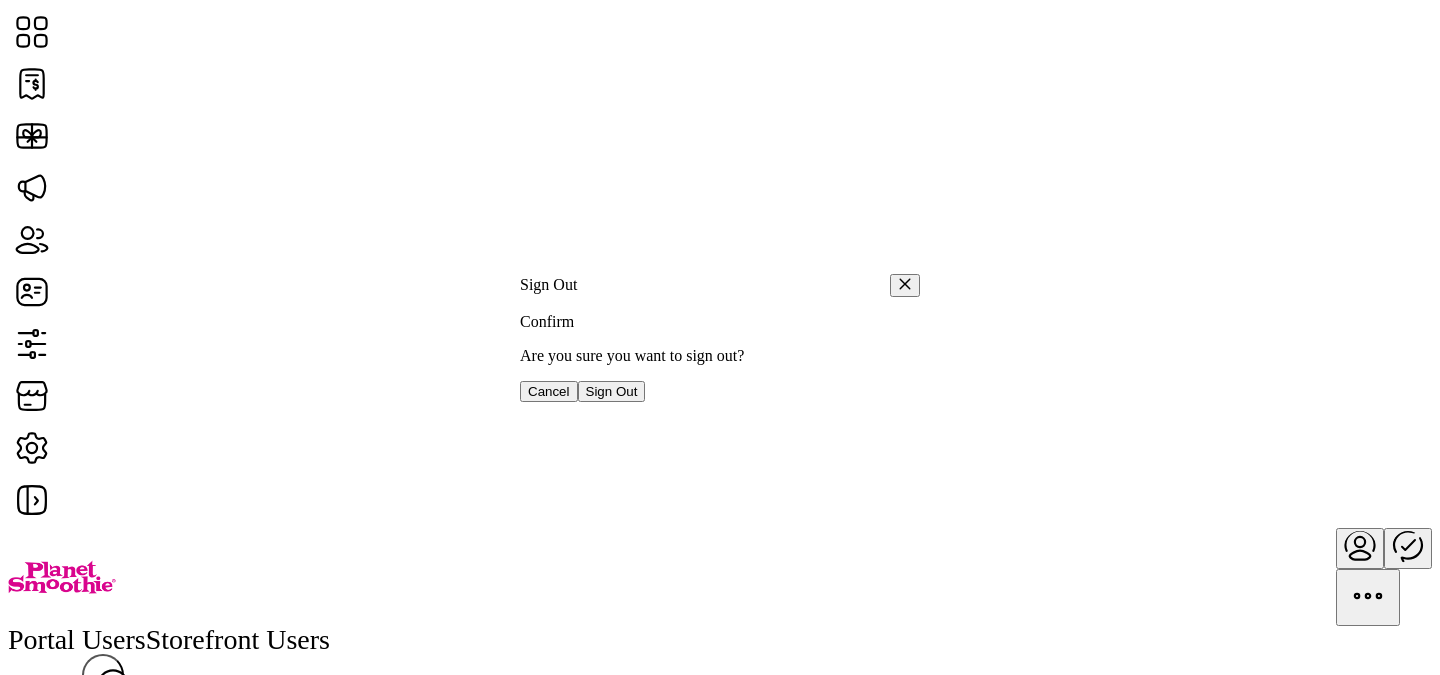 click on "Sign Out" at bounding box center (612, 391) 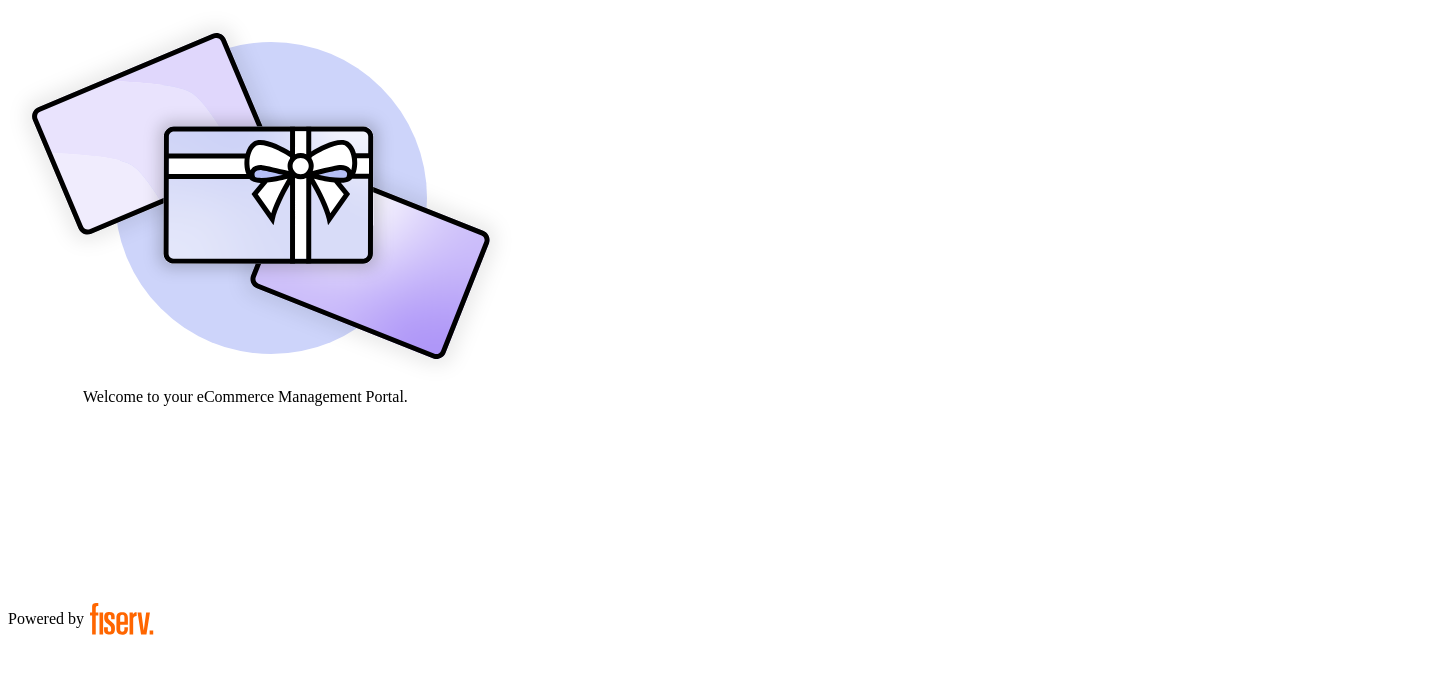 click on "**********" at bounding box center (79, 913) 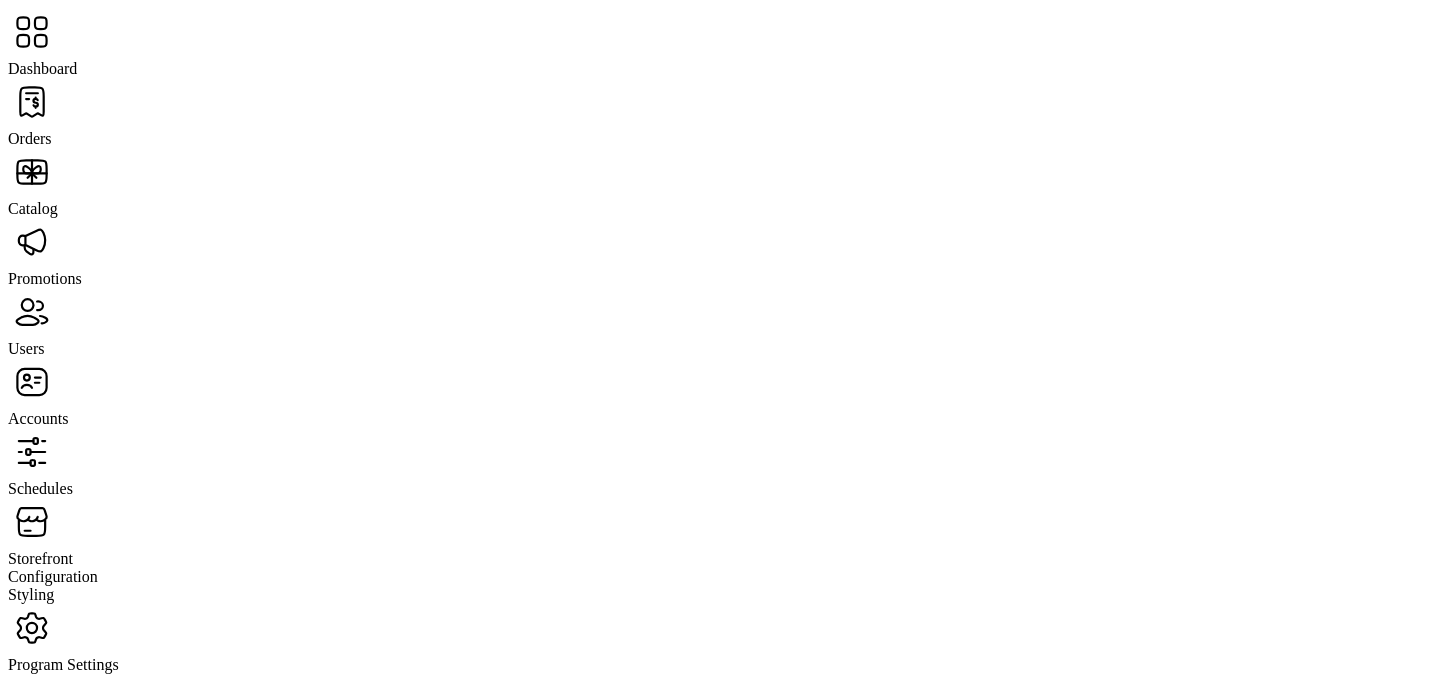 click on "Users" at bounding box center (30, 138) 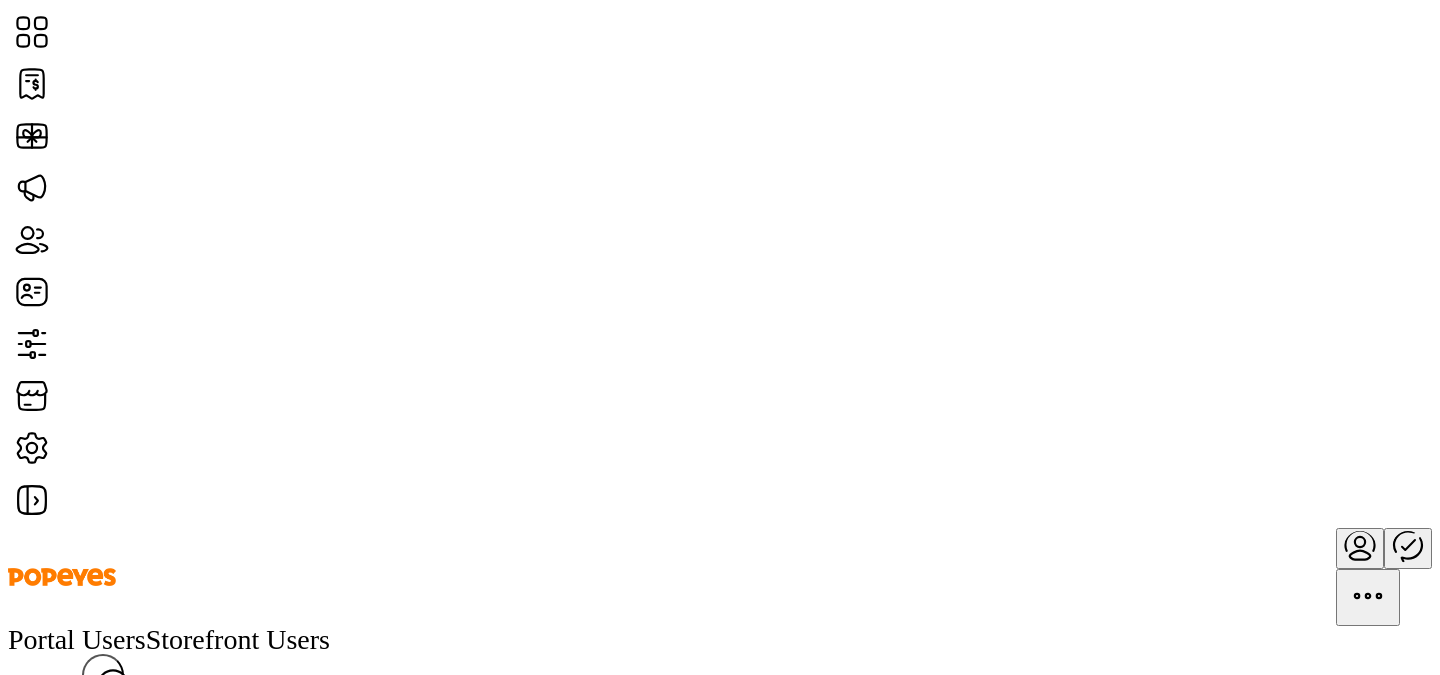 click on "Add User" at bounding box center [44, 738] 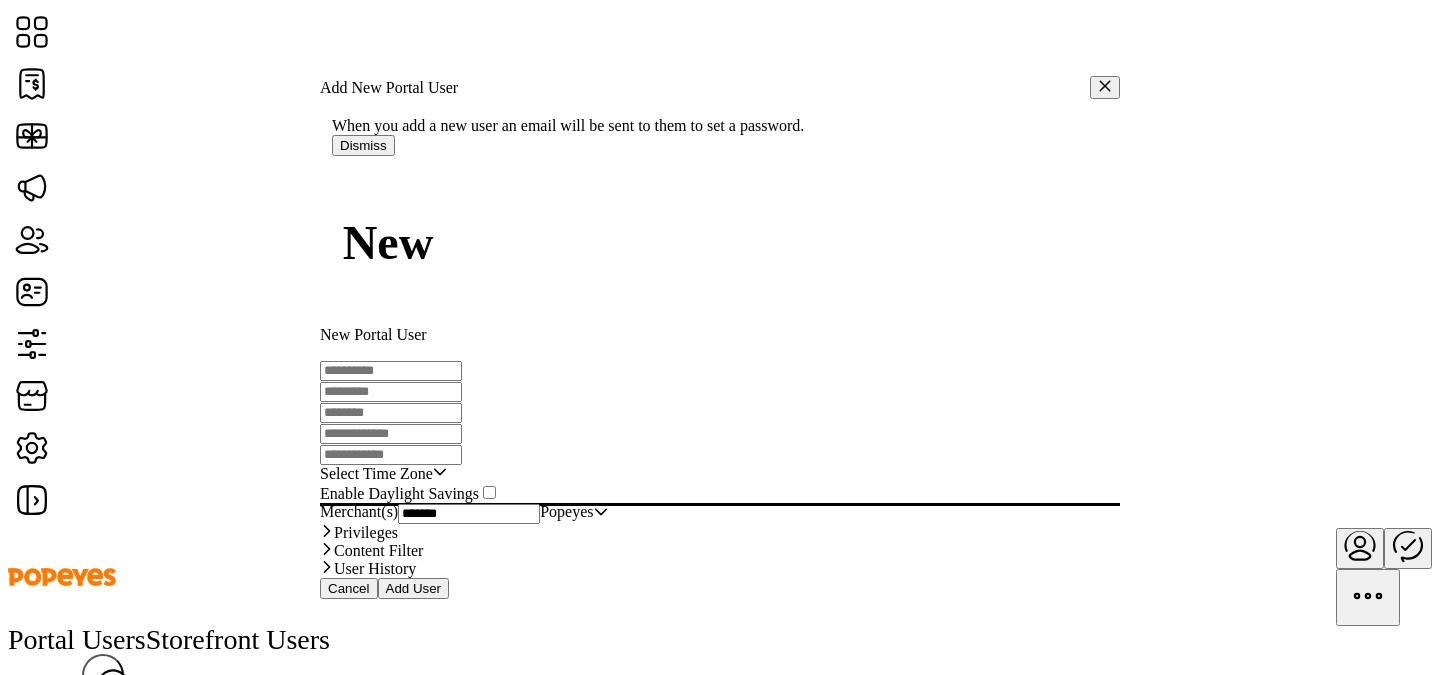 click at bounding box center [391, 371] 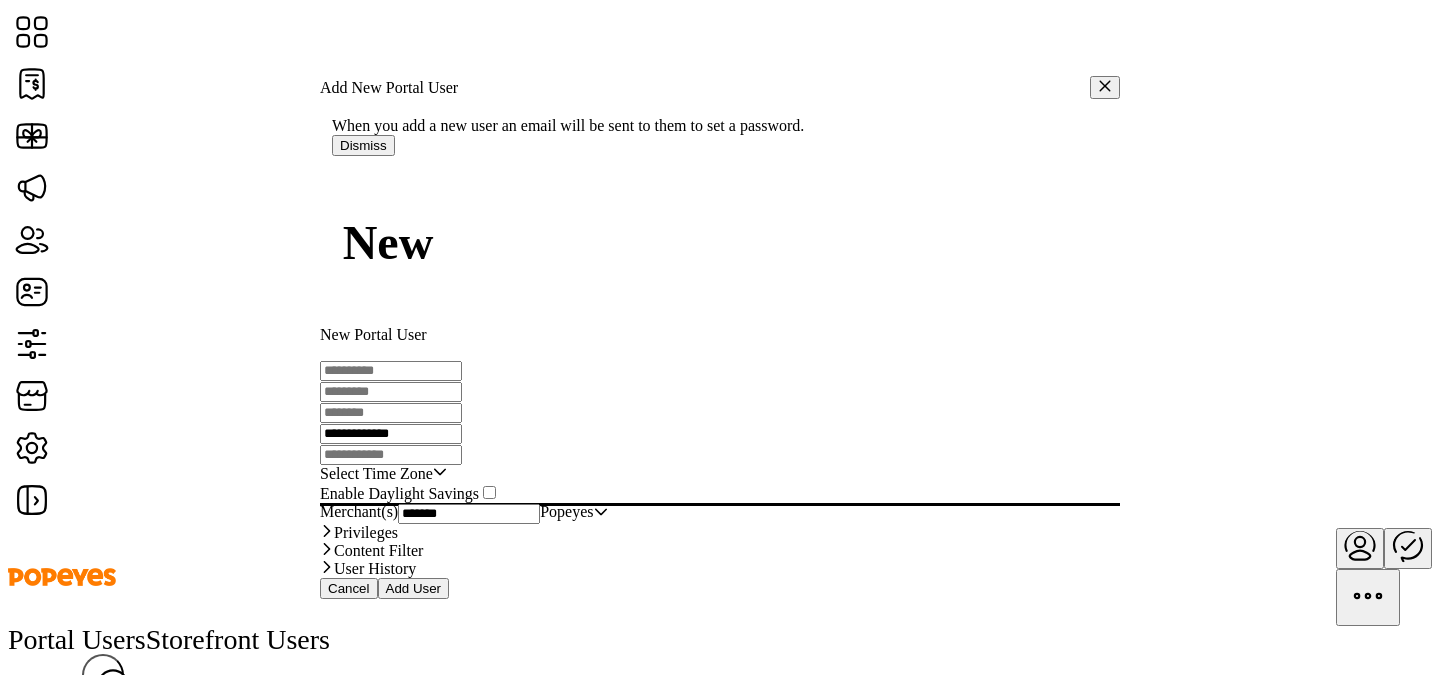 drag, startPoint x: 947, startPoint y: 249, endPoint x: 885, endPoint y: 245, distance: 62.1289 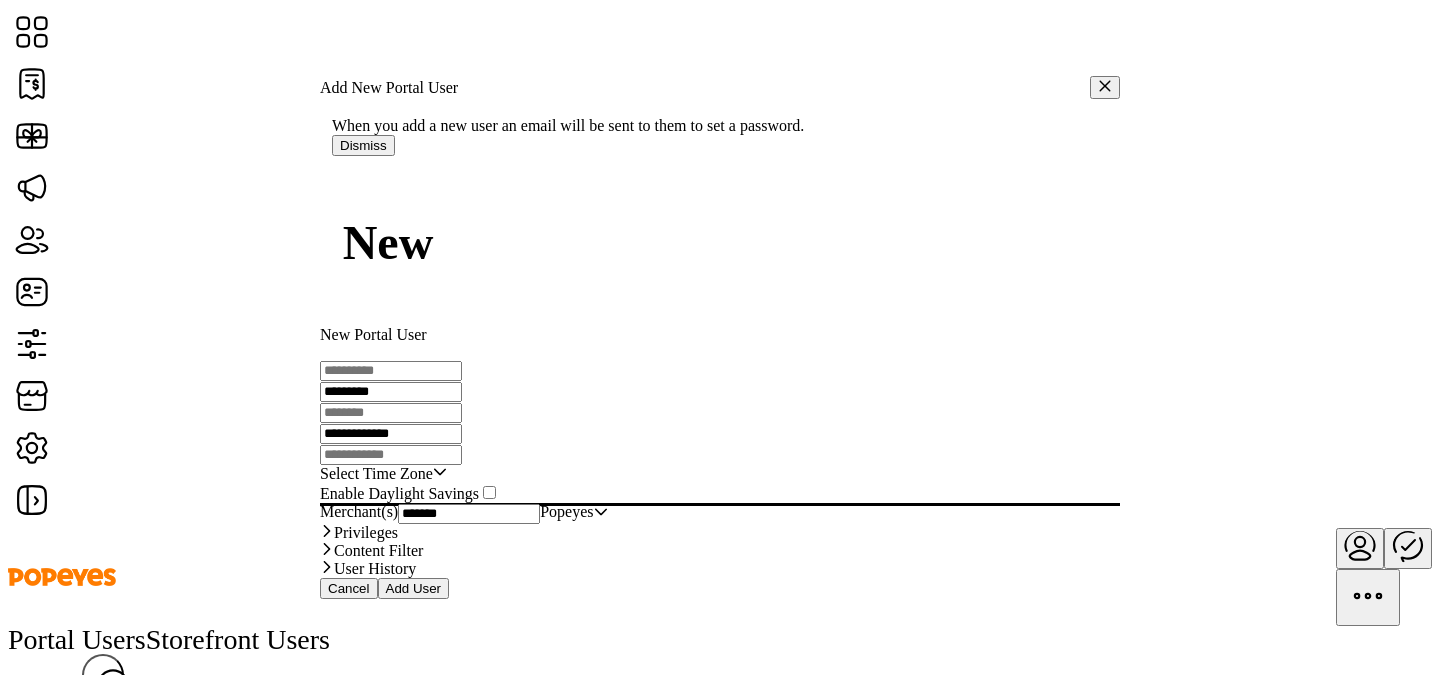 type on "*********" 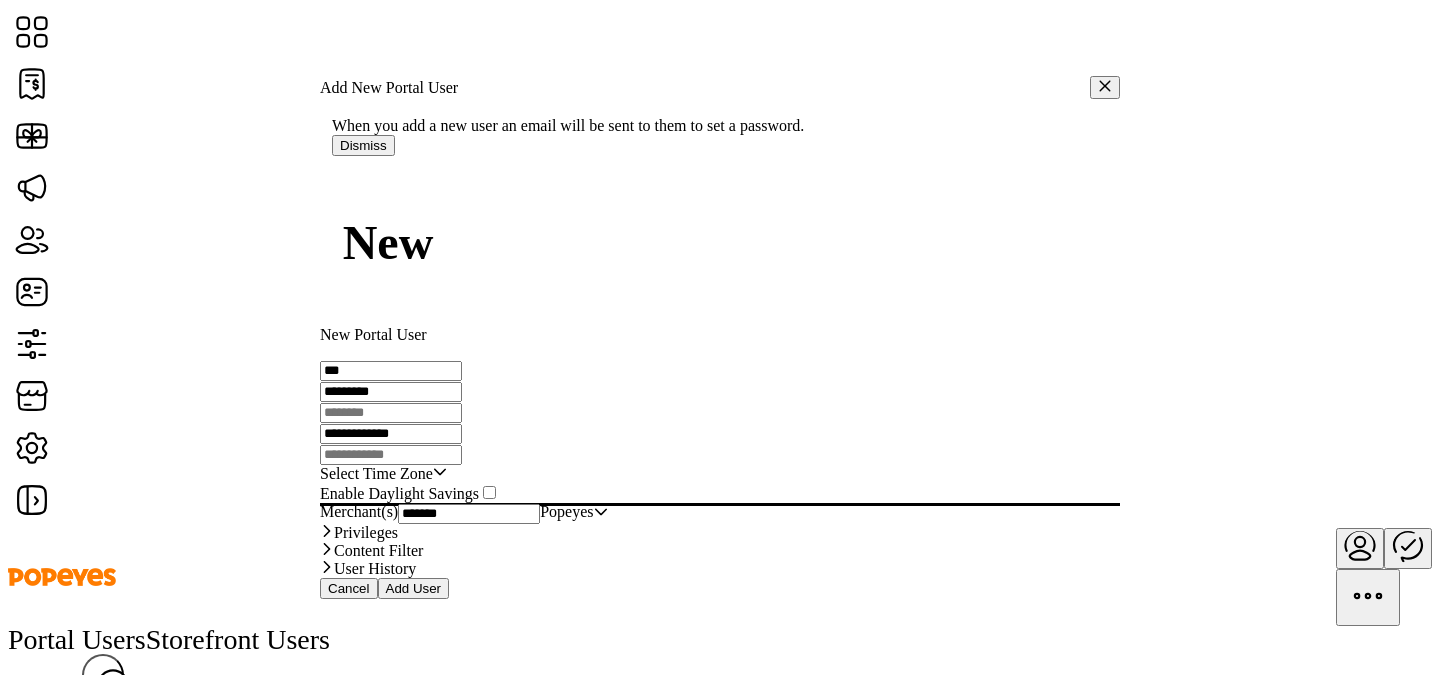 type on "***" 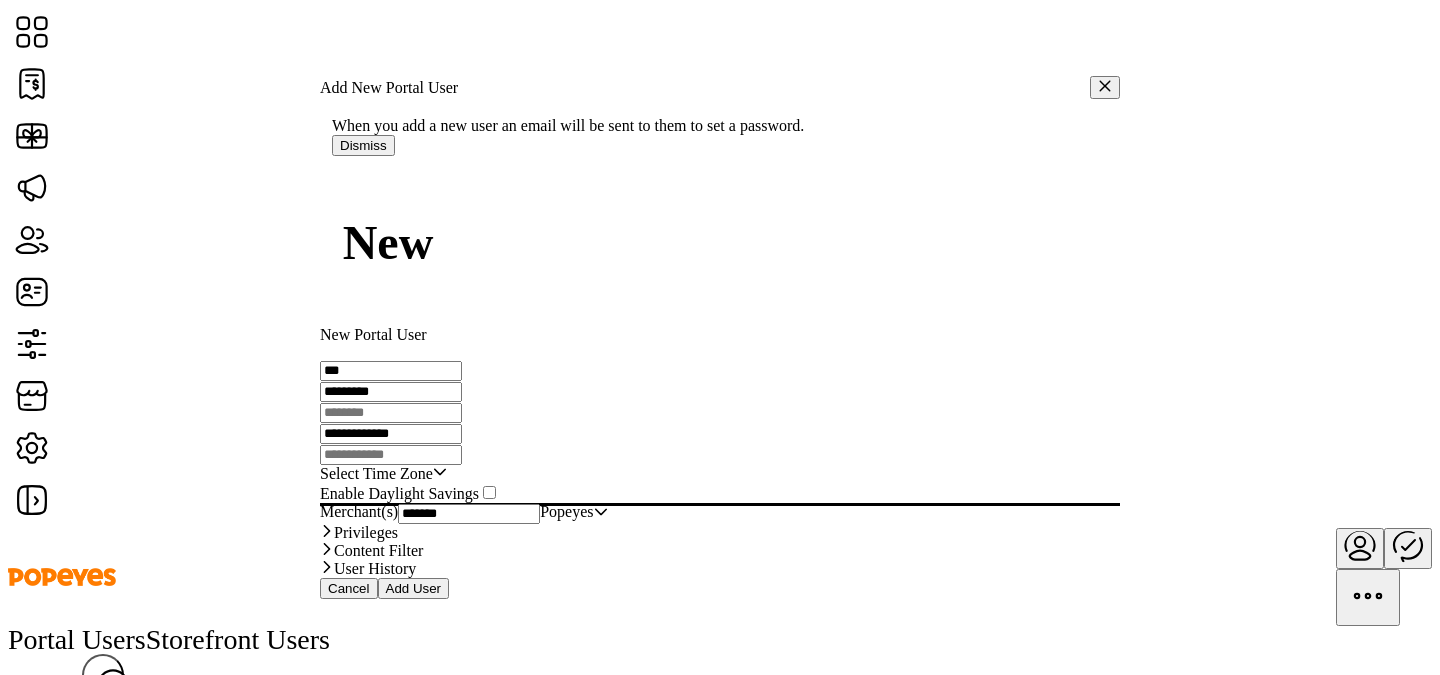drag, startPoint x: 961, startPoint y: 251, endPoint x: 846, endPoint y: 245, distance: 115.15642 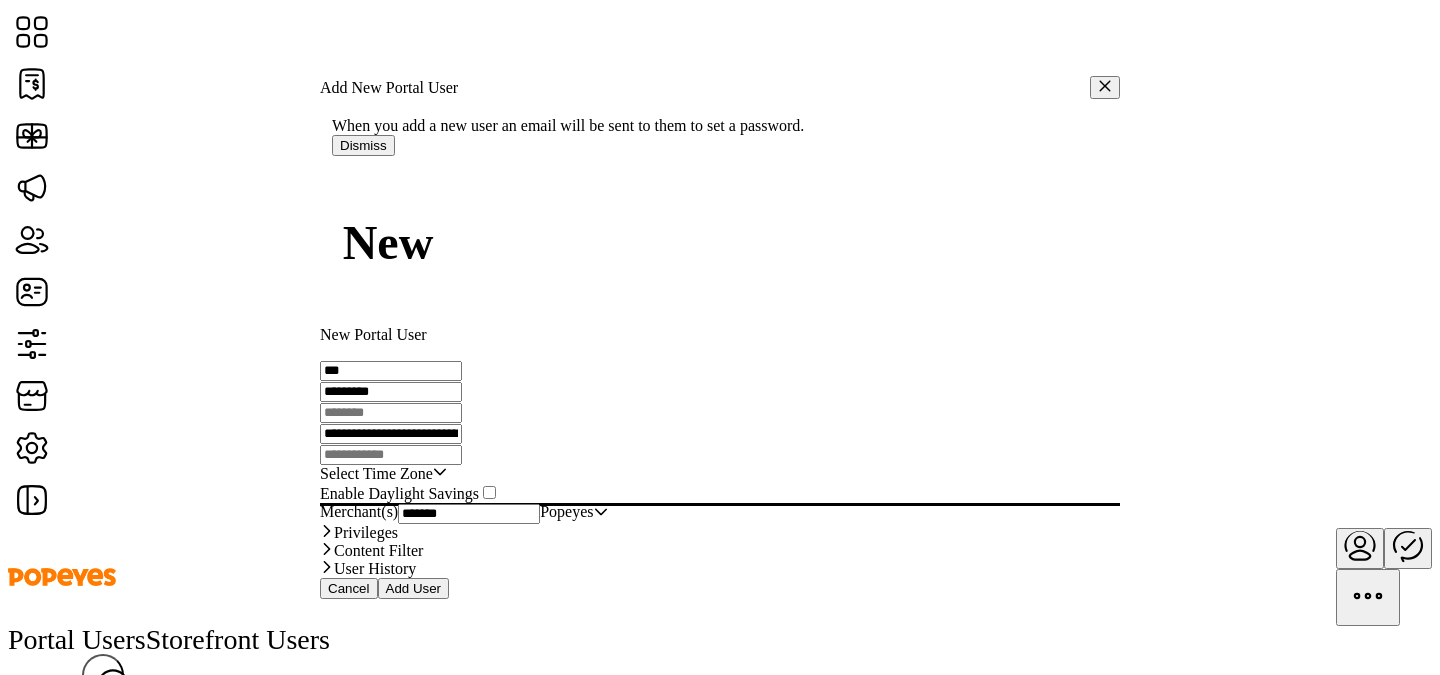 scroll, scrollTop: 0, scrollLeft: 15, axis: horizontal 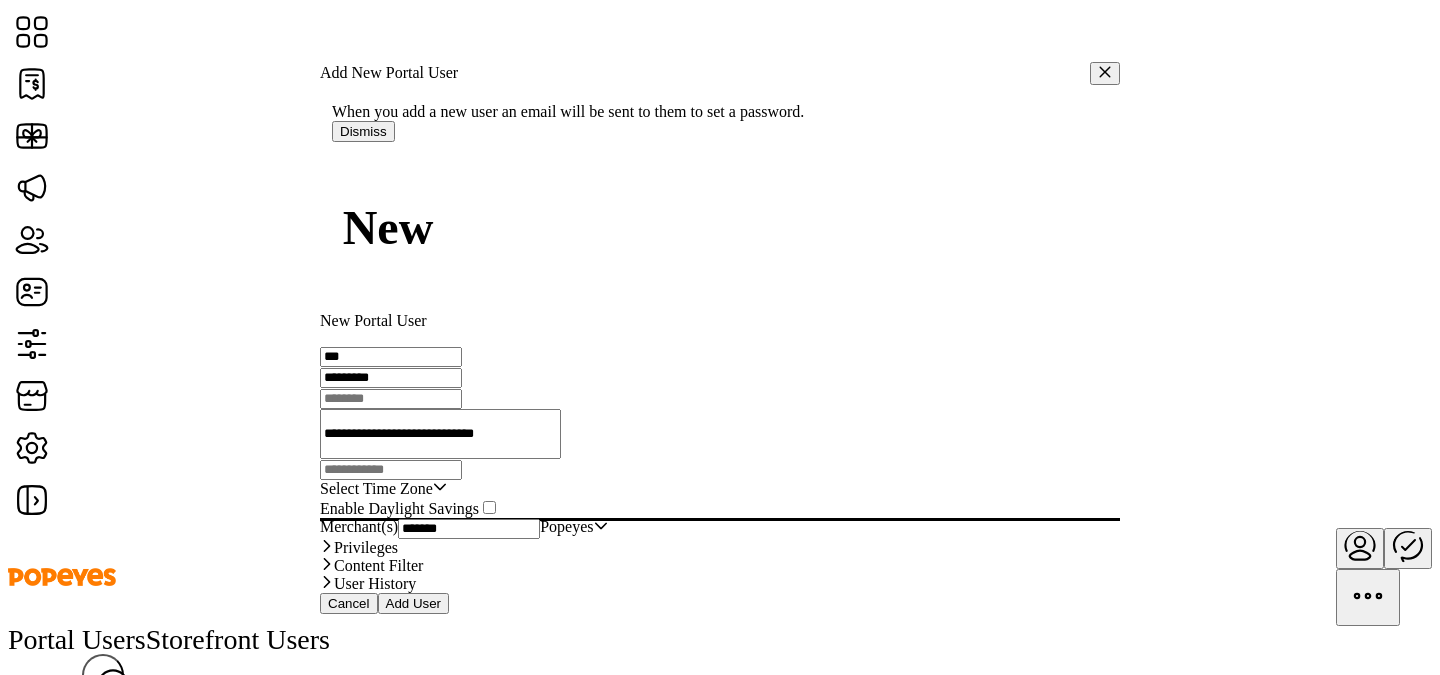 type on "**********" 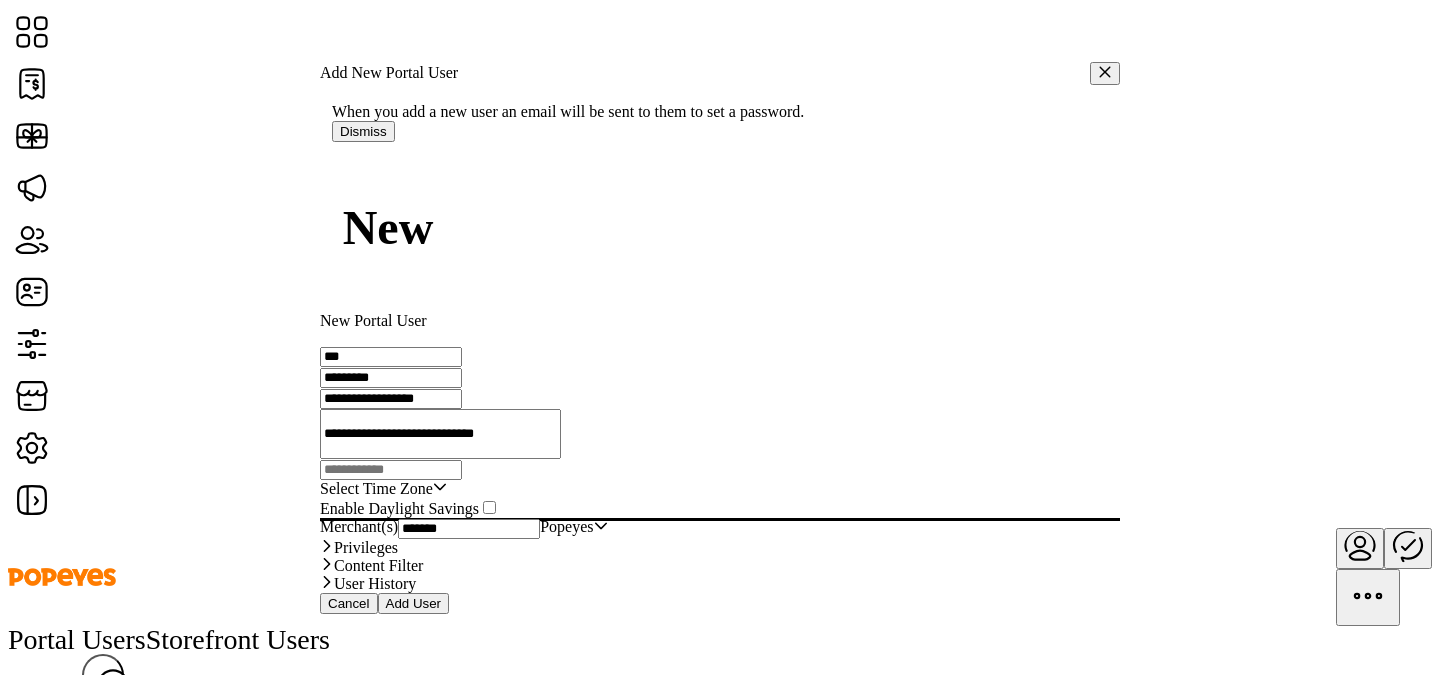type on "**********" 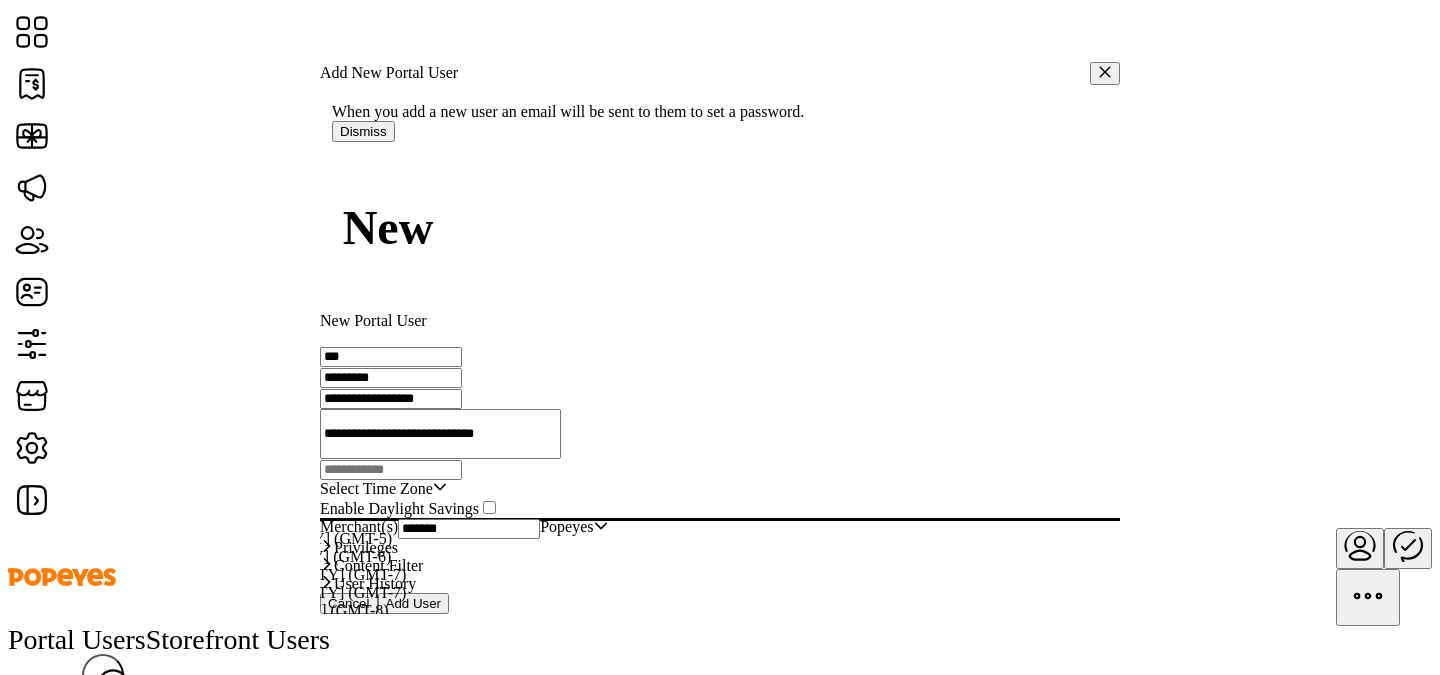 click on "Eastern Standard Time - [CITY] (GMT-5)" at bounding box center (291, 539) 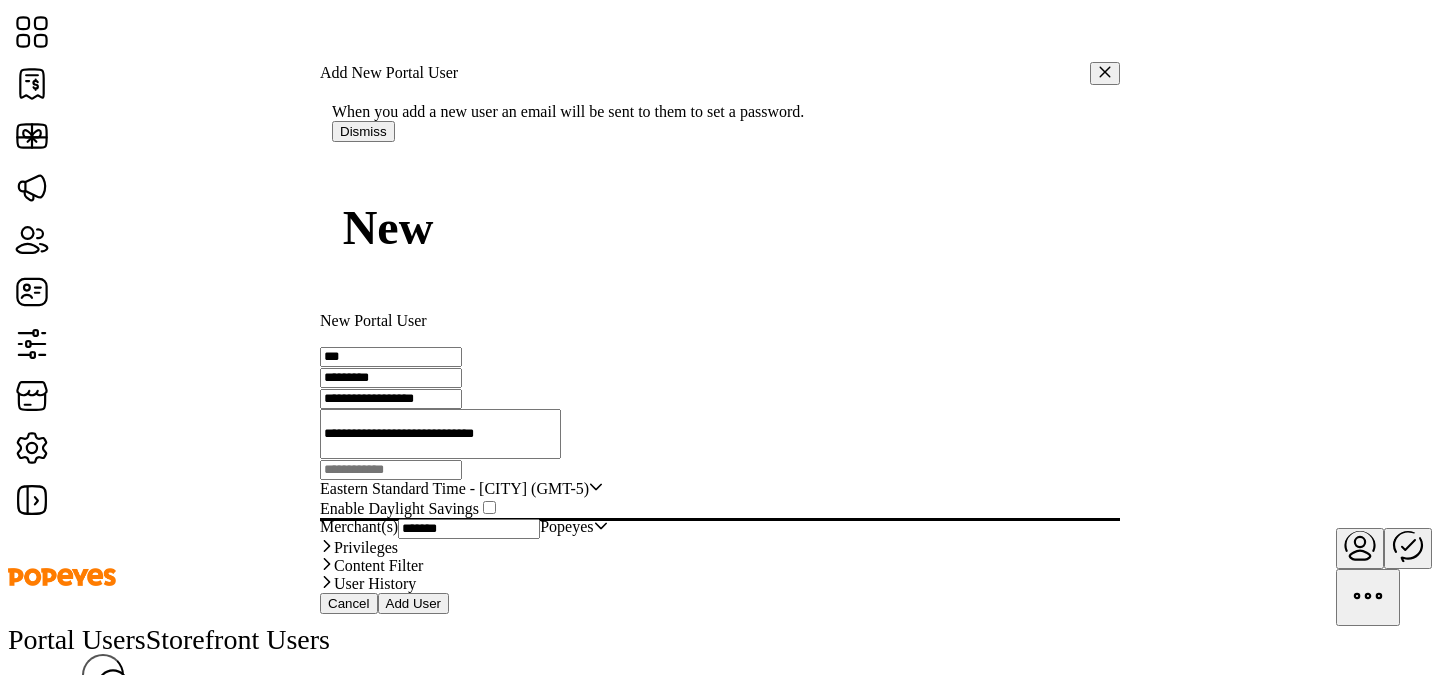 scroll, scrollTop: 77, scrollLeft: 0, axis: vertical 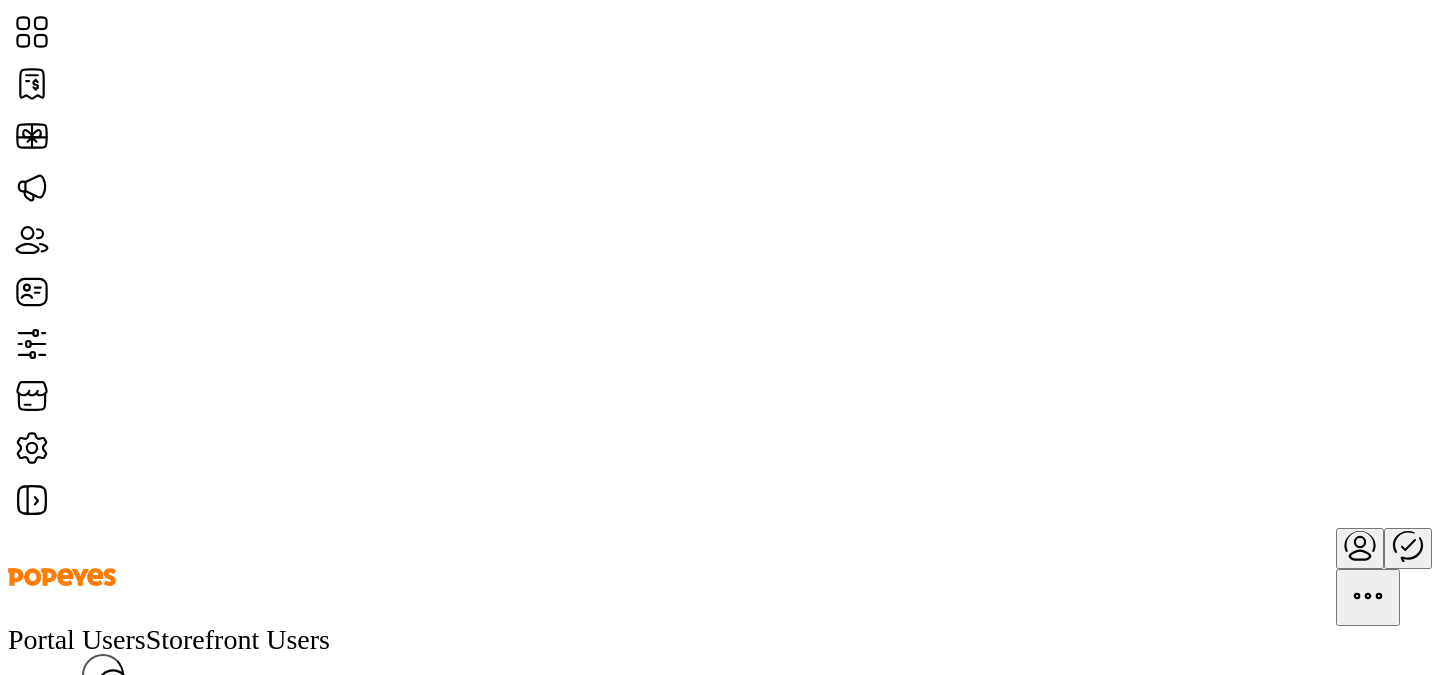 click at bounding box center [1360, 557] 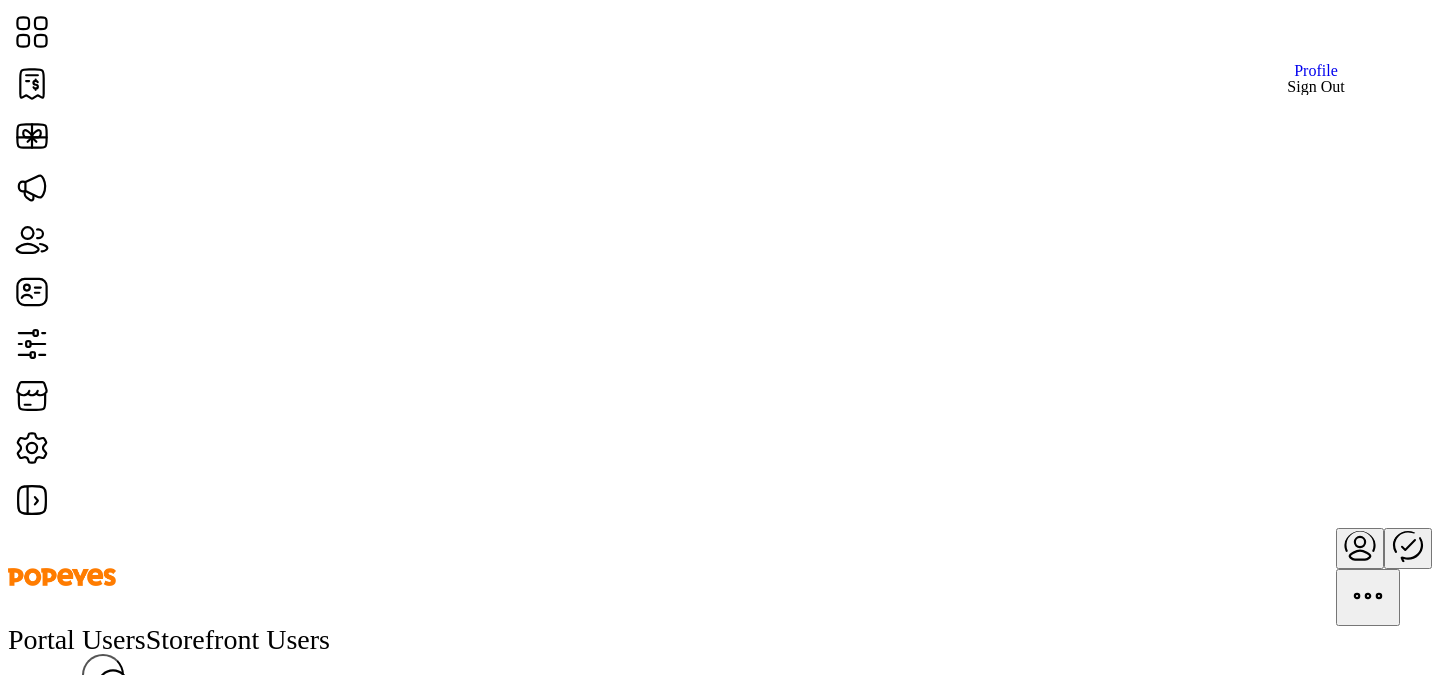 click on "Sign Out" at bounding box center [1315, 87] 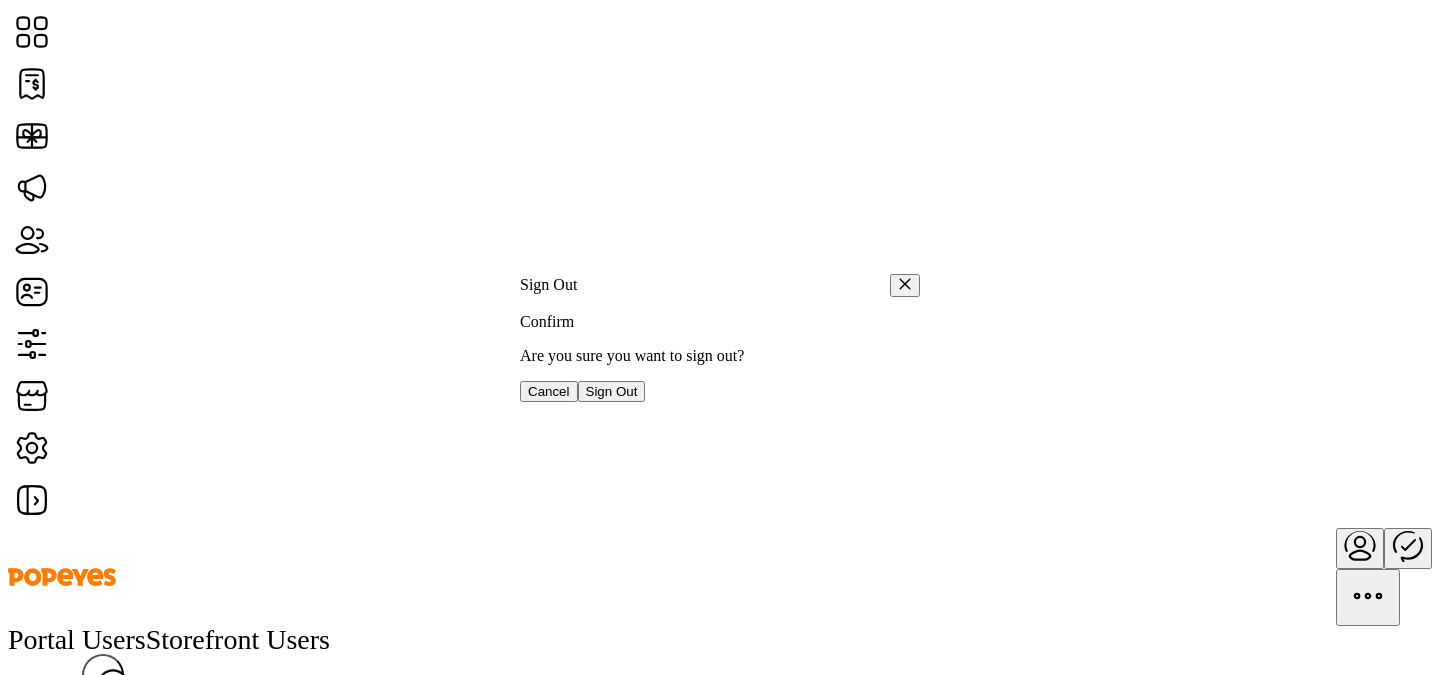 click on "Sign Out" at bounding box center (612, 391) 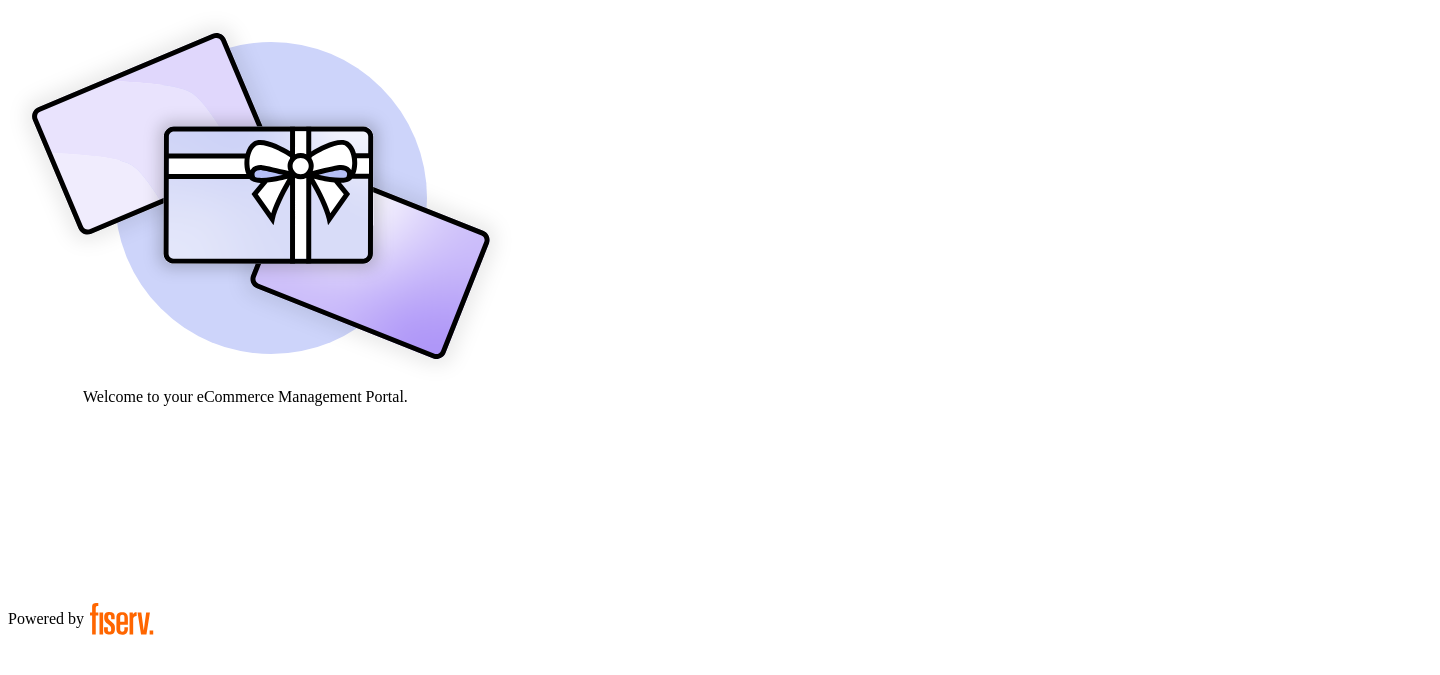click on "**********" at bounding box center (79, 909) 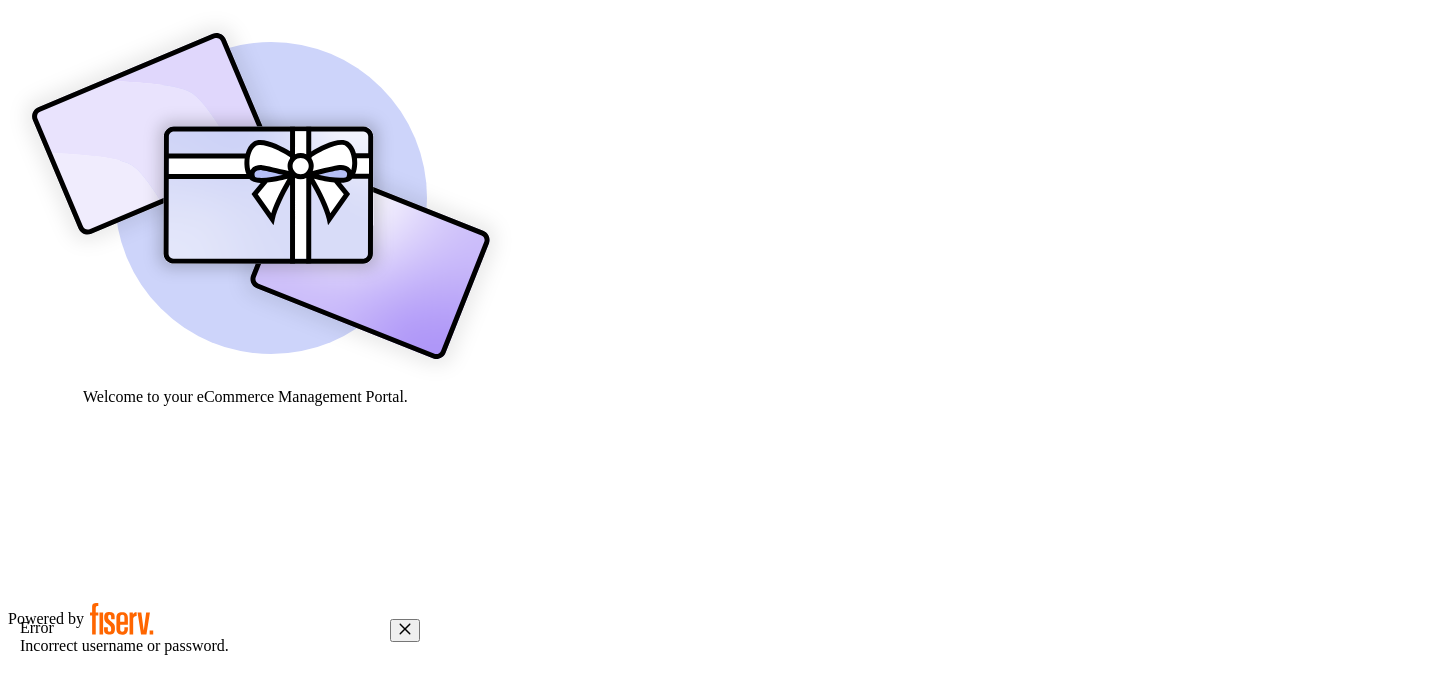 type 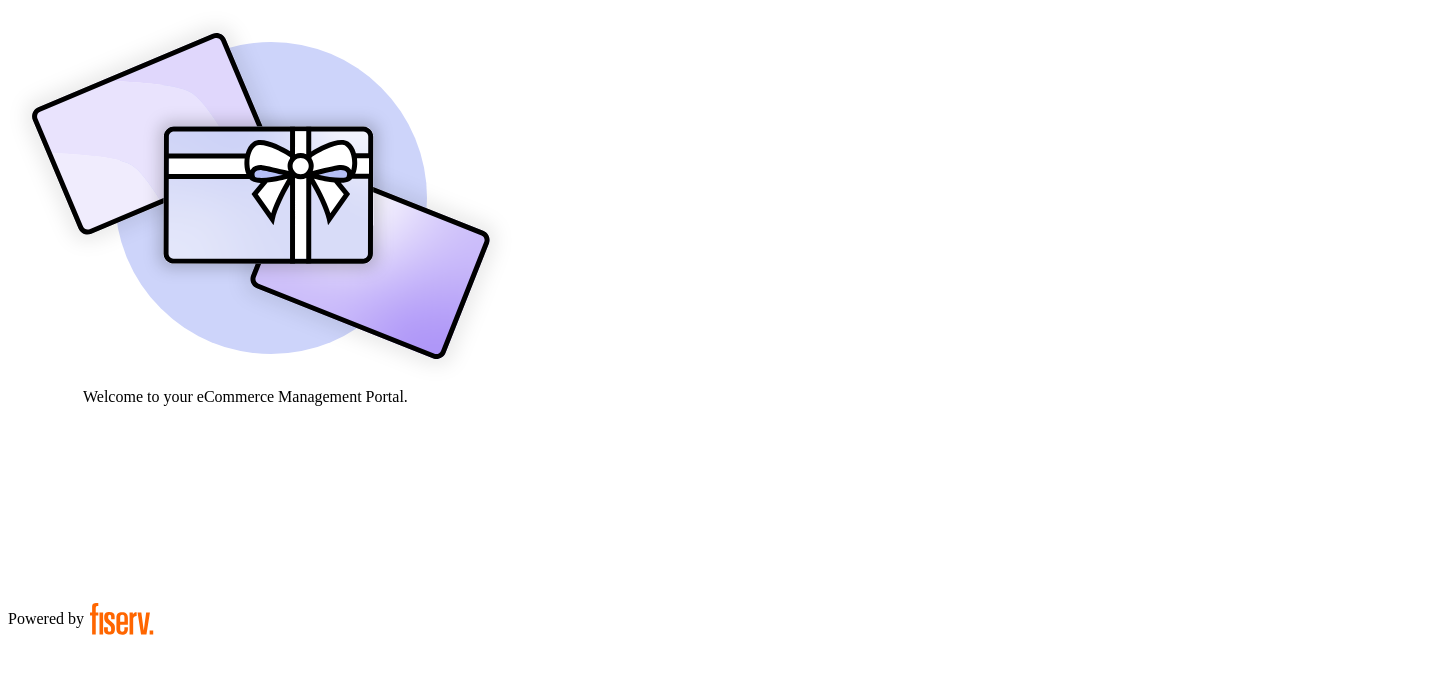 drag, startPoint x: 1014, startPoint y: 324, endPoint x: 886, endPoint y: 294, distance: 131.46863 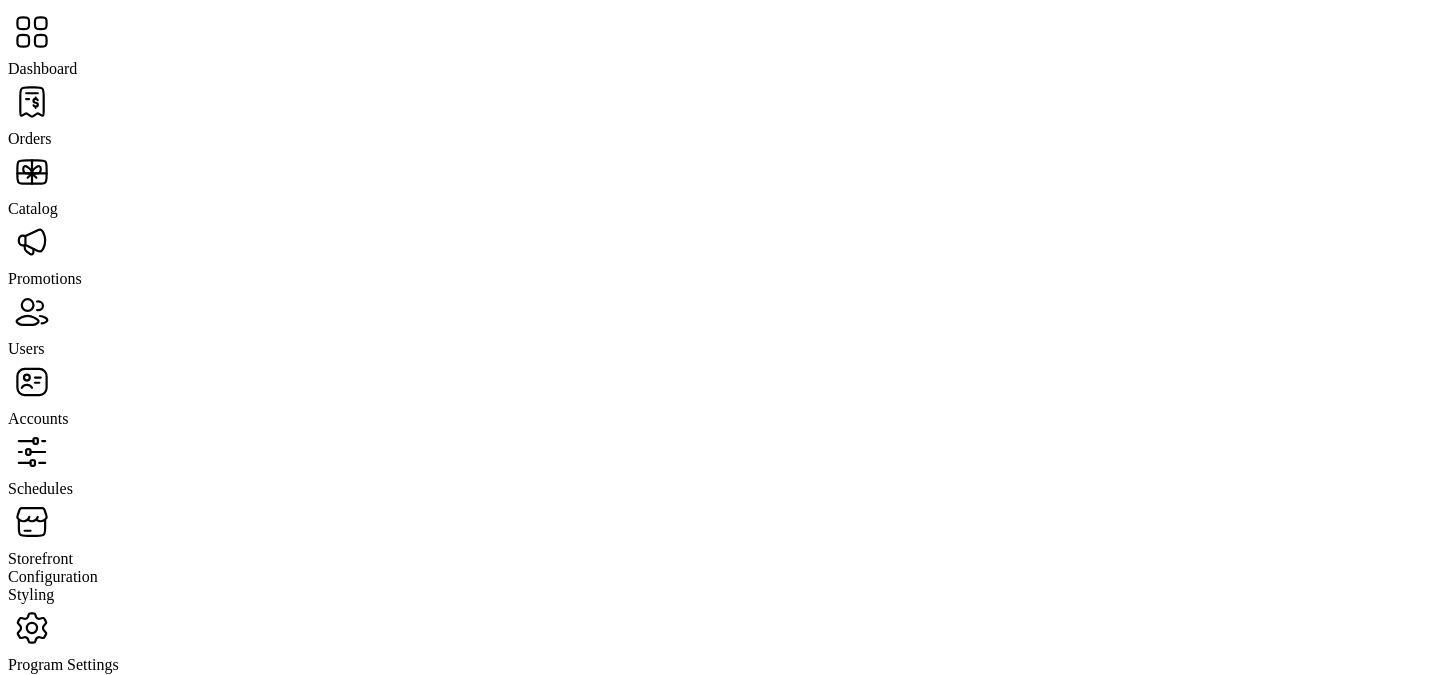 click on "Users" at bounding box center (30, 138) 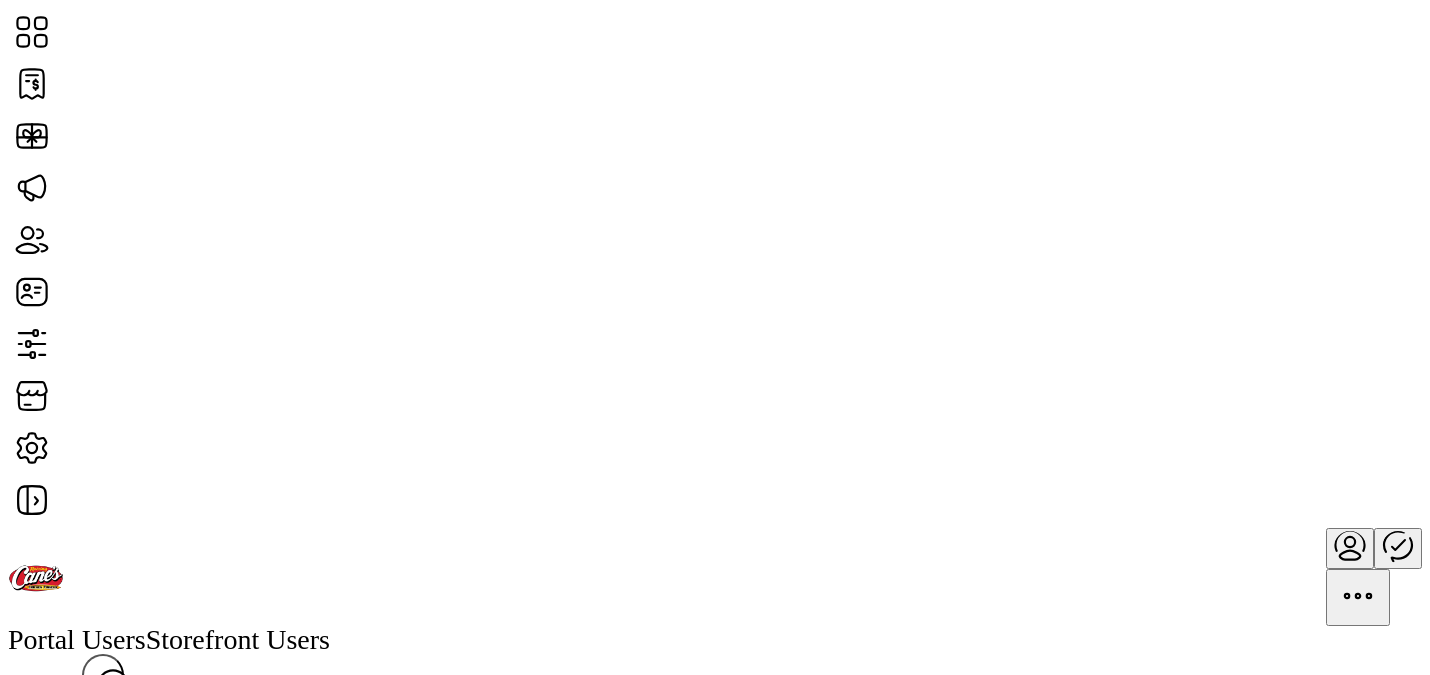 click on "Add User" at bounding box center (44, 738) 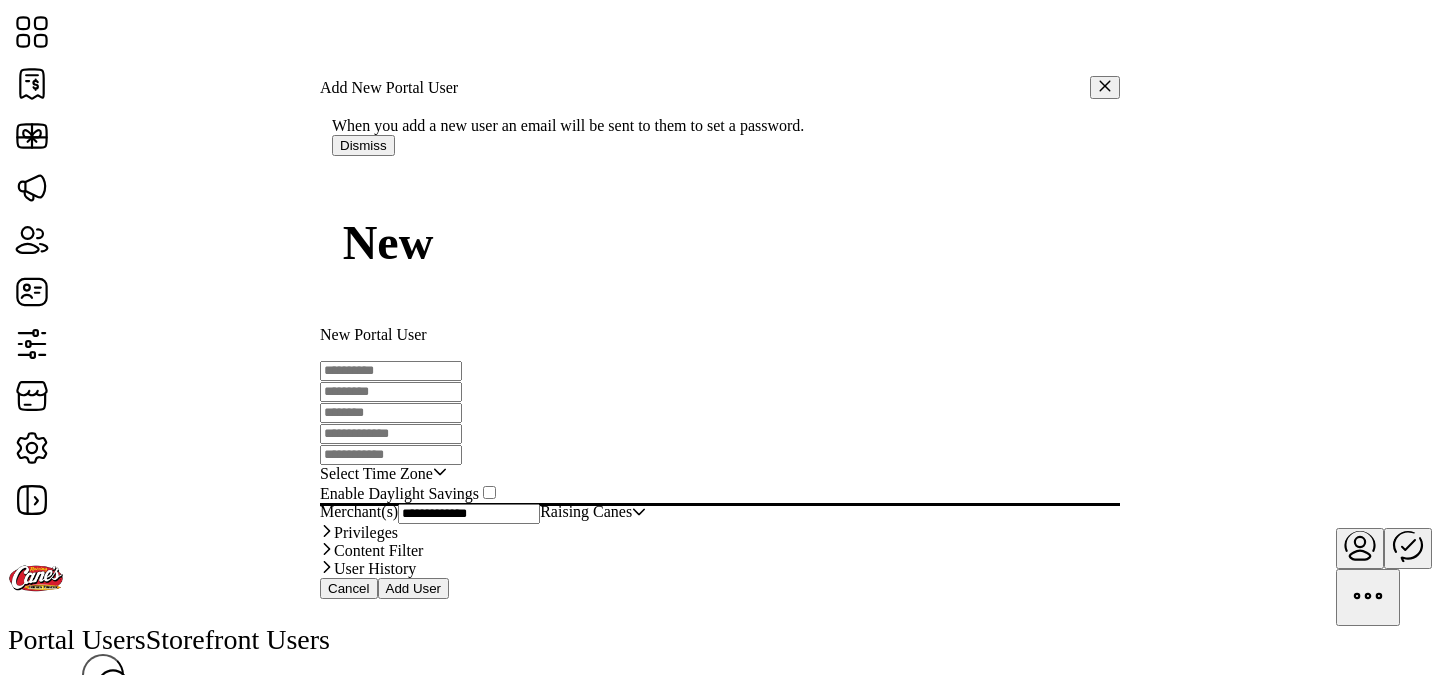 click at bounding box center [391, 371] 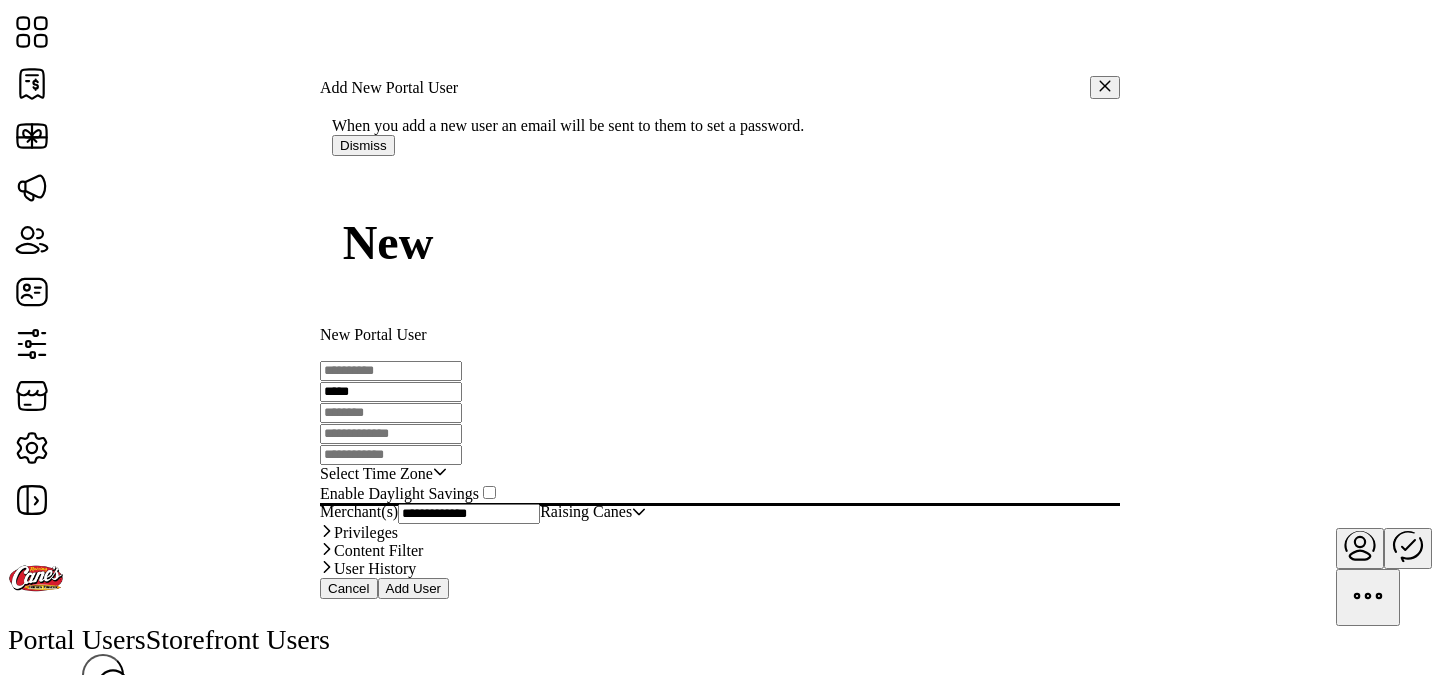 type on "*****" 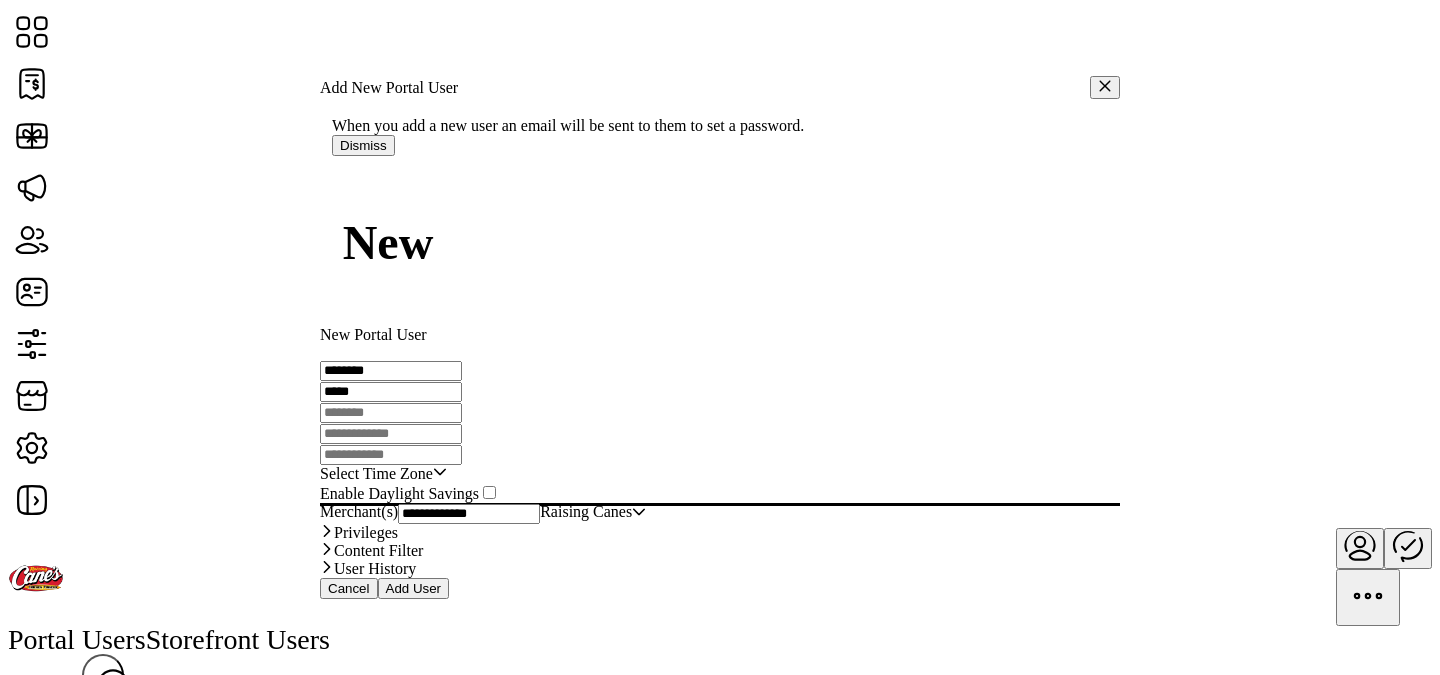 type on "********" 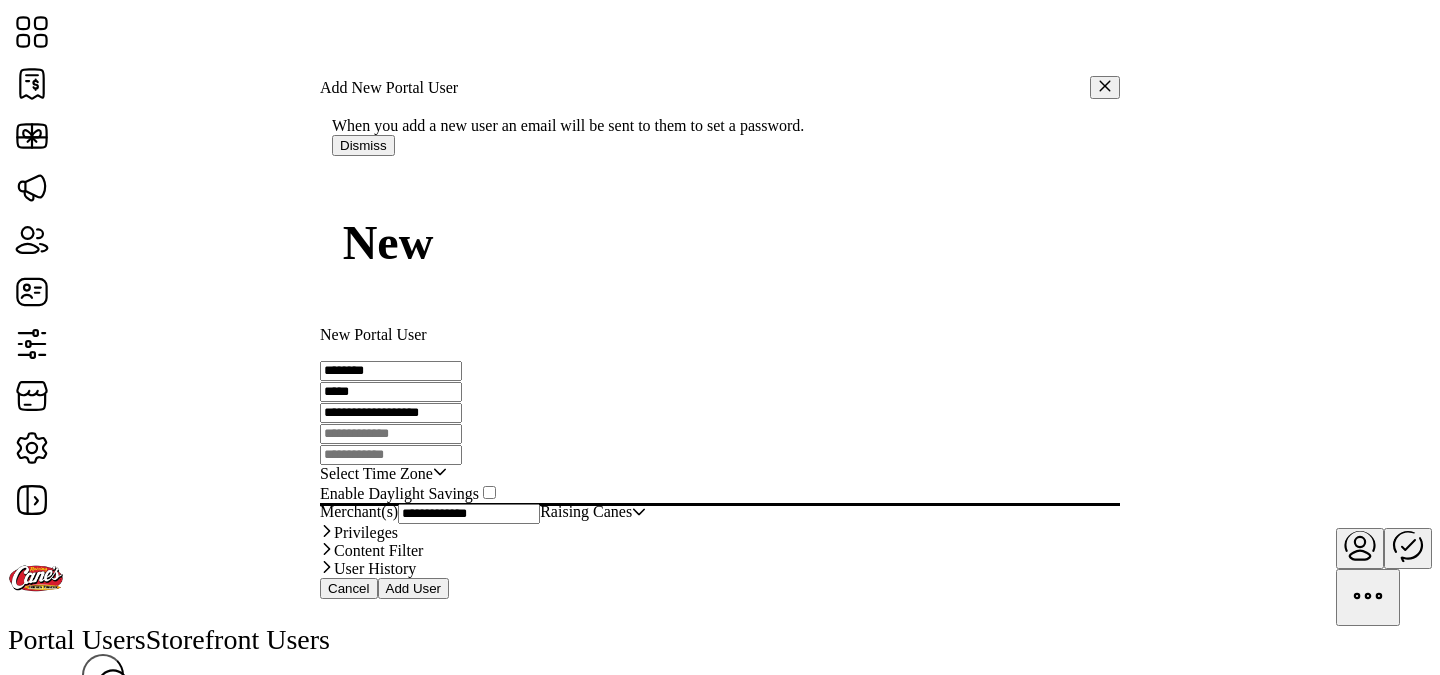 type on "**********" 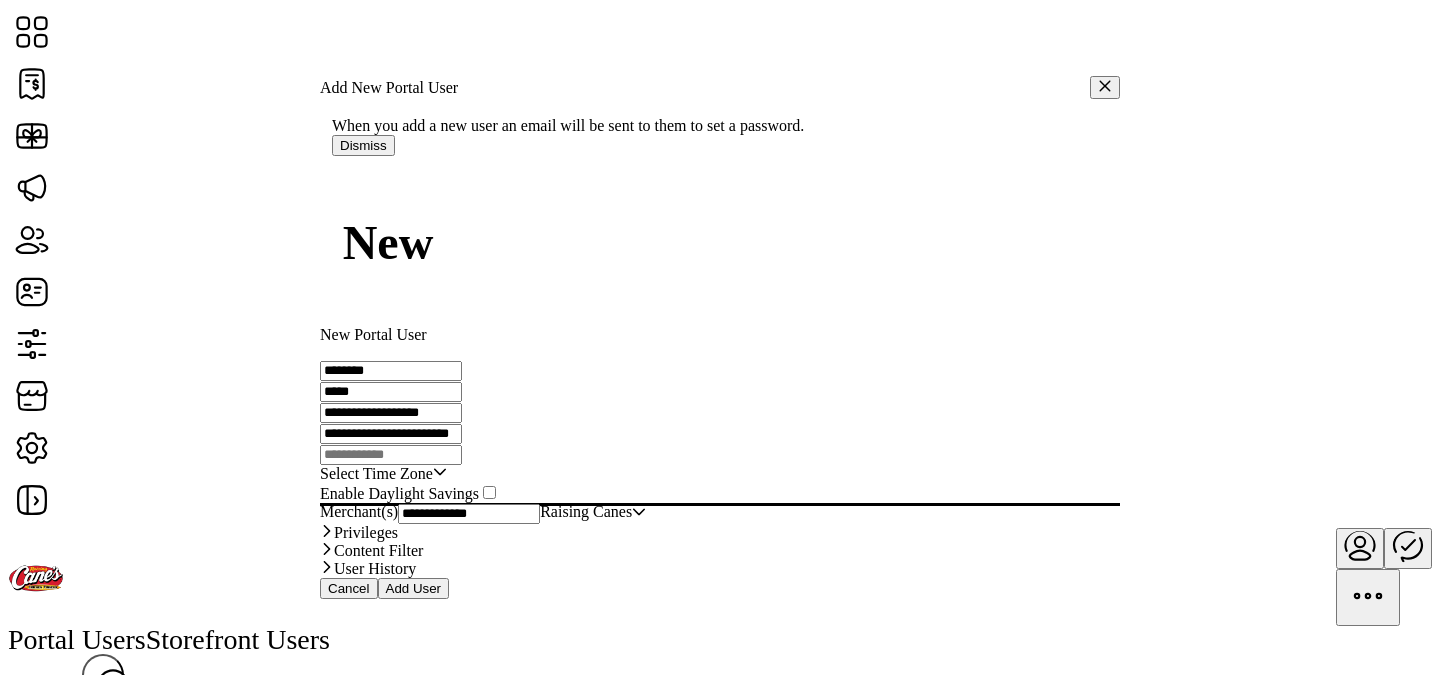 type on "**********" 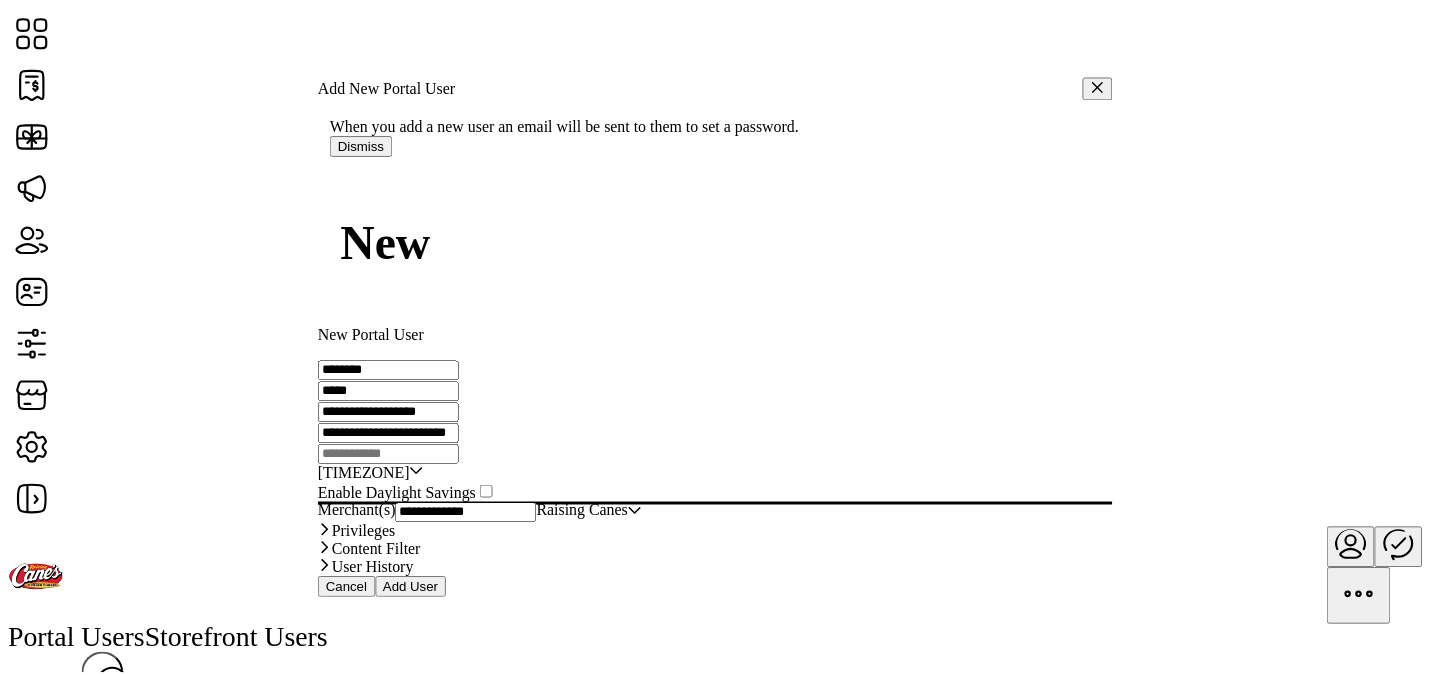 scroll, scrollTop: 77, scrollLeft: 0, axis: vertical 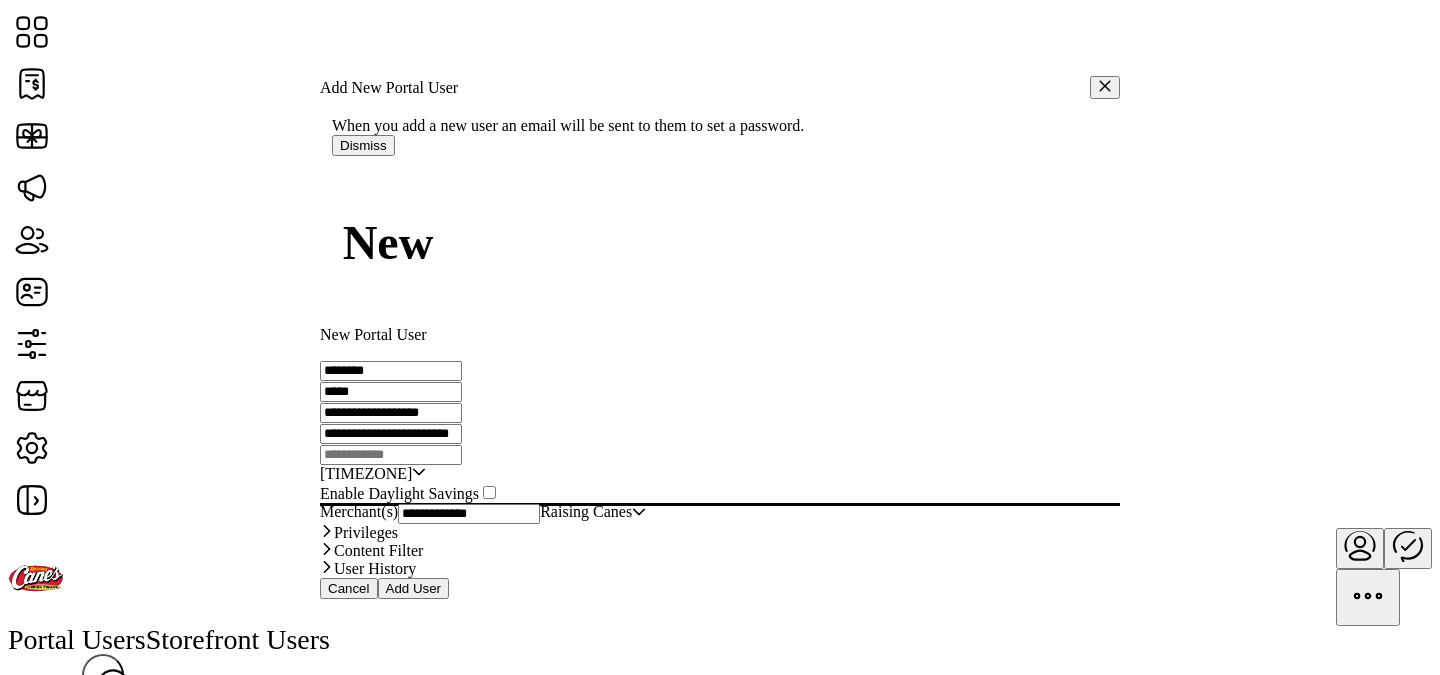 click on "Add User" at bounding box center [414, 588] 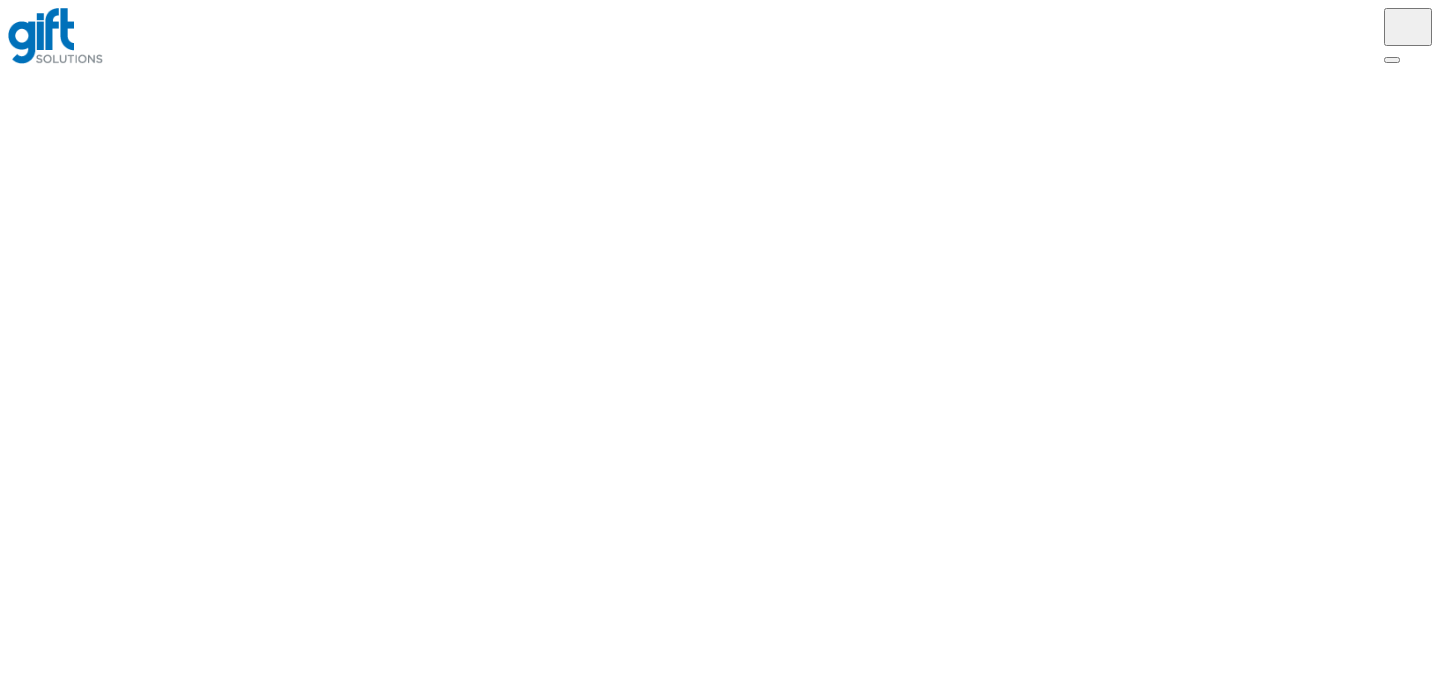 scroll, scrollTop: 0, scrollLeft: 0, axis: both 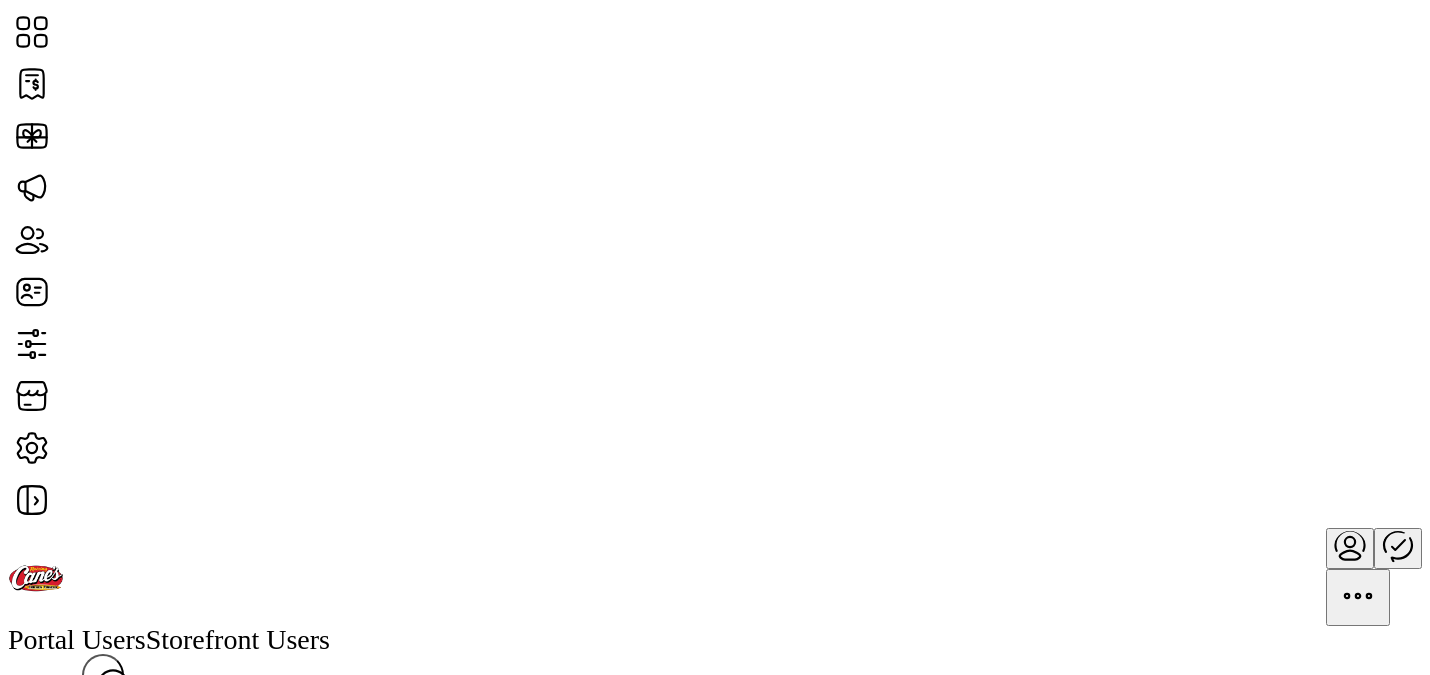 click at bounding box center (1350, 545) 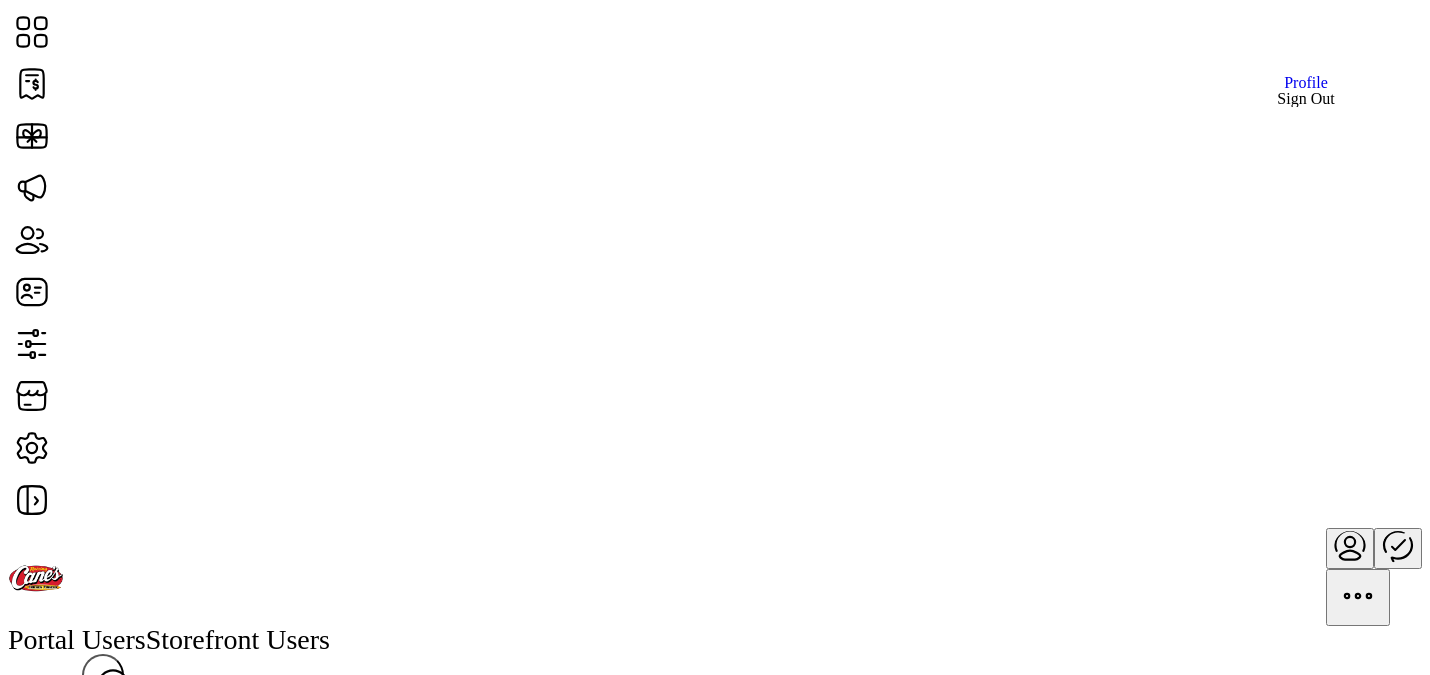 click on "Sign Out" at bounding box center (1305, 99) 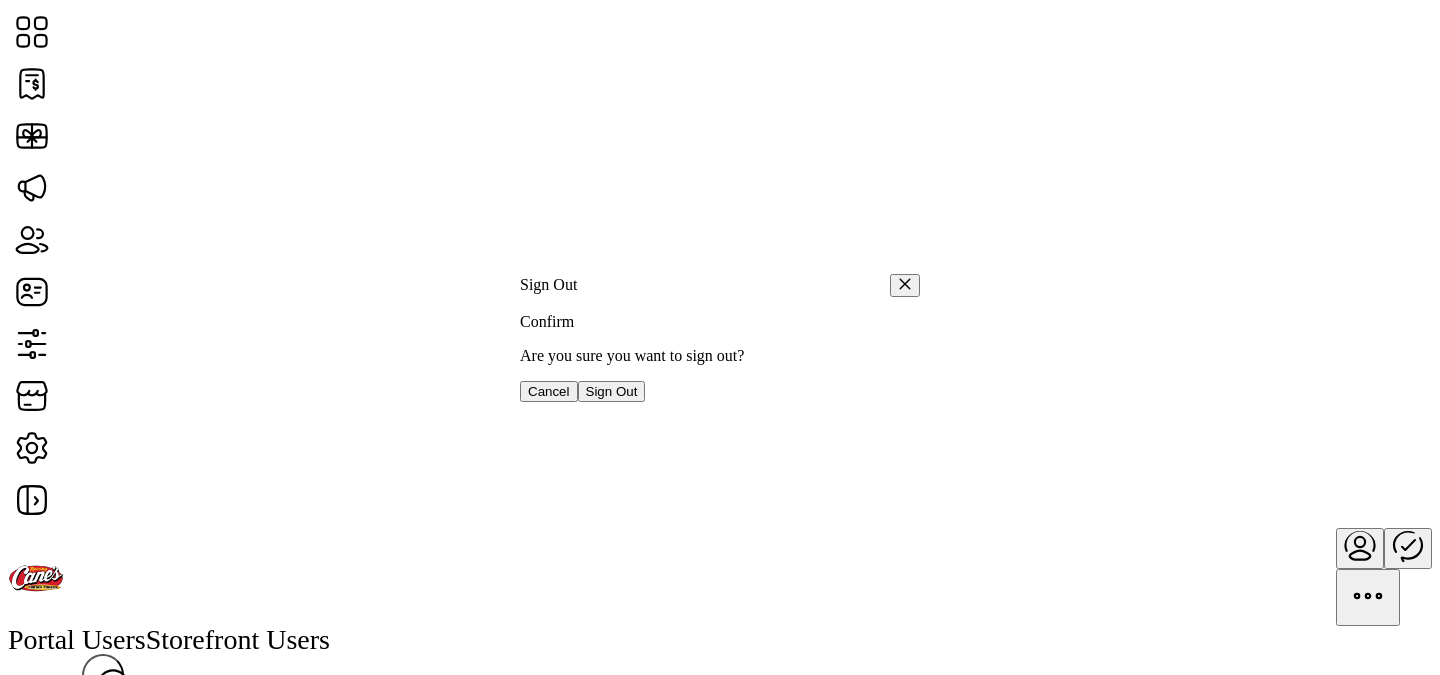 click on "Sign Out" at bounding box center [612, 391] 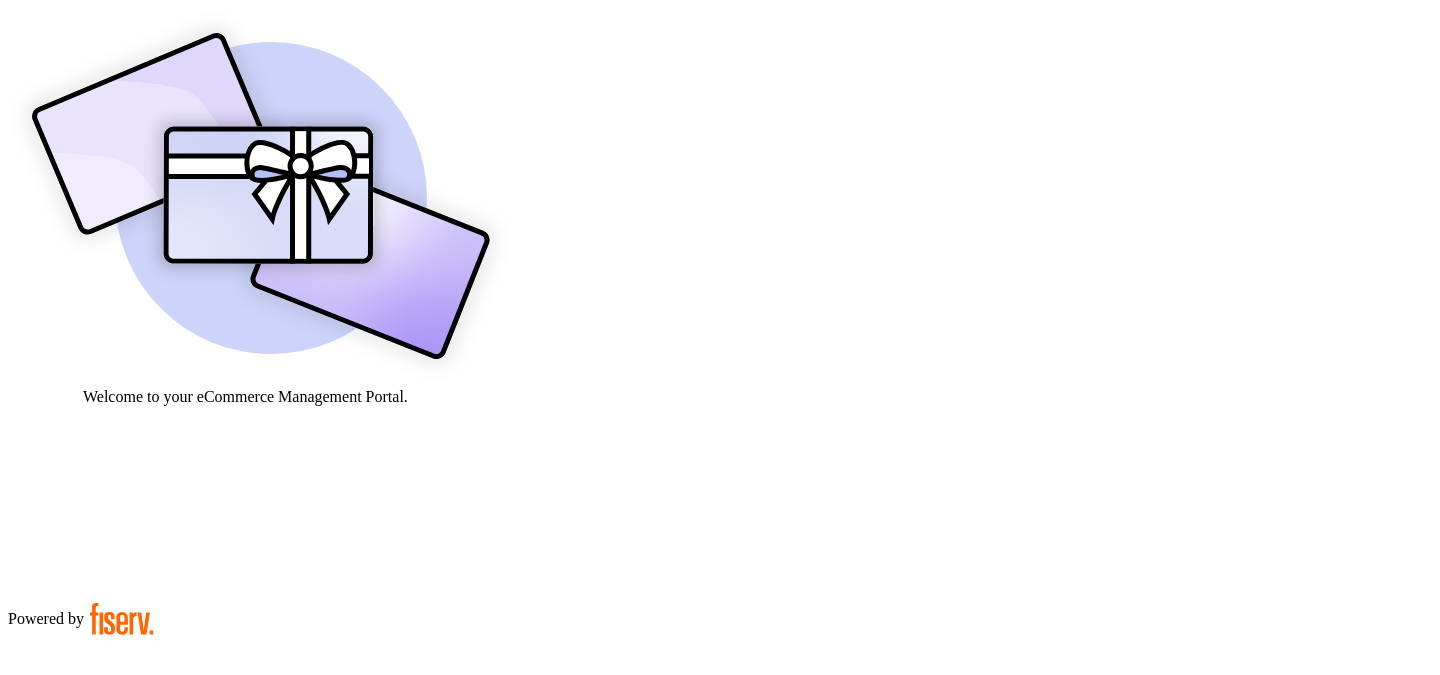 click on "**********" at bounding box center (79, 909) 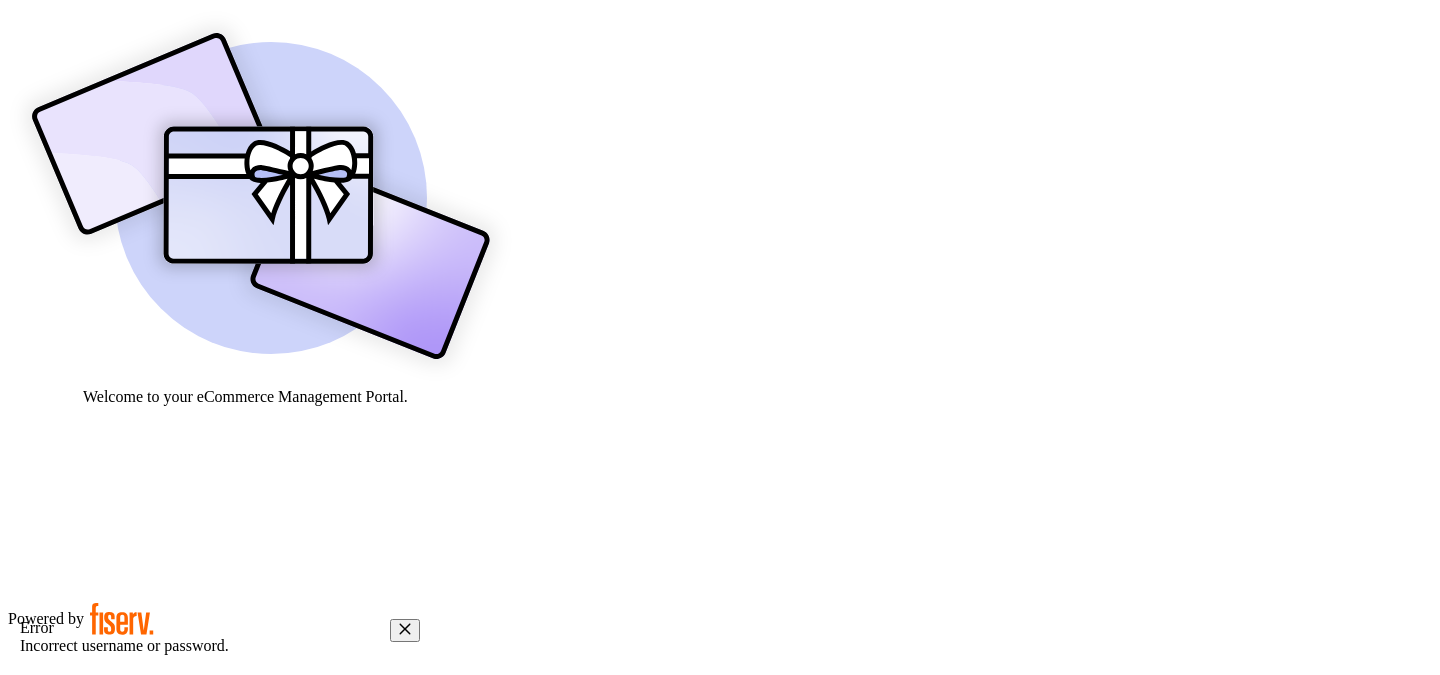 click on "**********" at bounding box center [79, 909] 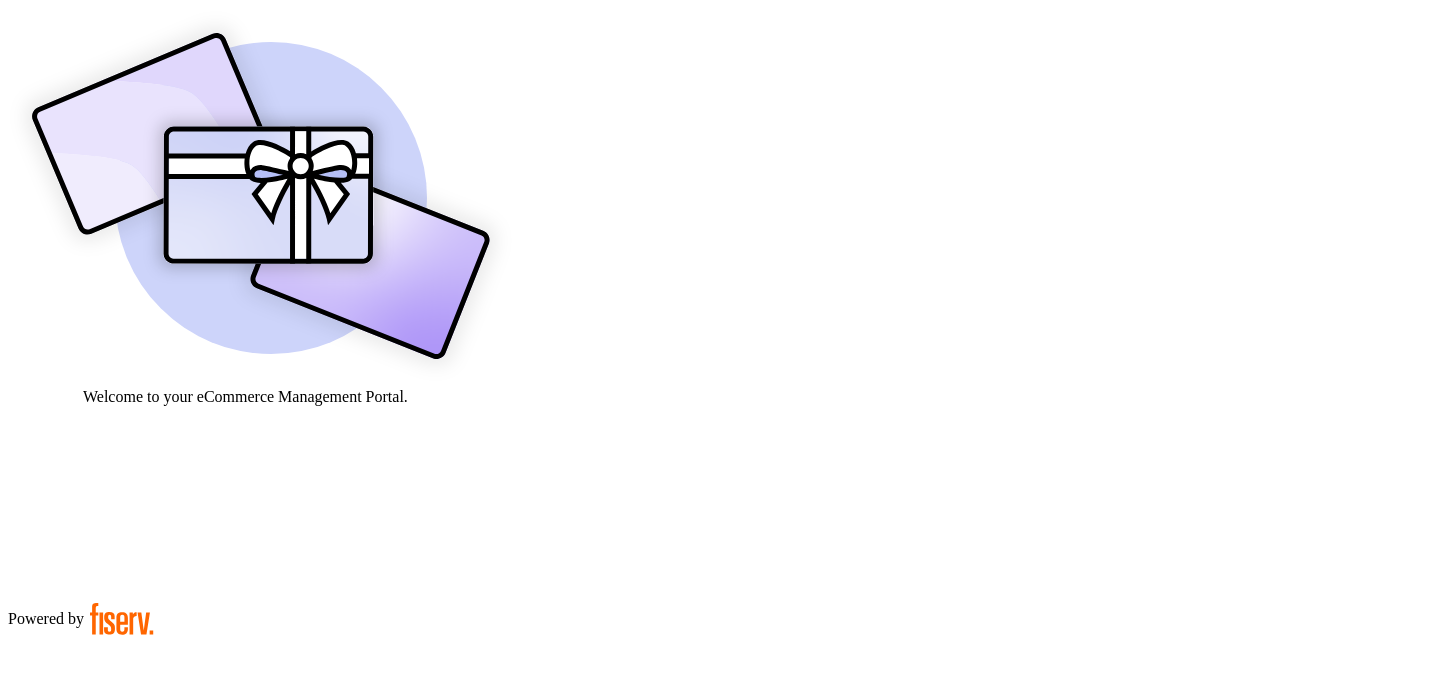 click on "**********" at bounding box center (79, 909) 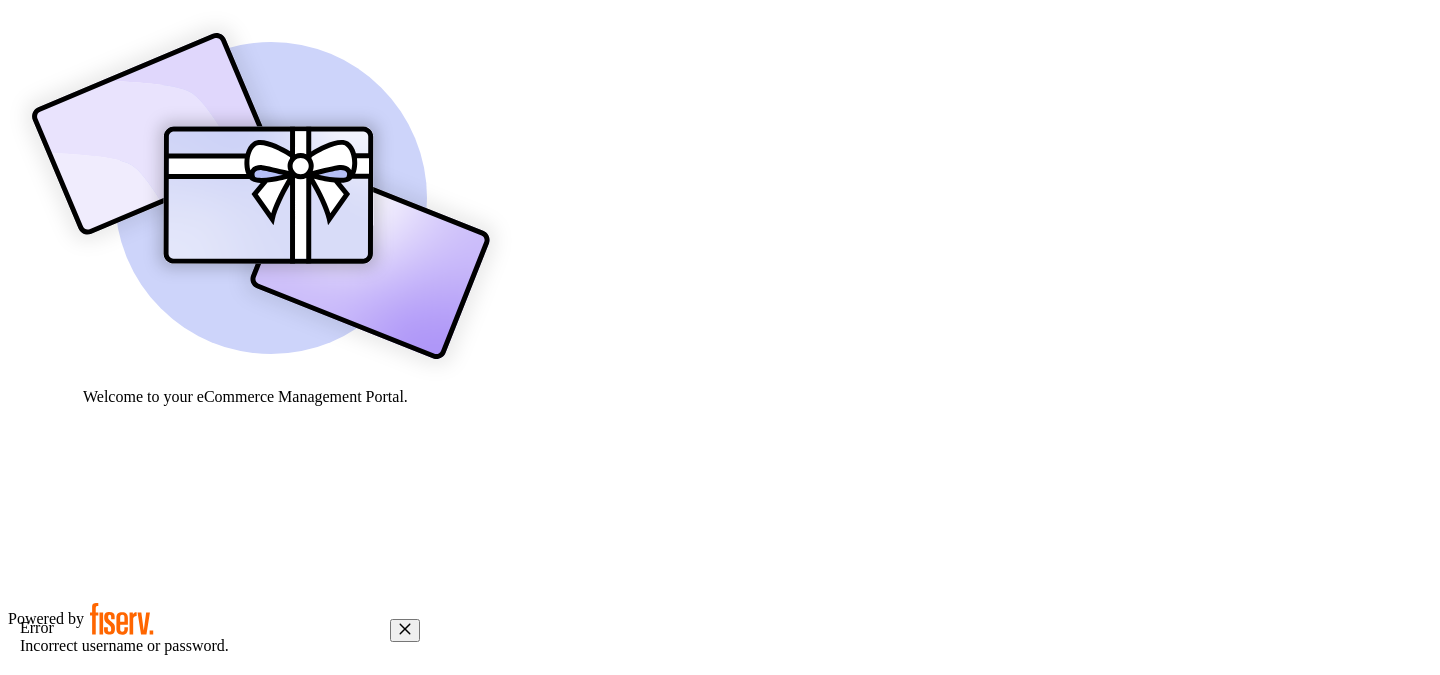 click on "**********" at bounding box center (79, 909) 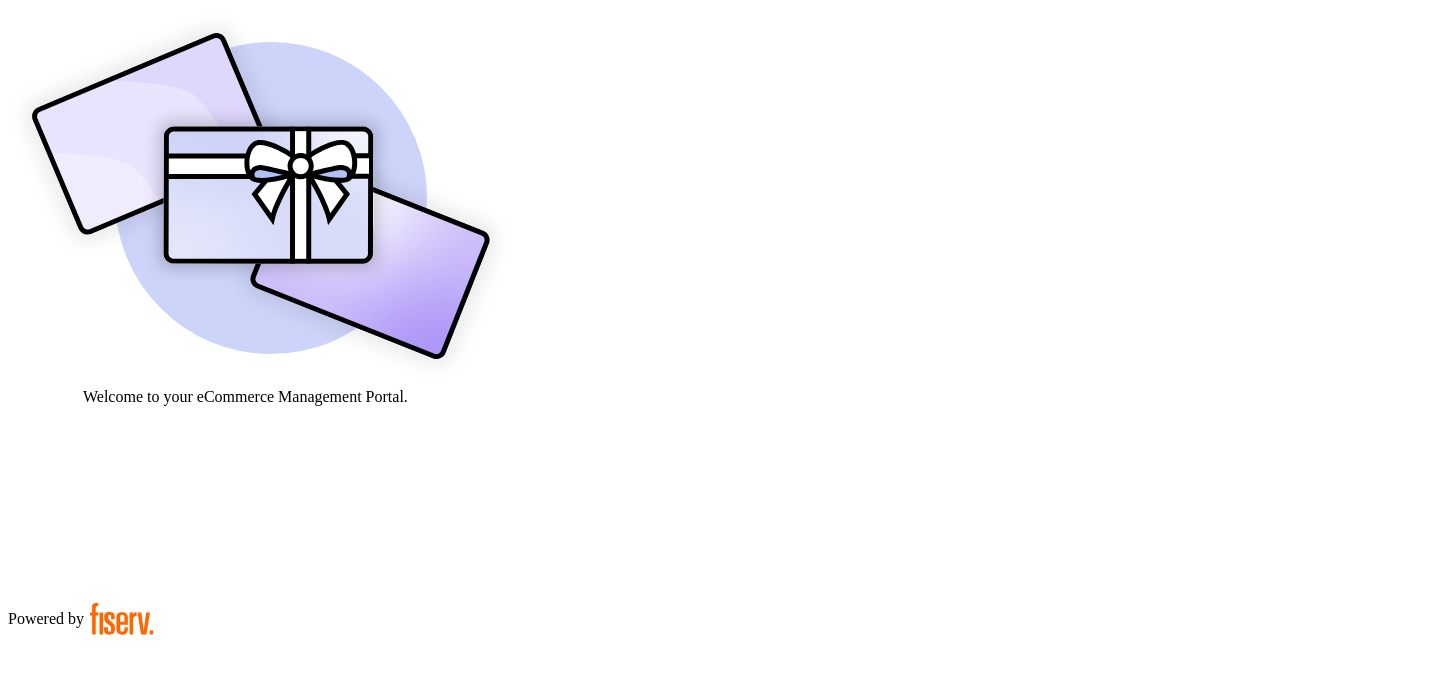 click at bounding box center [79, 959] 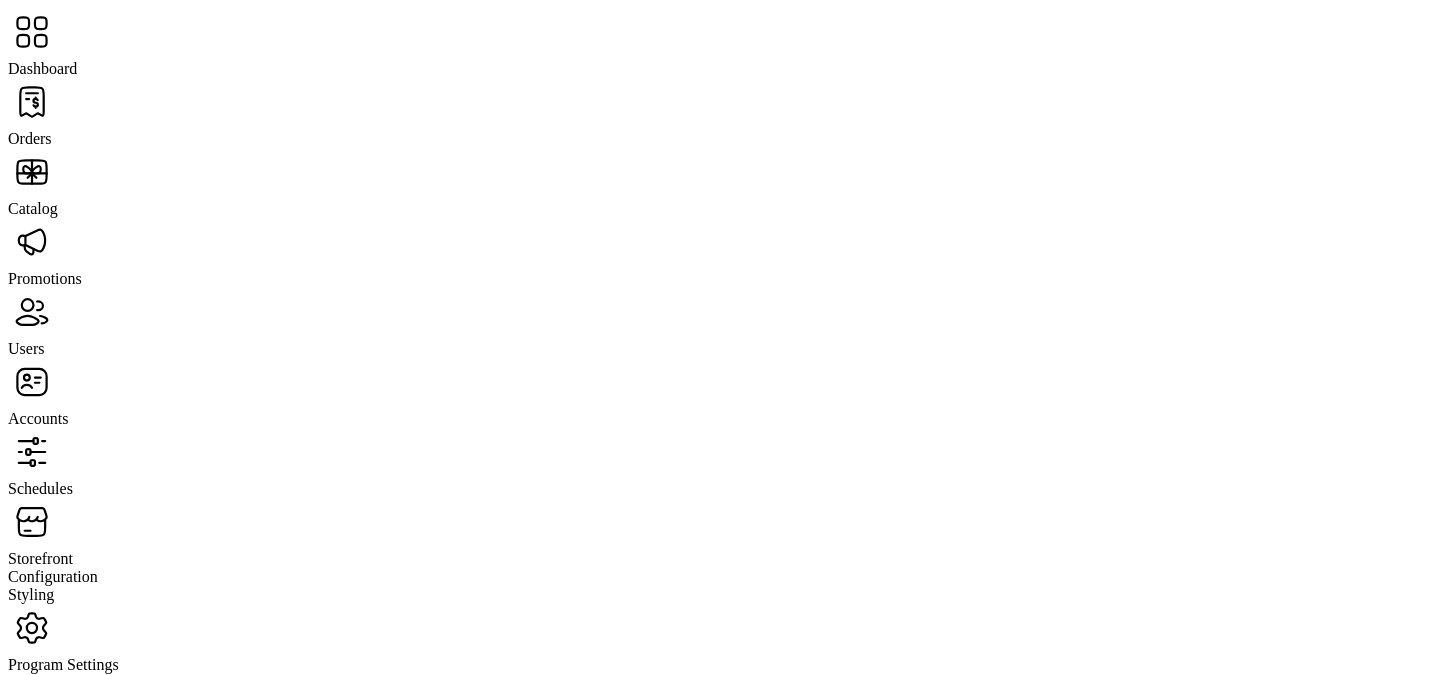 click on "Users" at bounding box center [30, 138] 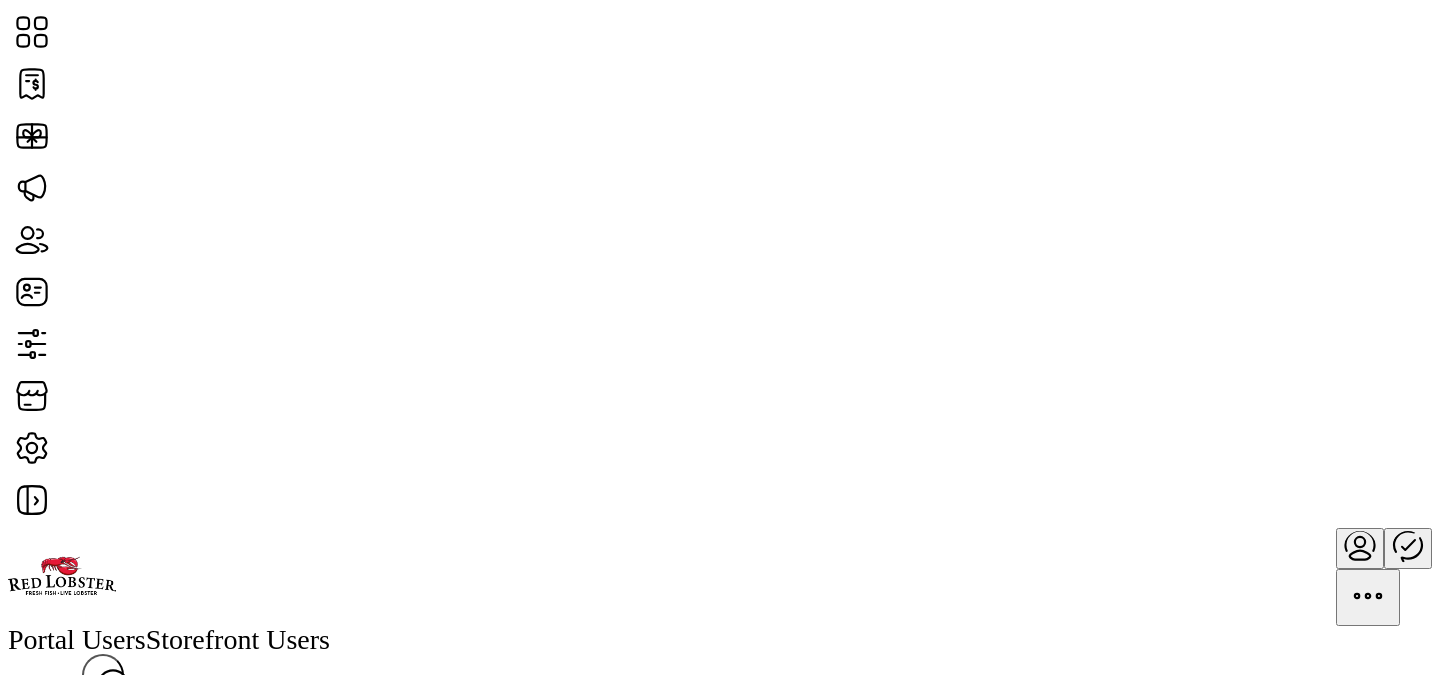 click on "Add User" at bounding box center [44, 738] 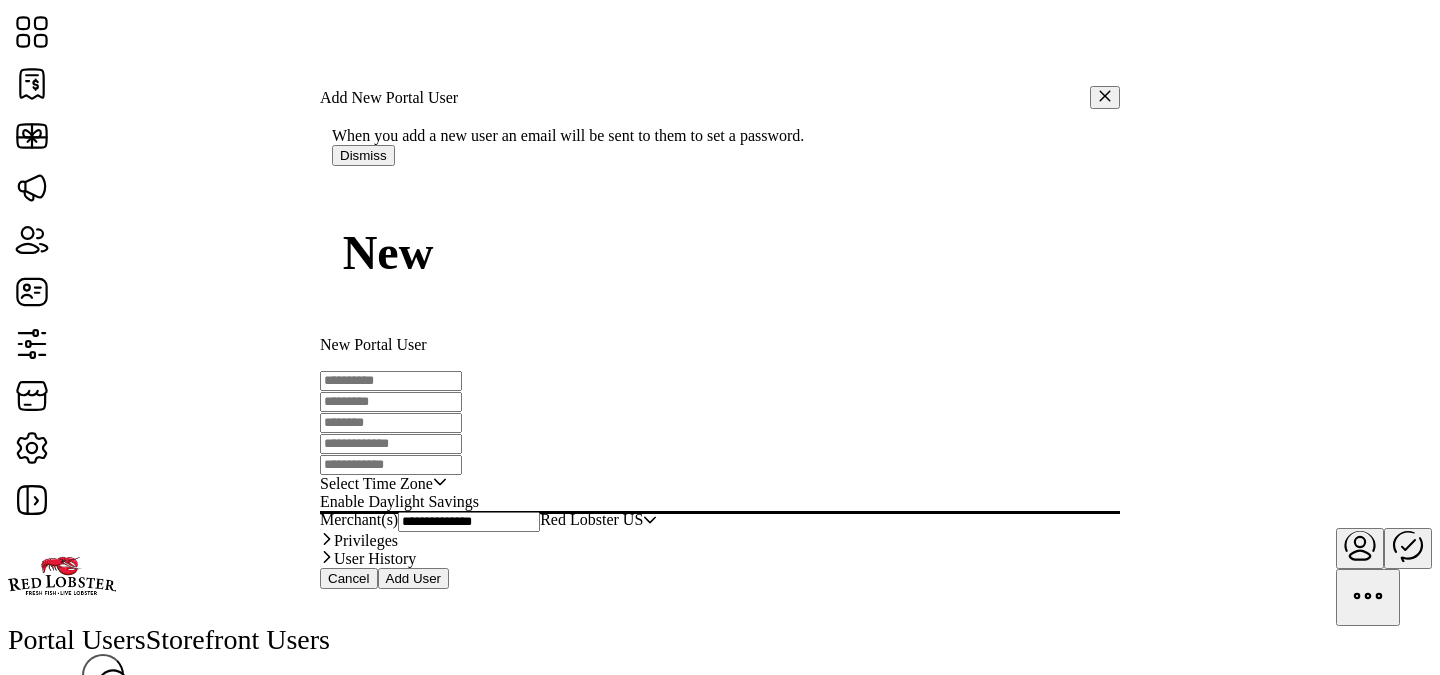 click at bounding box center [391, 381] 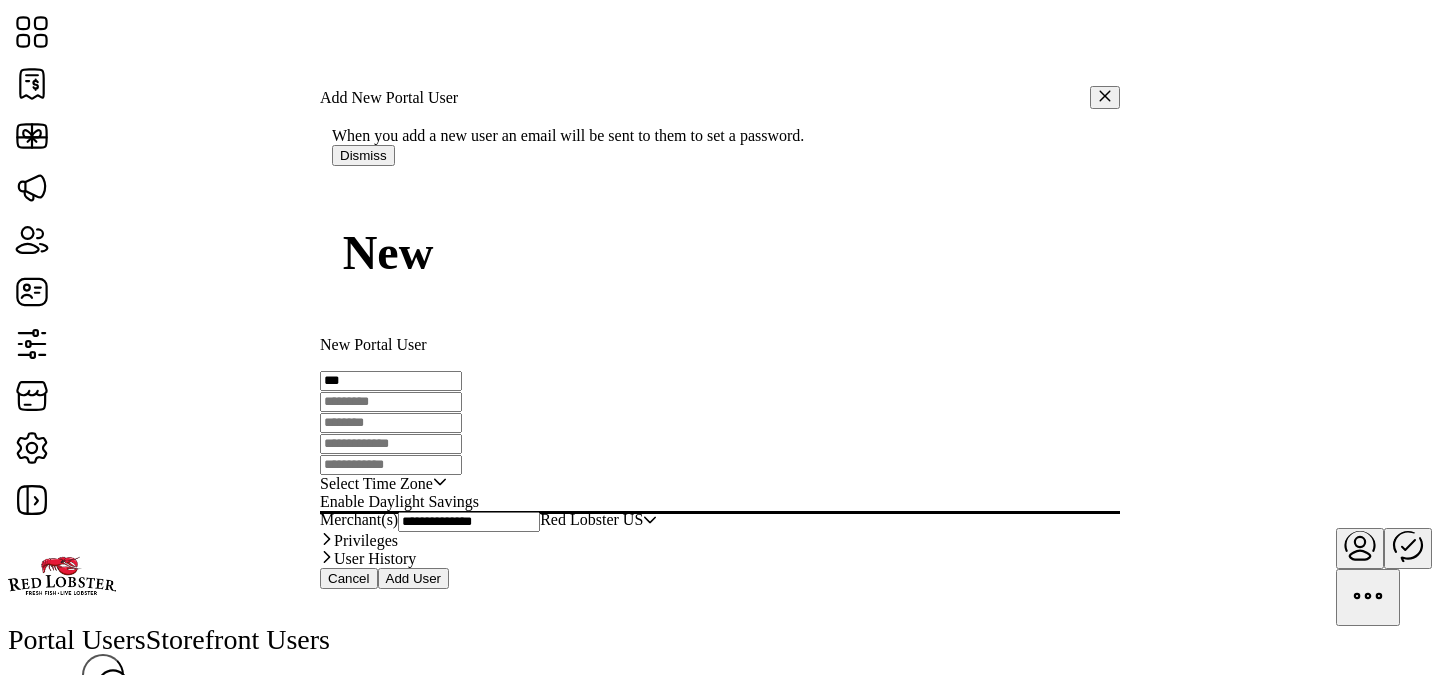 type on "***" 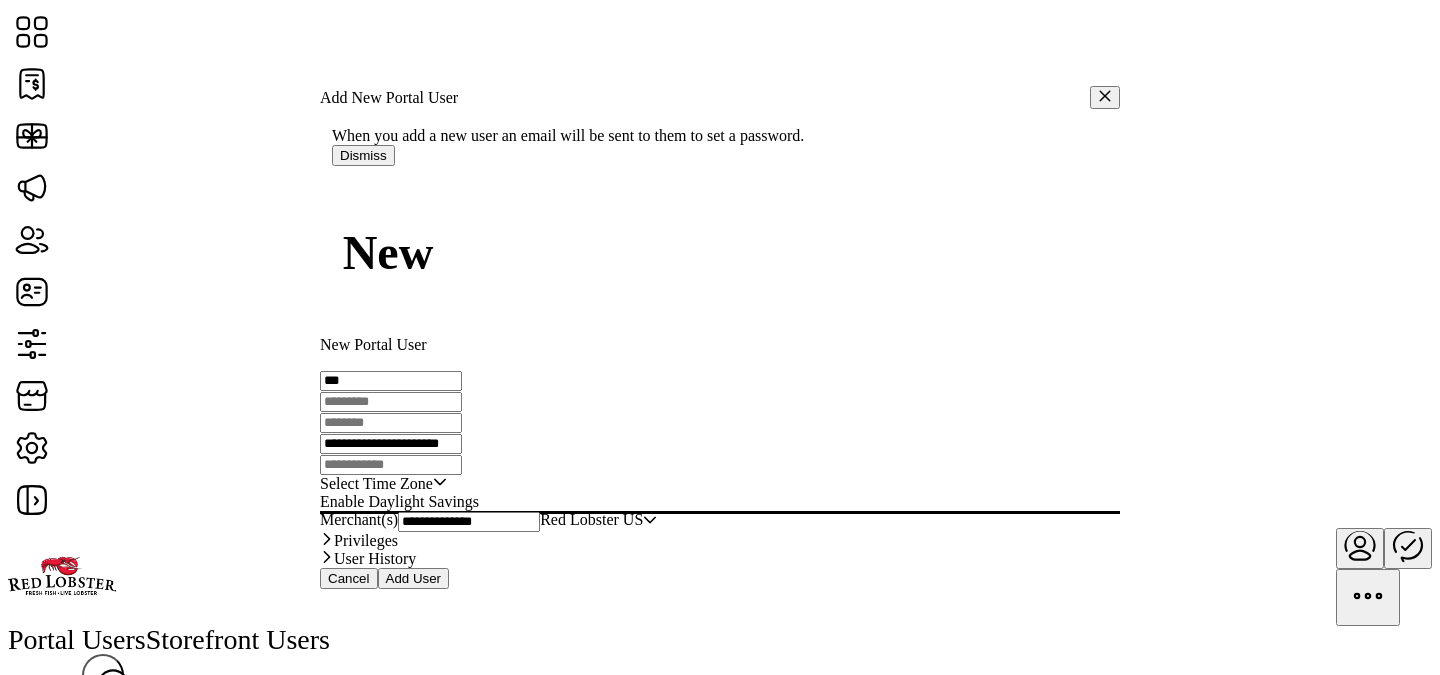 type on "**********" 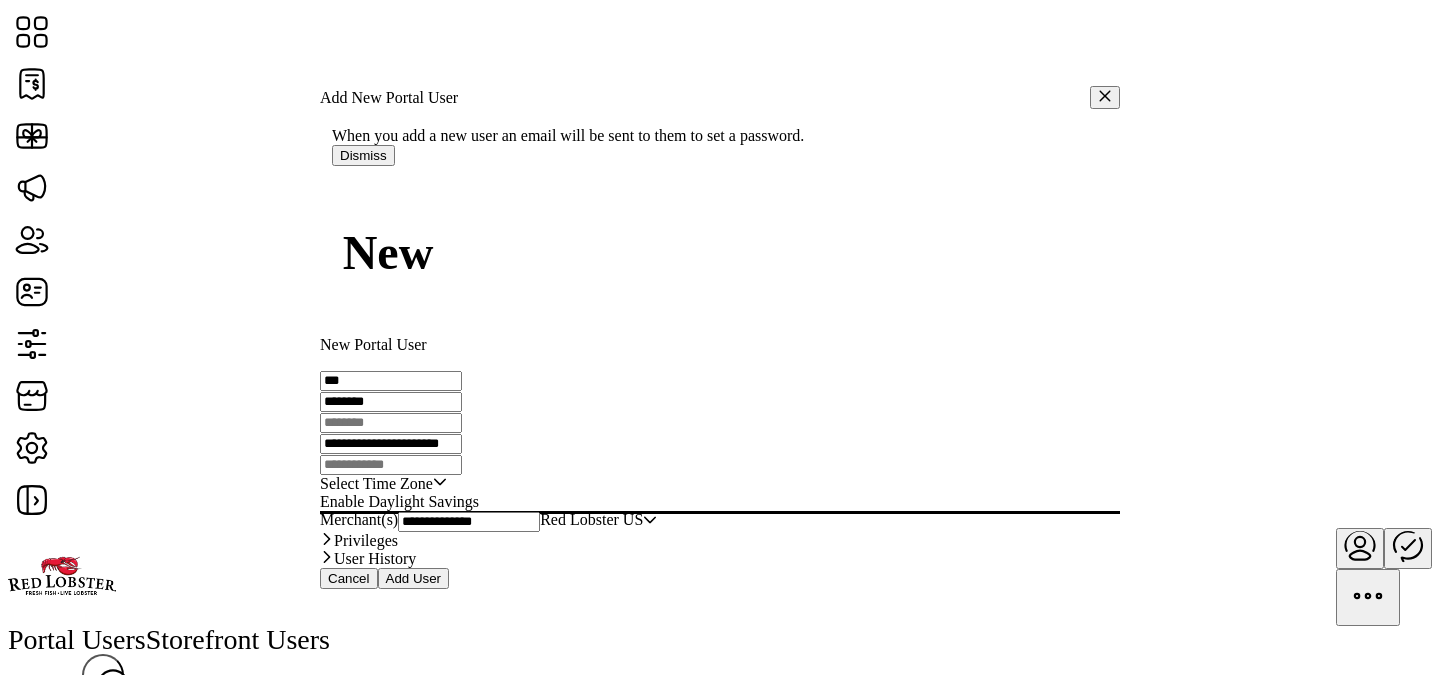 type on "********" 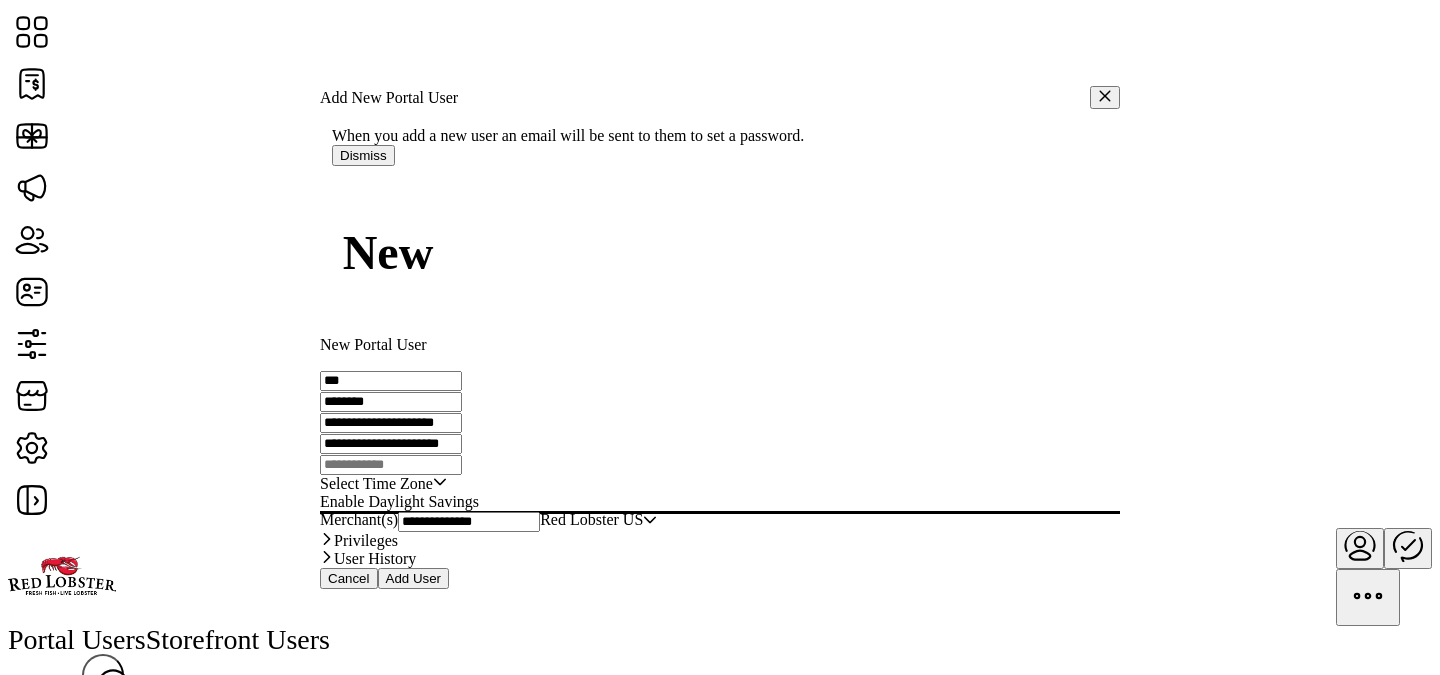 type on "**********" 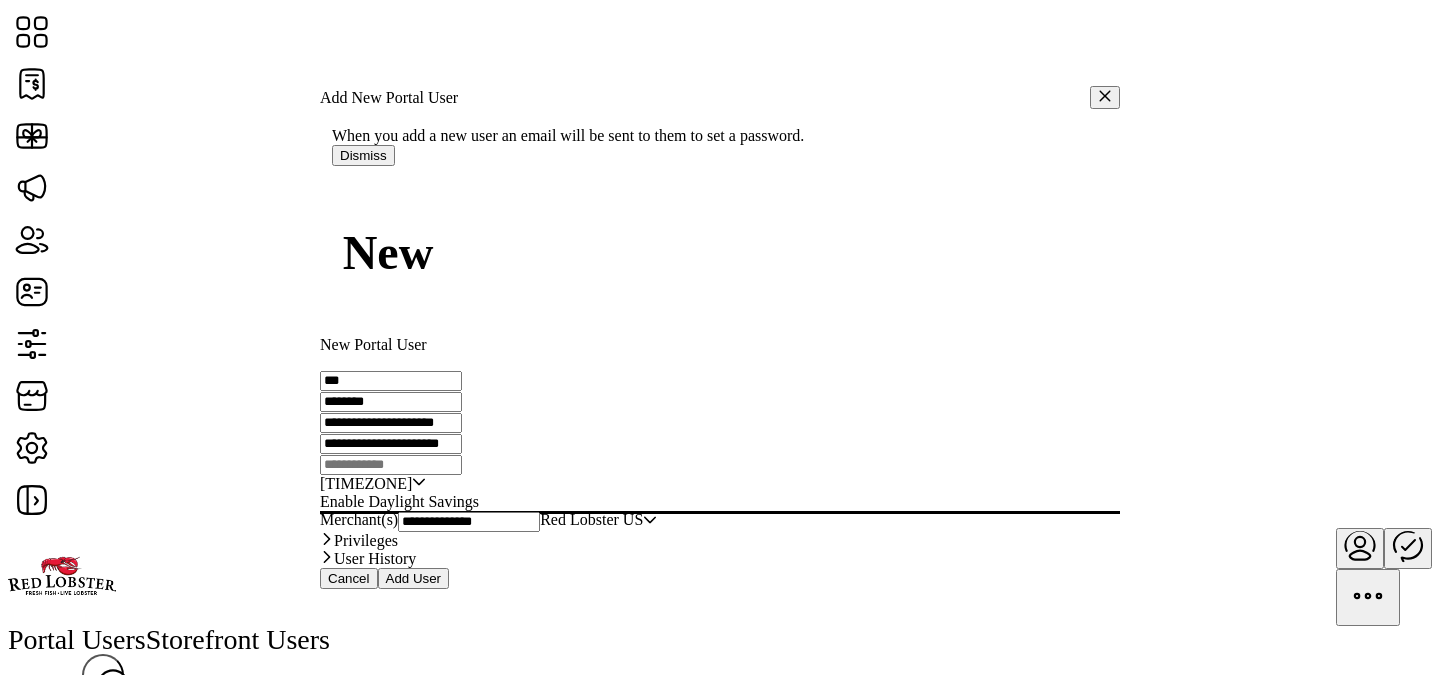 scroll, scrollTop: 8, scrollLeft: 0, axis: vertical 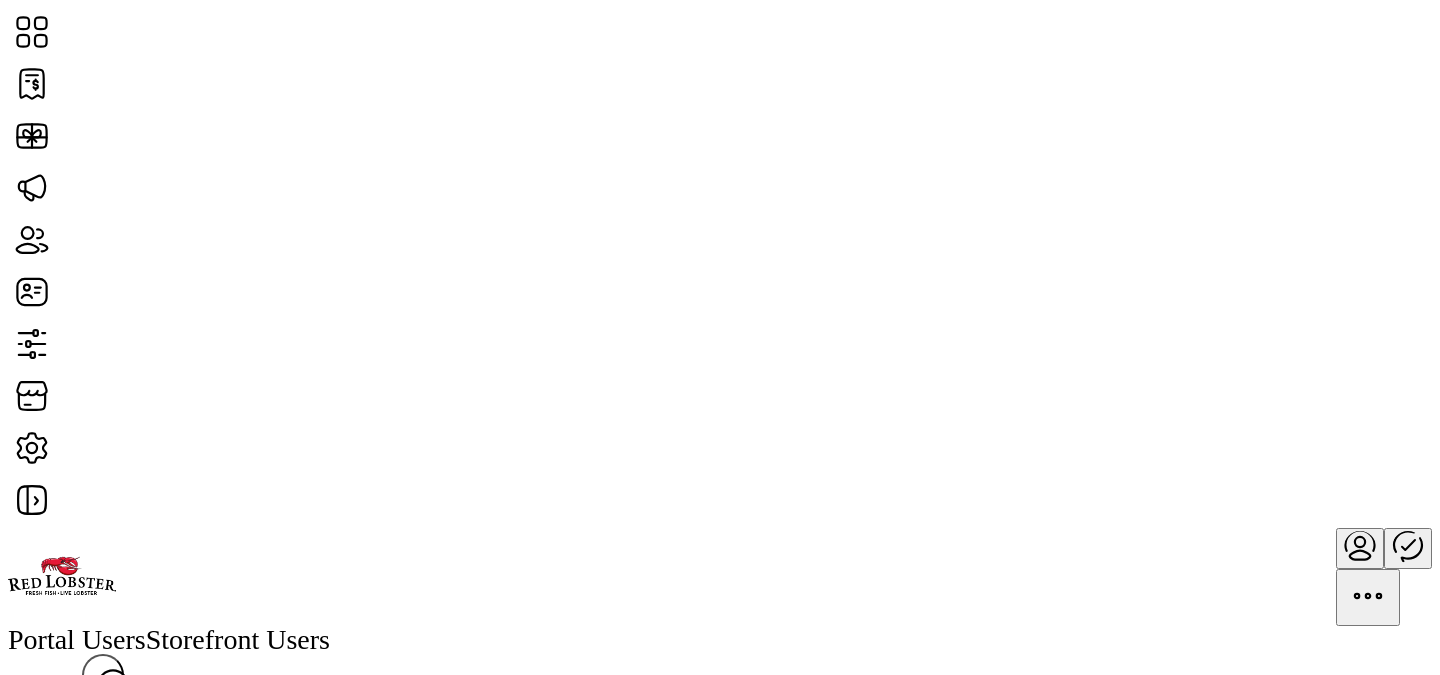click at bounding box center [1360, 545] 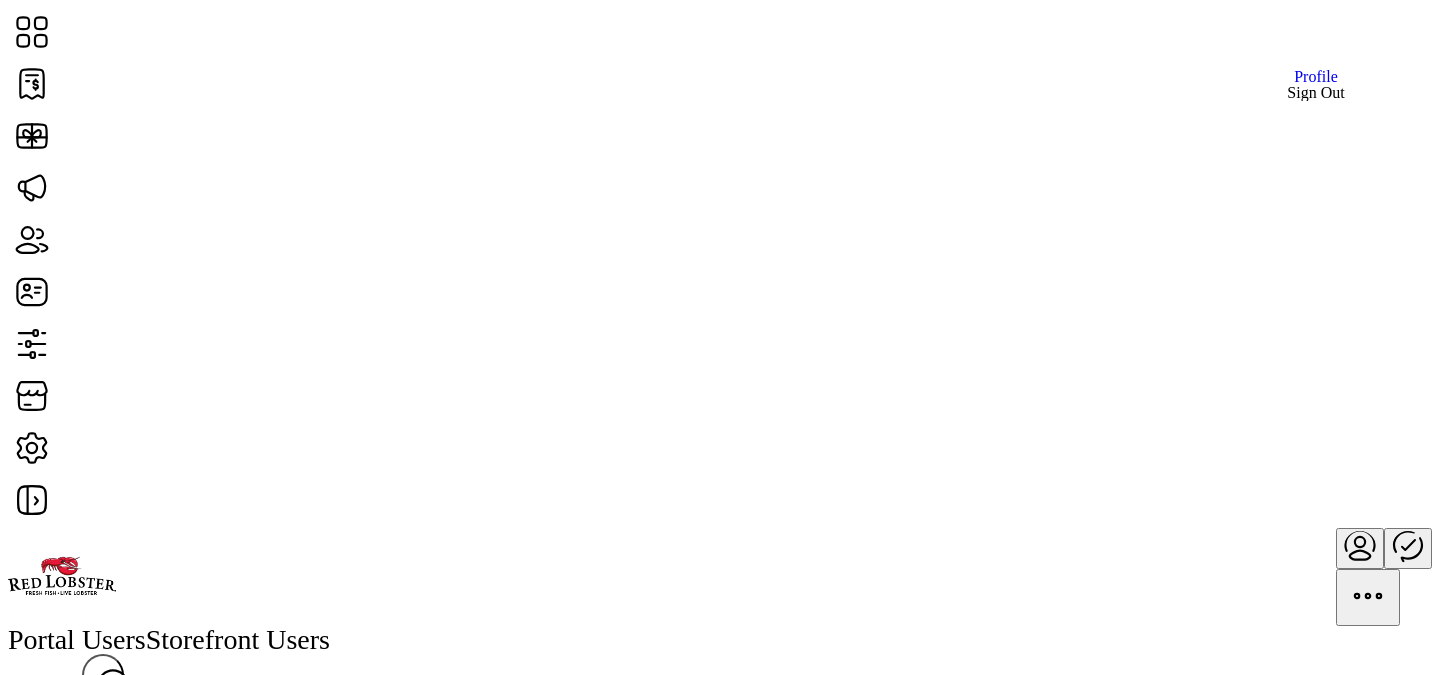click on "Sign Out" at bounding box center [1316, 93] 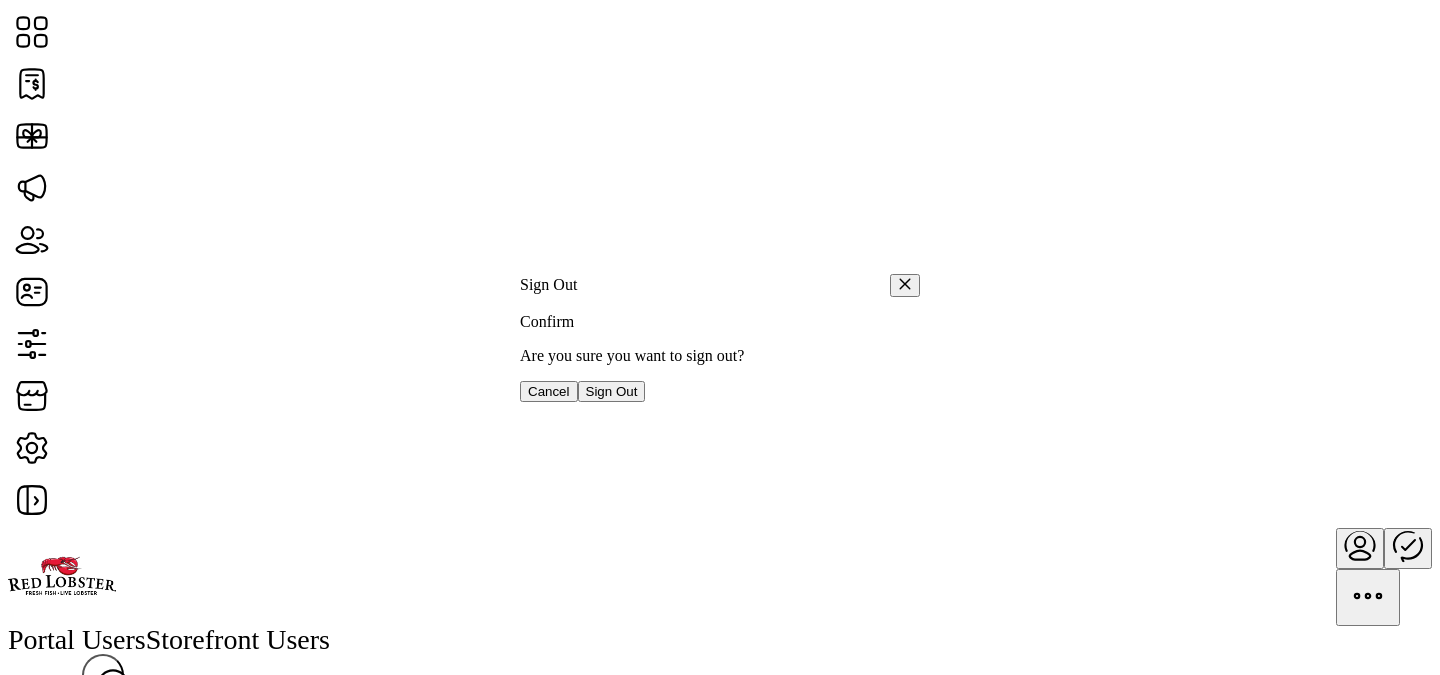 type 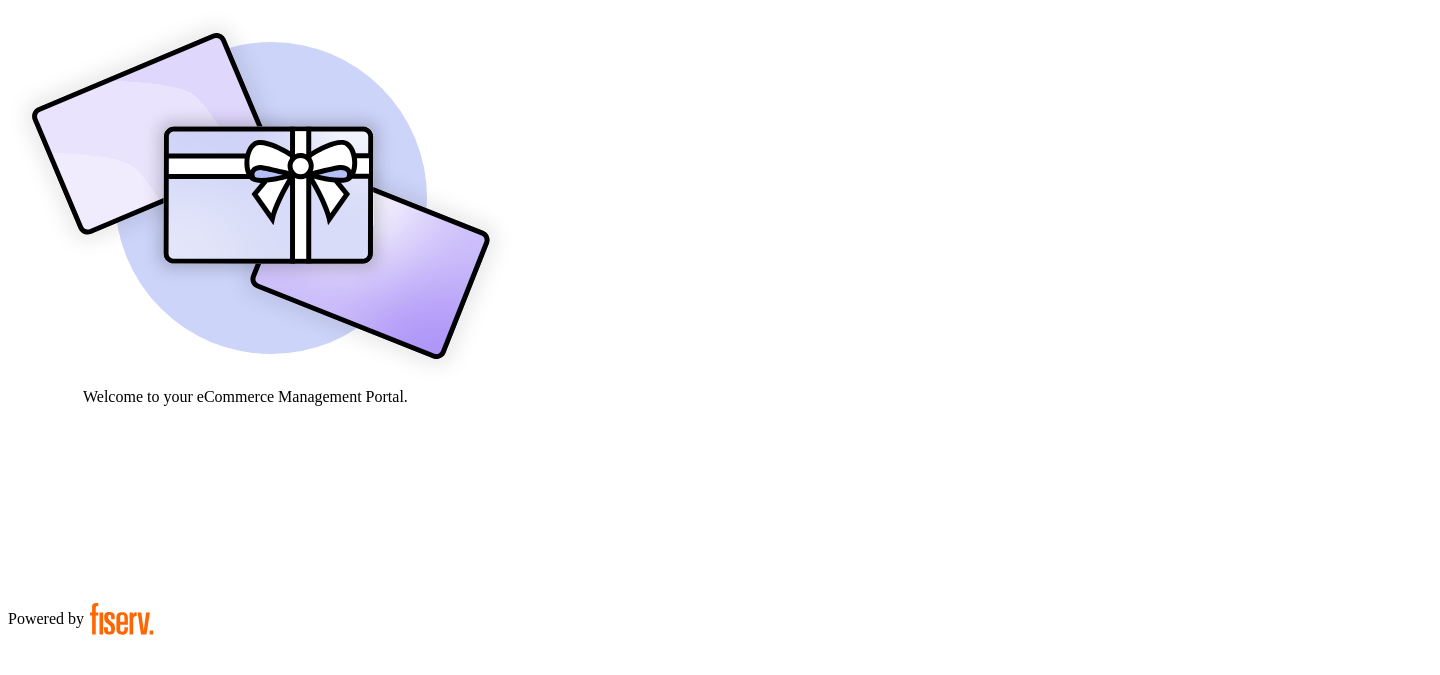 click on "**********" at bounding box center [79, 909] 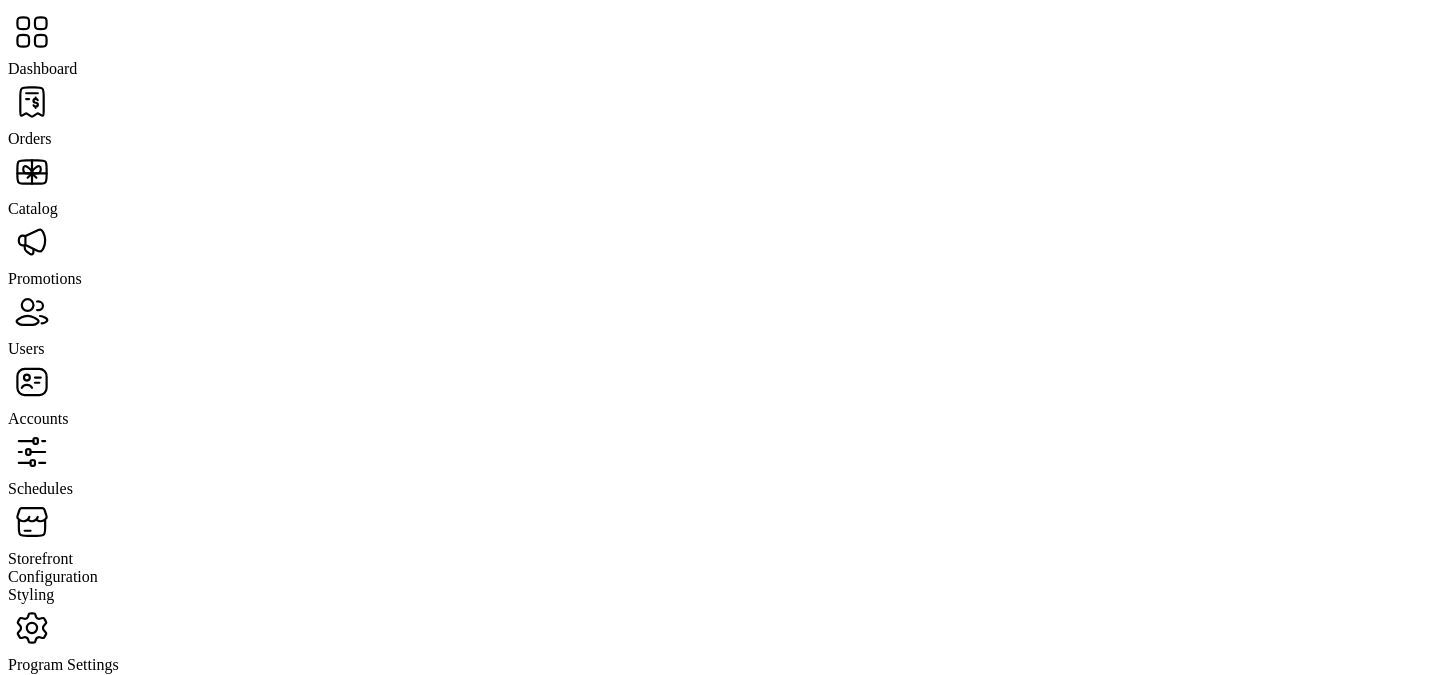 click on "Users" at bounding box center (720, 323) 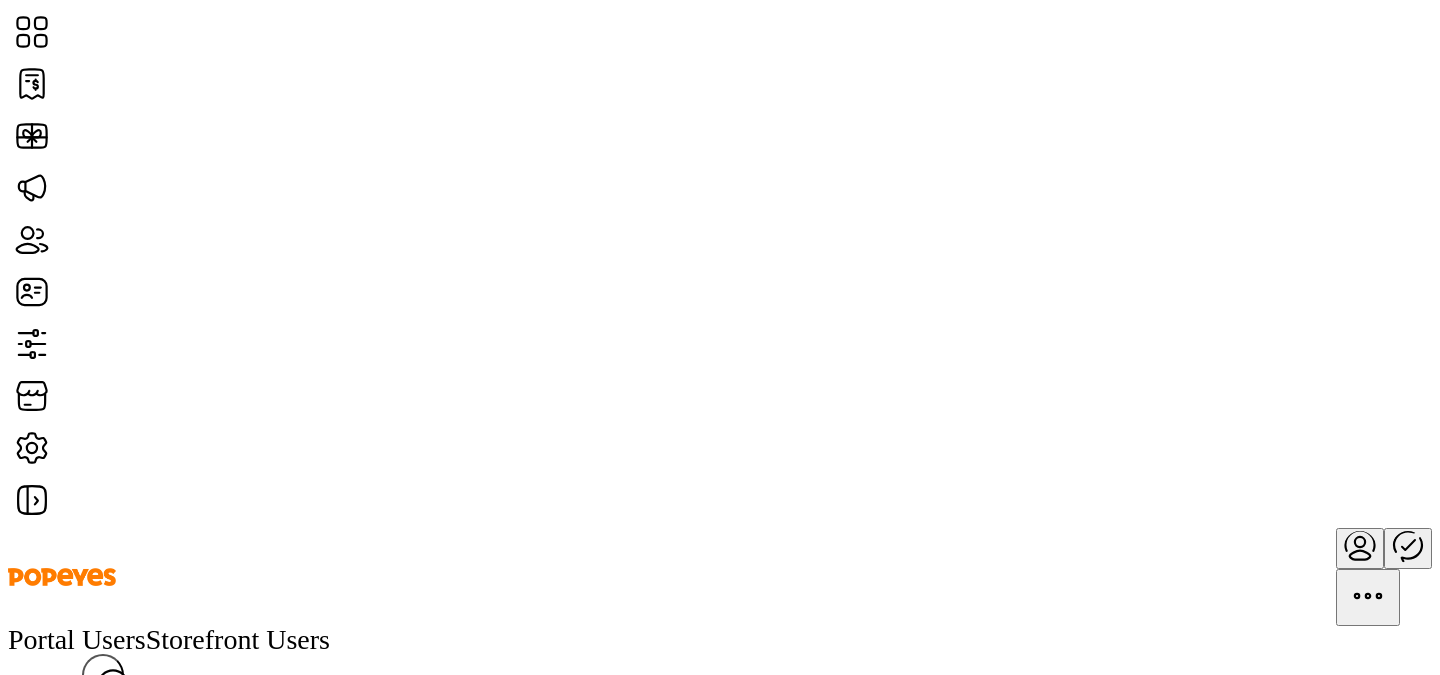 click at bounding box center [1360, 545] 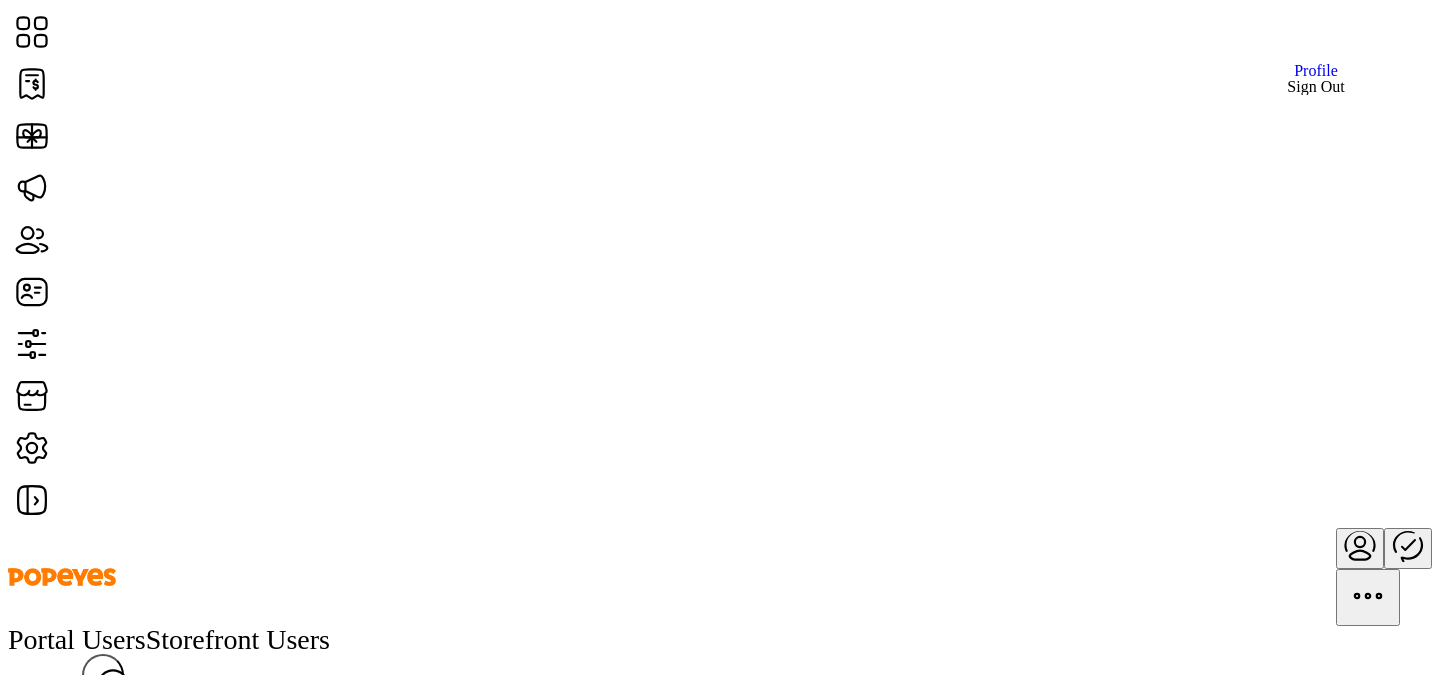 click on "Sign Out" at bounding box center (1315, 87) 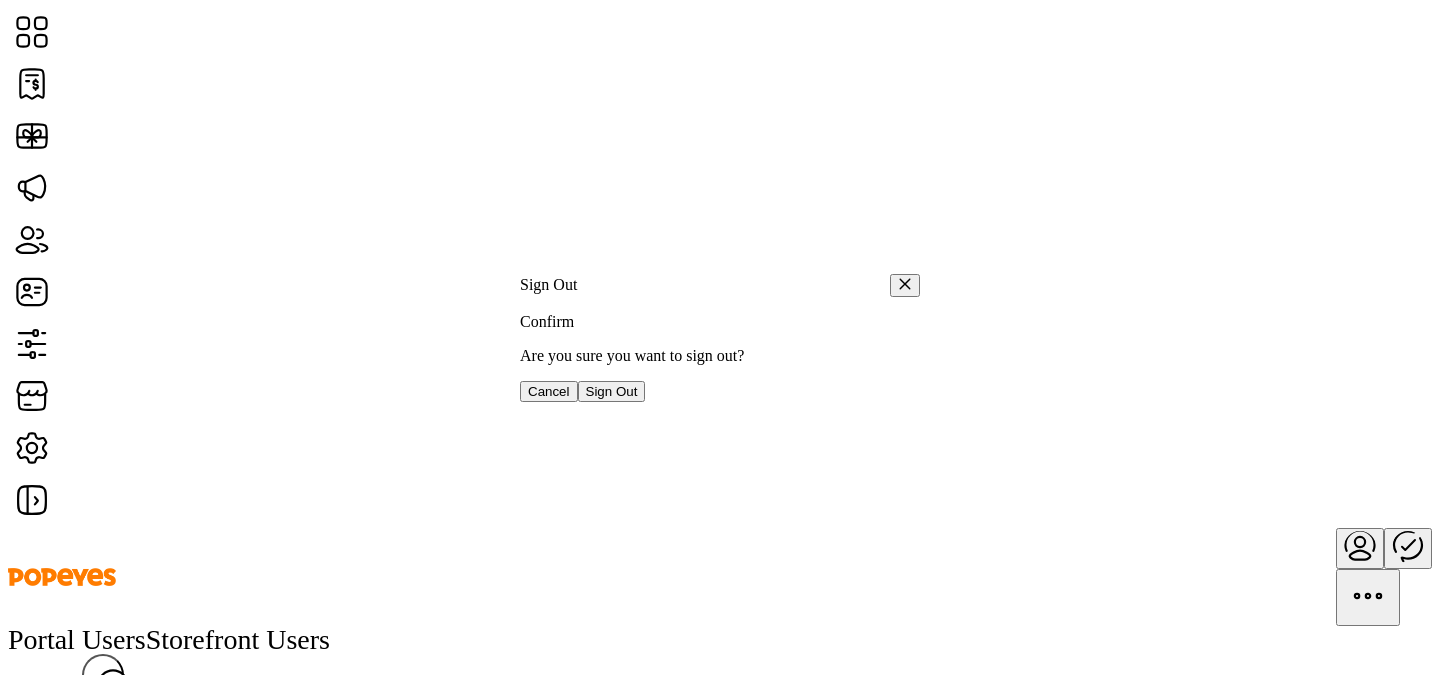 click on "Sign Out" at bounding box center [612, 391] 